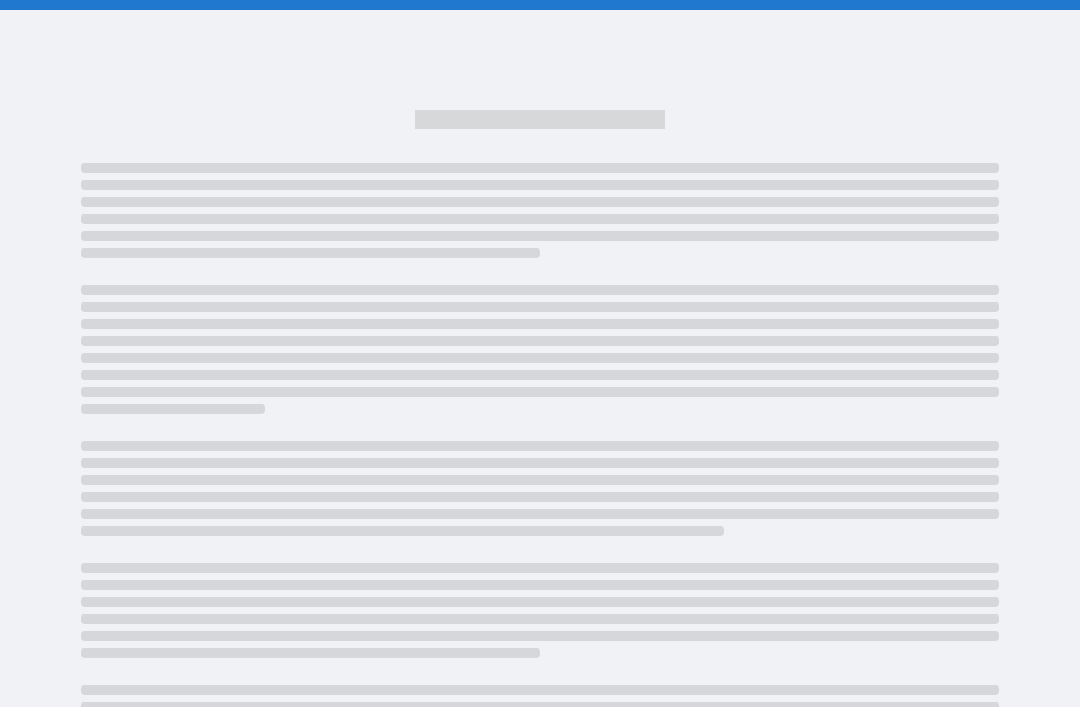 scroll, scrollTop: 0, scrollLeft: 0, axis: both 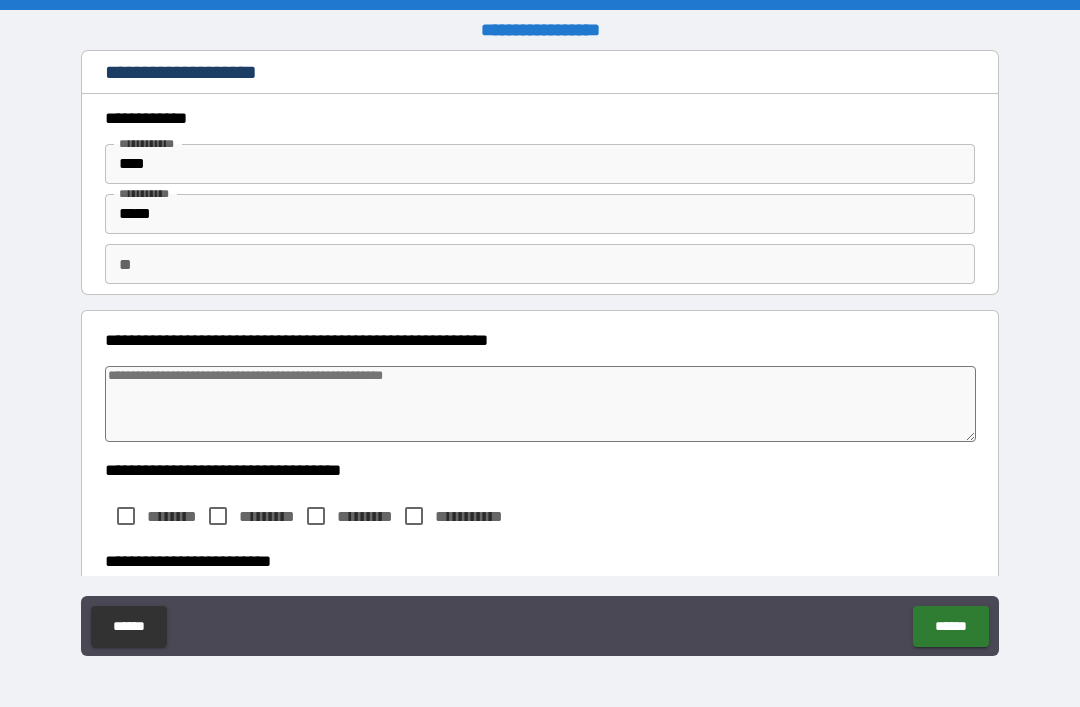type on "*" 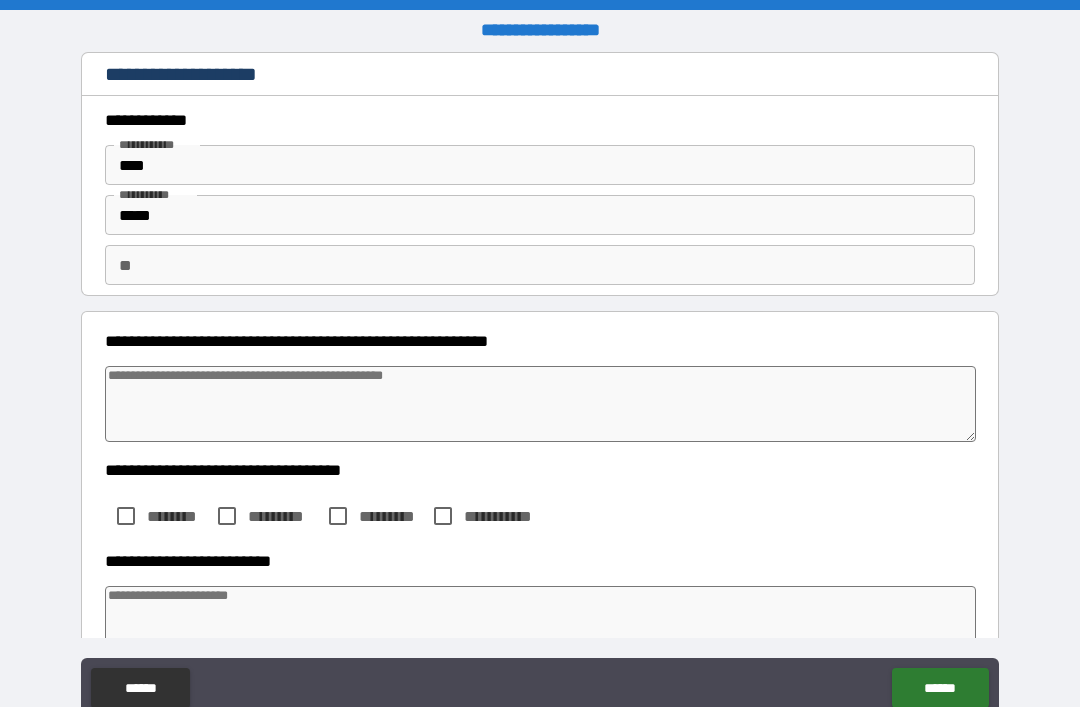 type on "*" 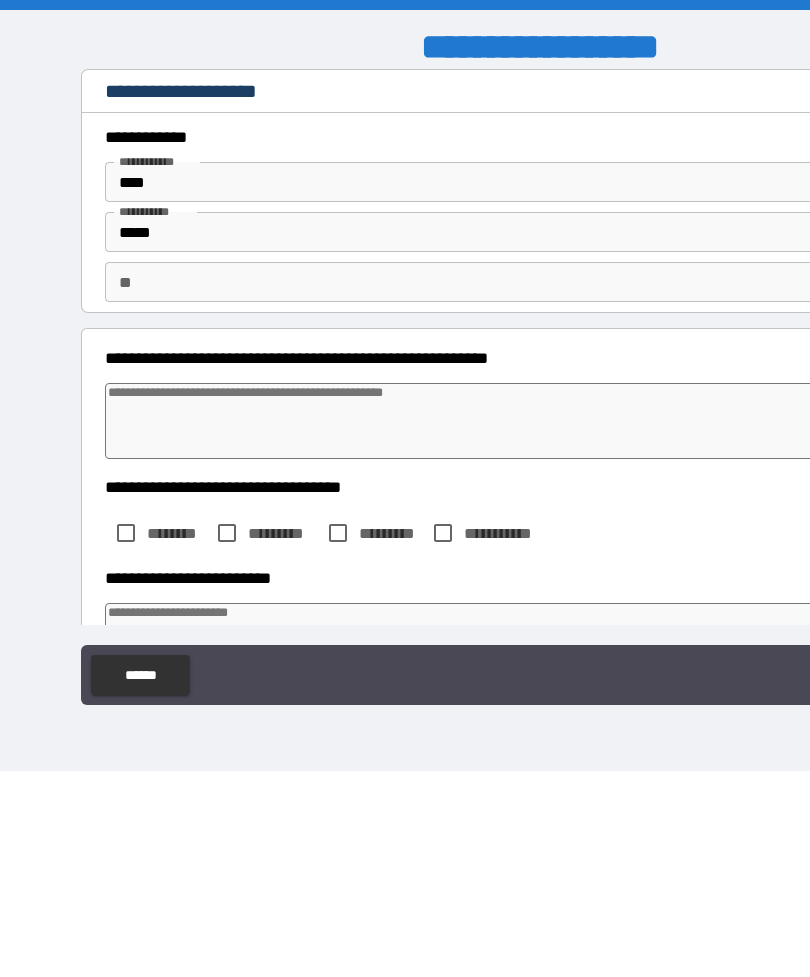 type on "*" 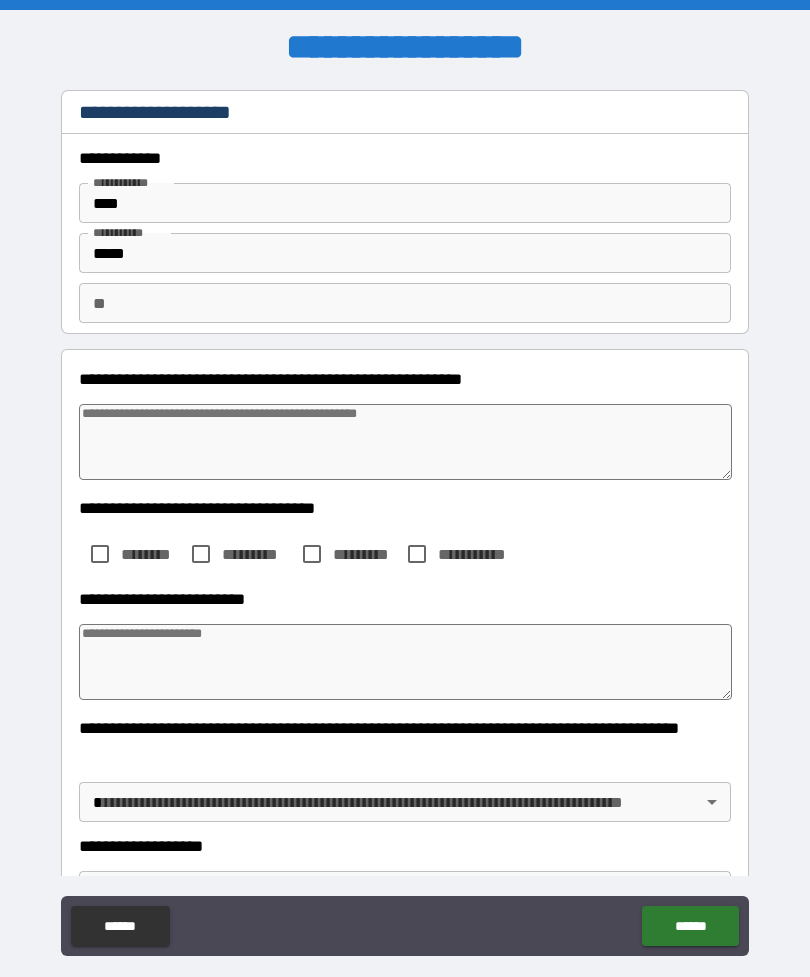 type on "*" 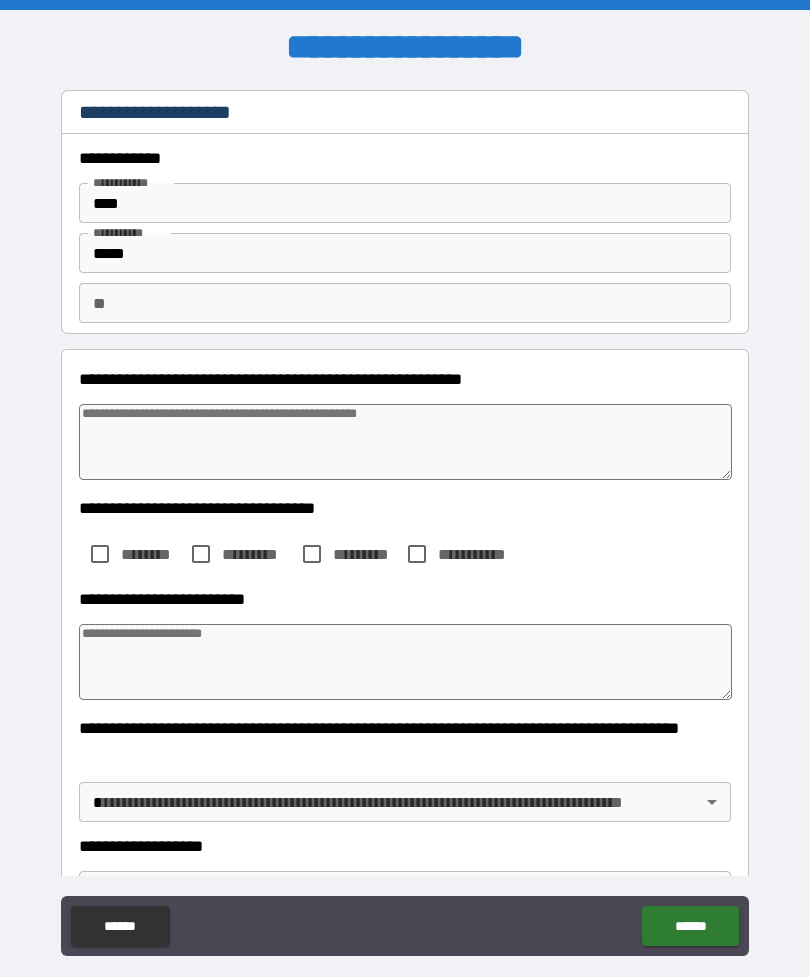type on "*" 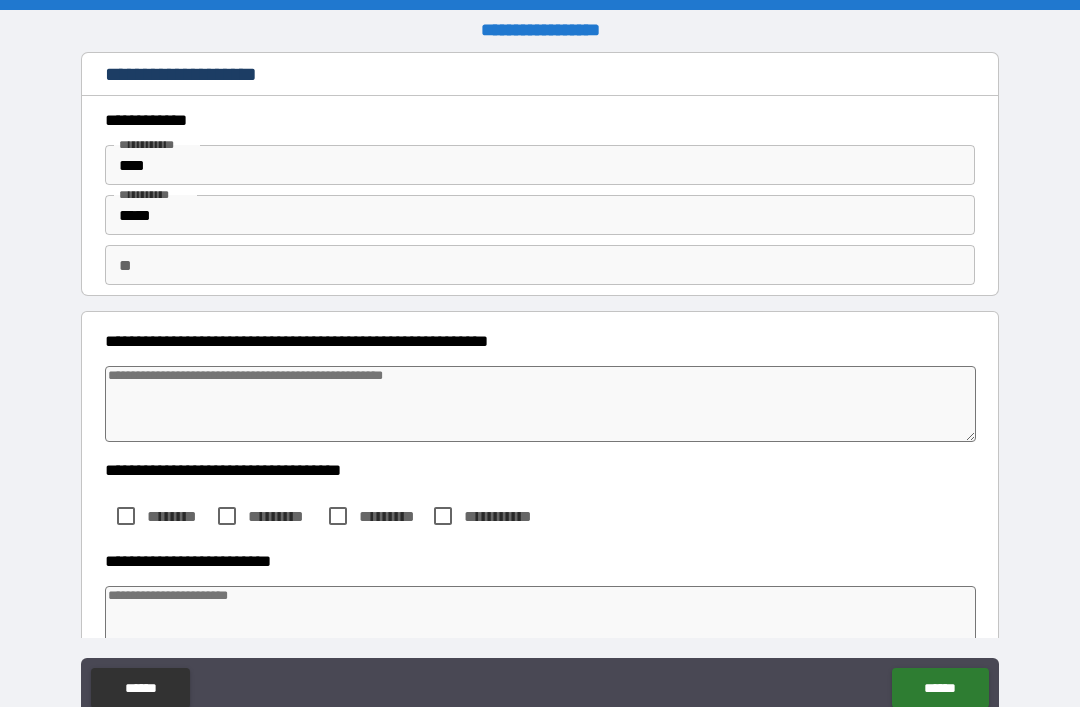 type on "*" 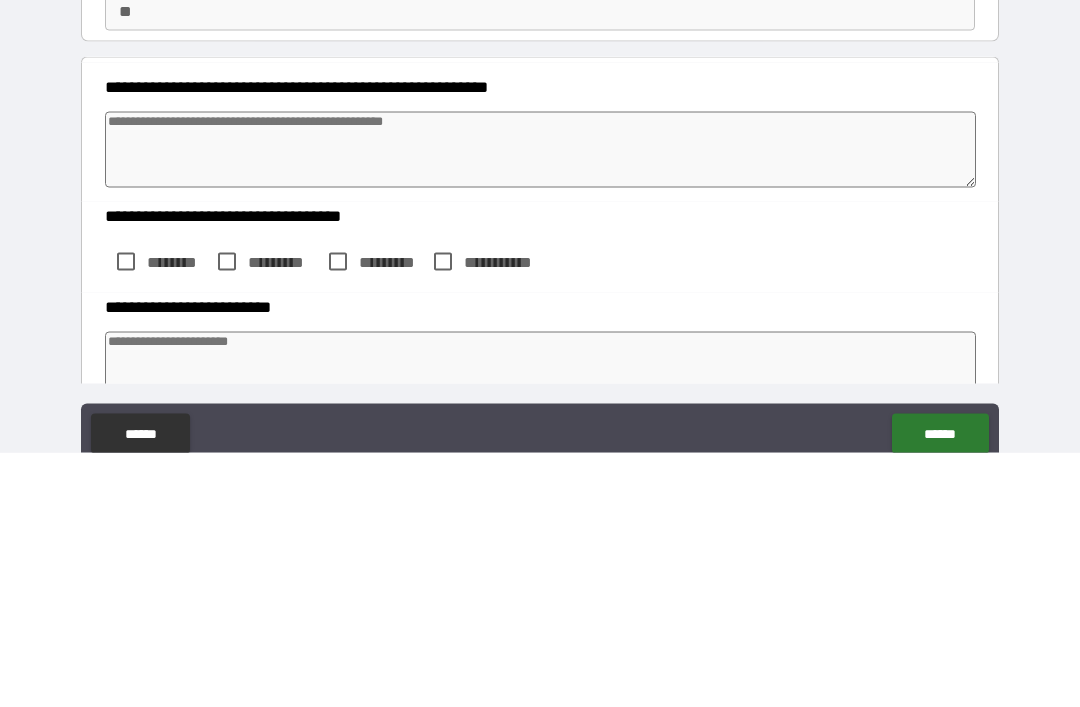 type on "*" 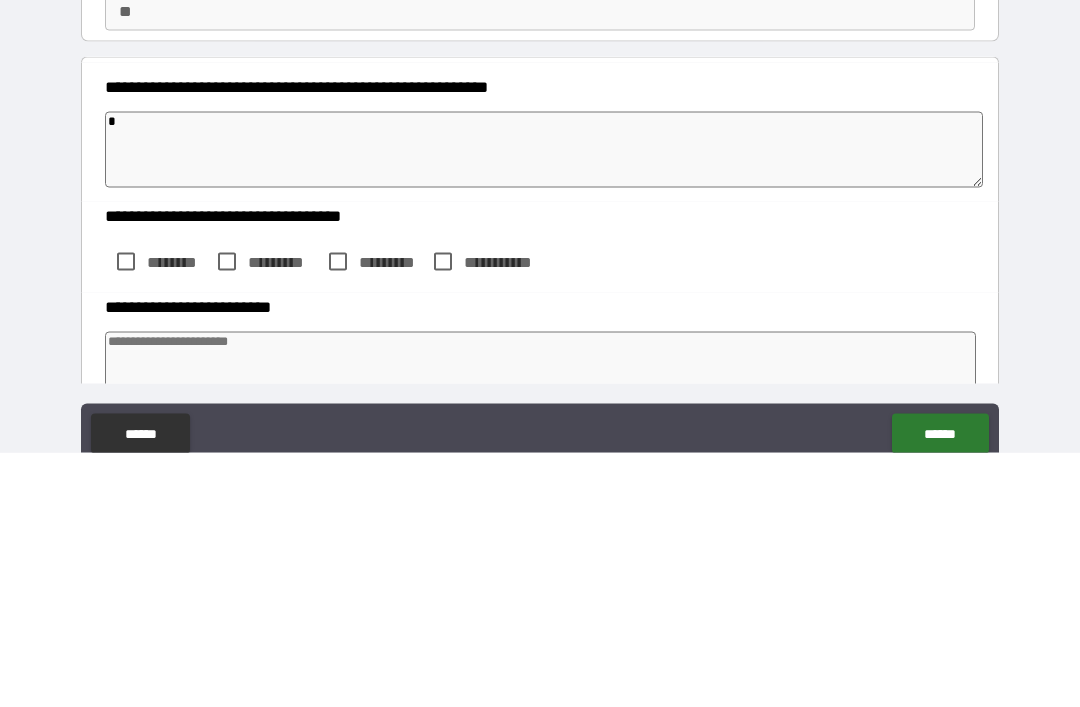 type on "*" 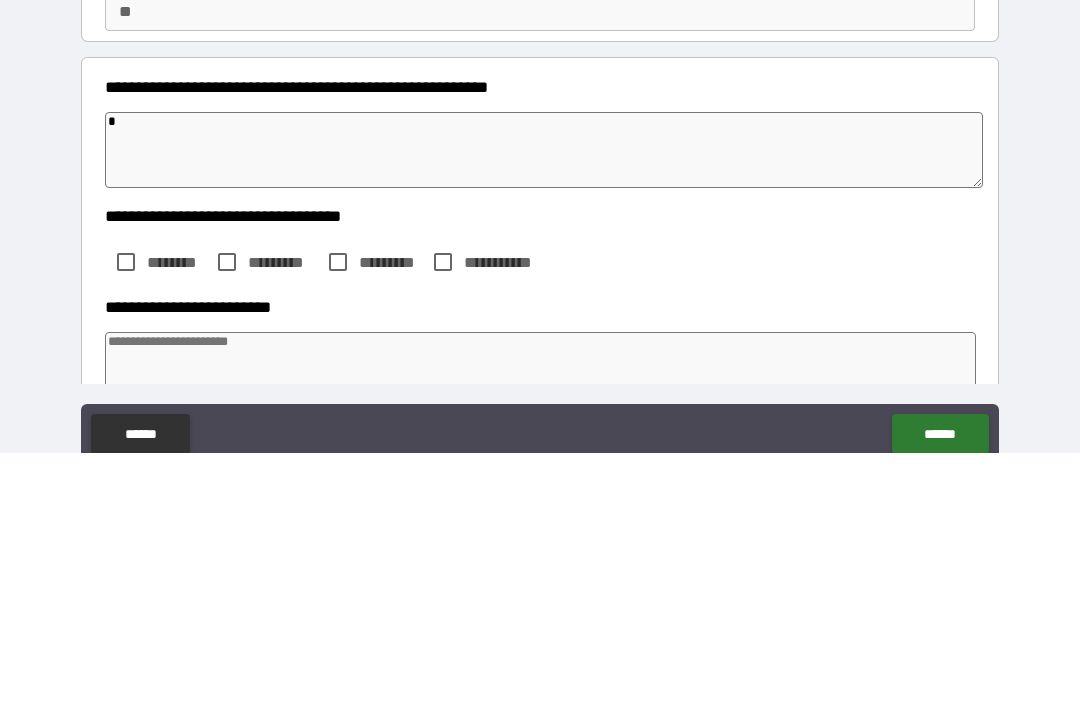 type on "**" 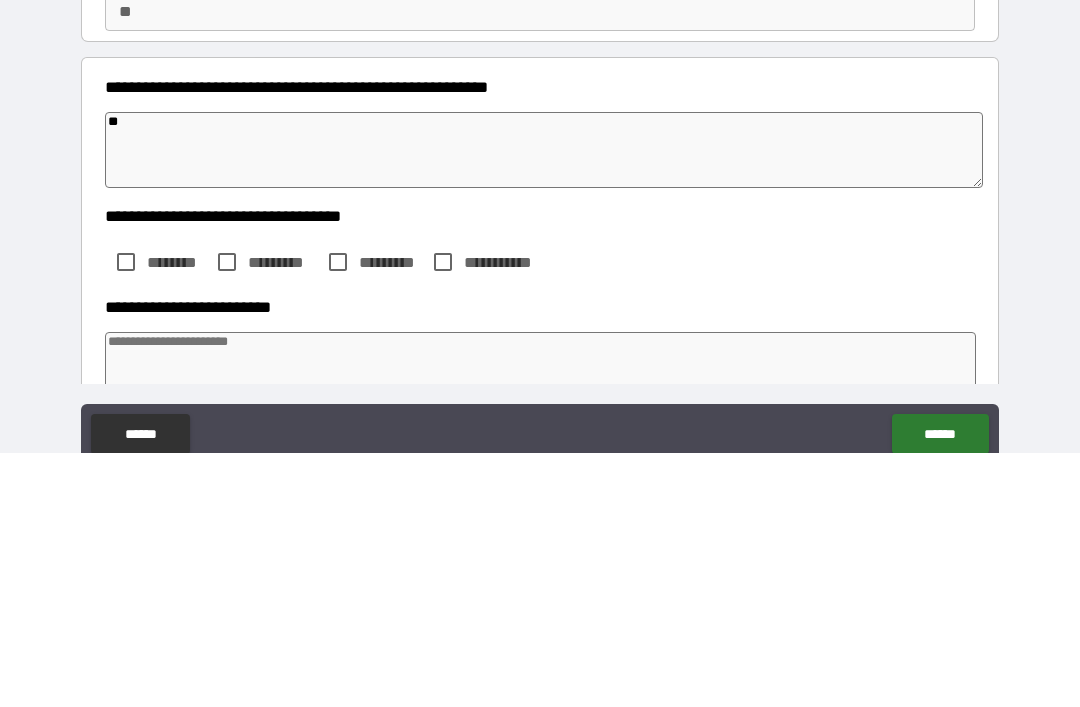 type on "*" 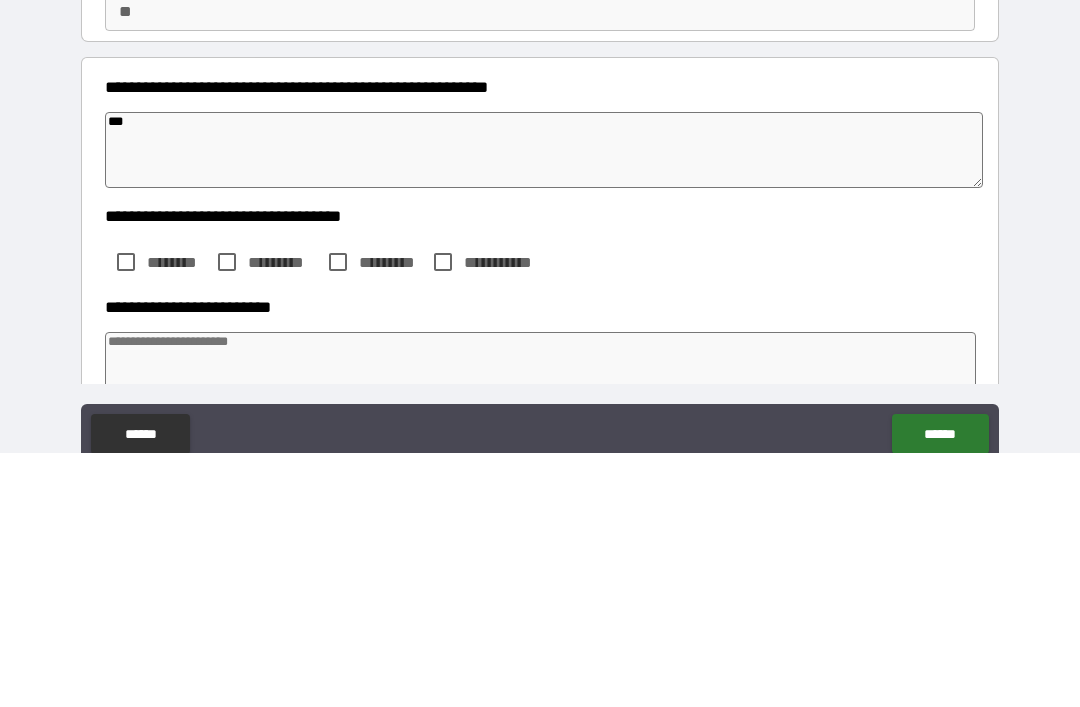 type on "*" 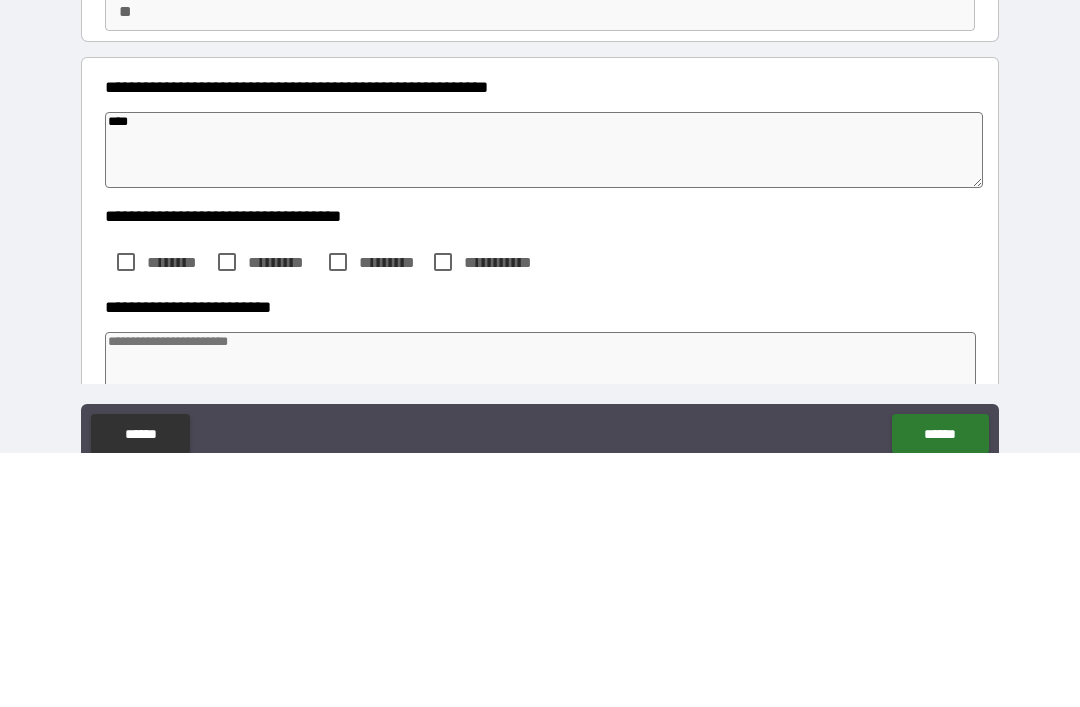 type on "*" 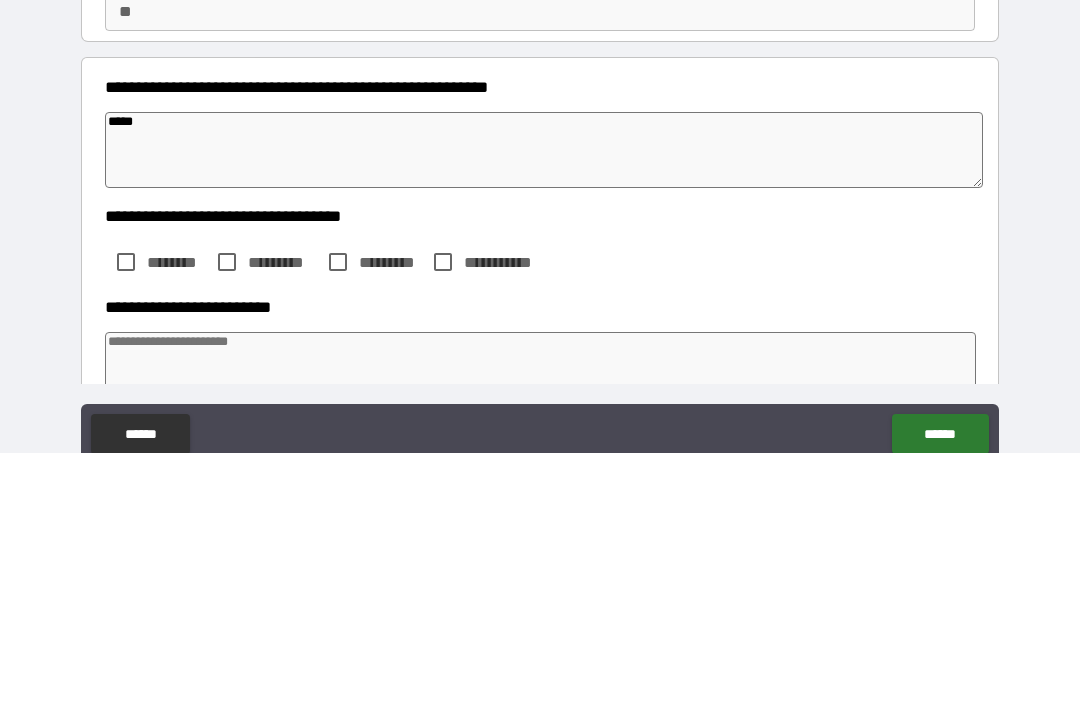 type on "*" 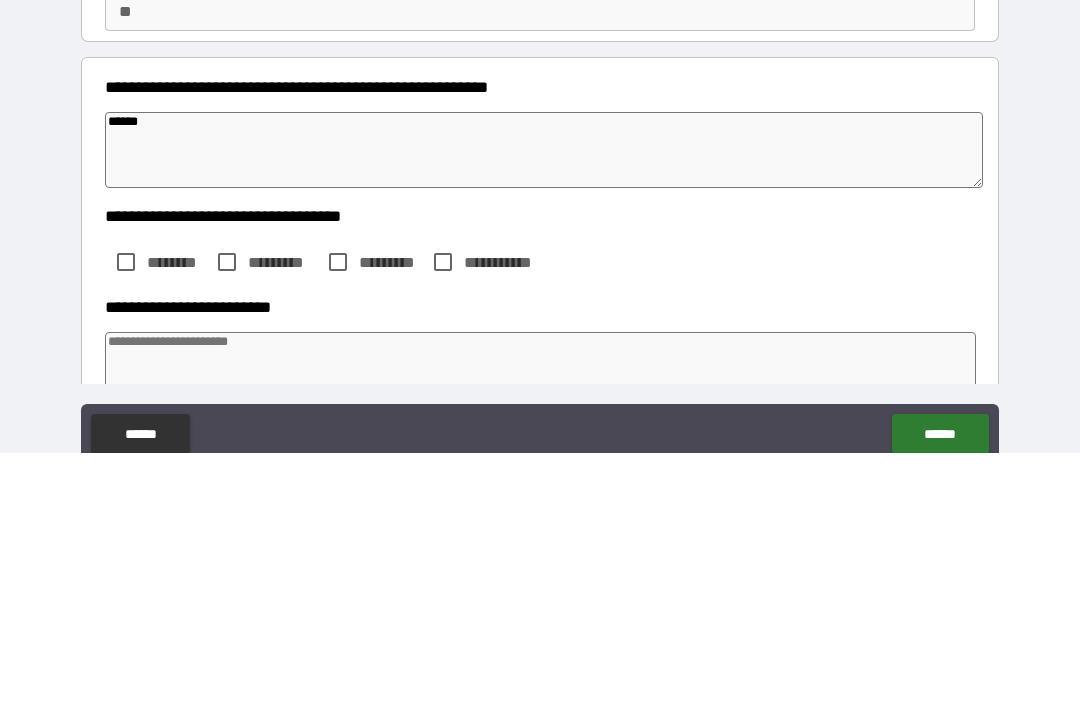 type on "*" 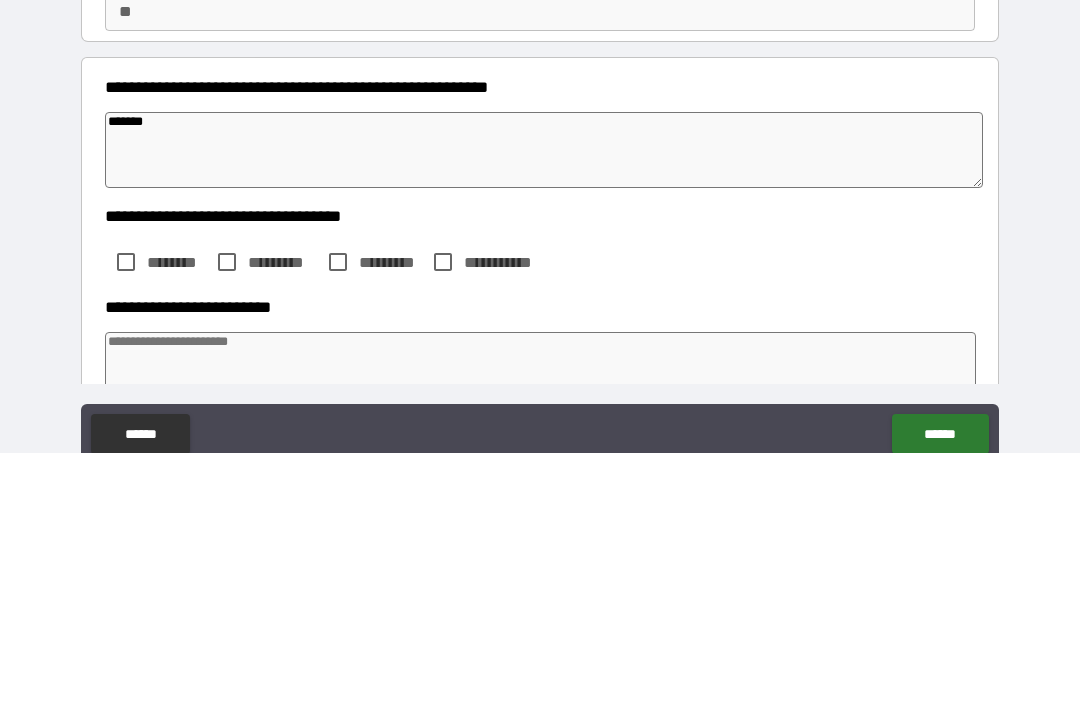 type on "*" 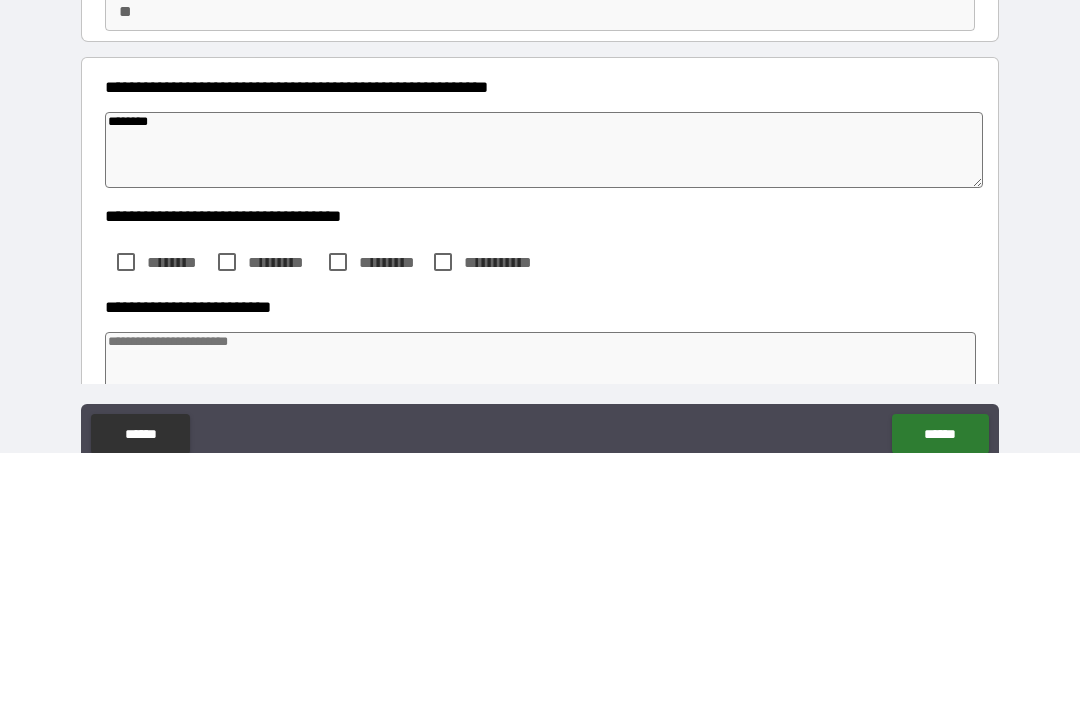 type on "*" 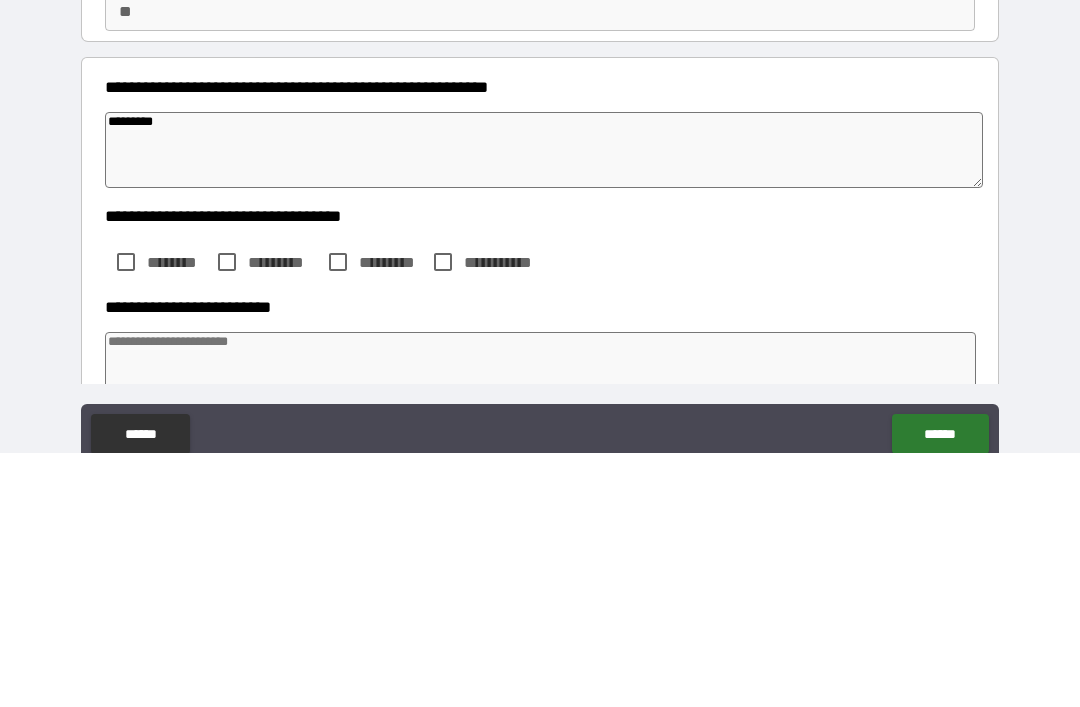 type on "*" 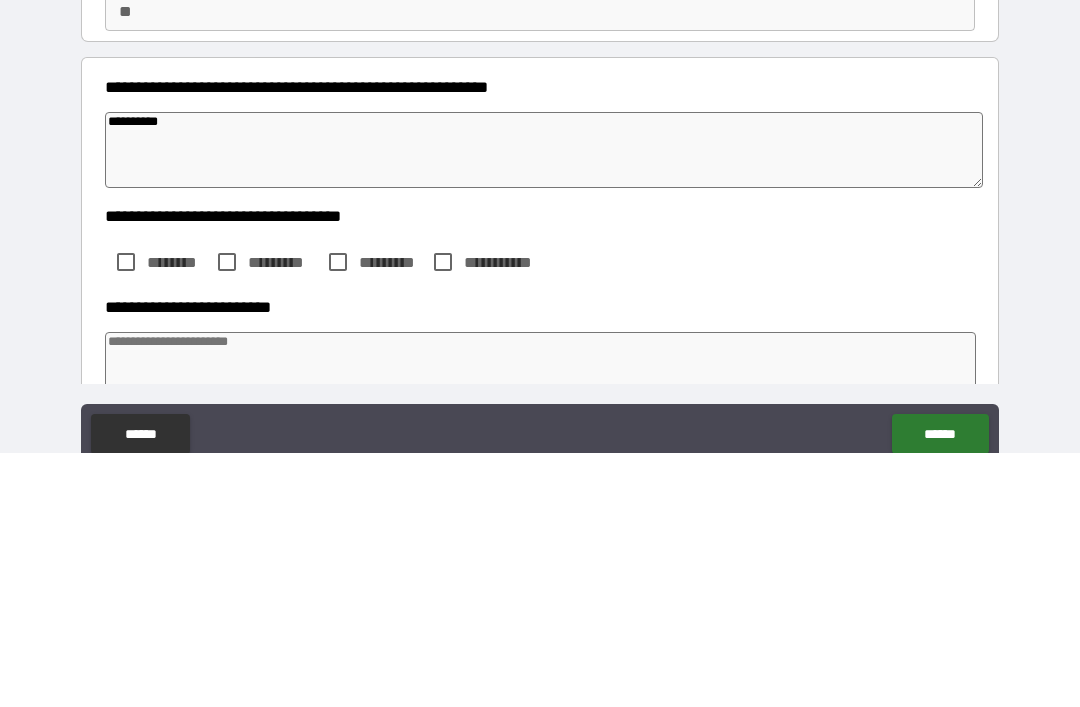 type on "*" 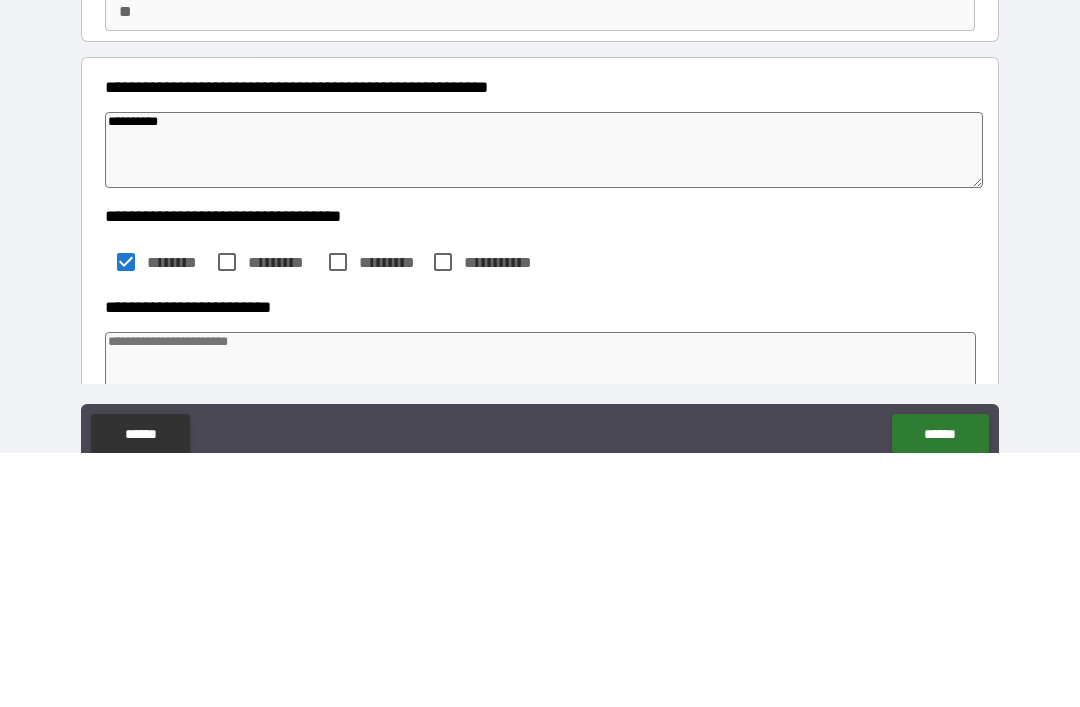 scroll, scrollTop: 64, scrollLeft: 0, axis: vertical 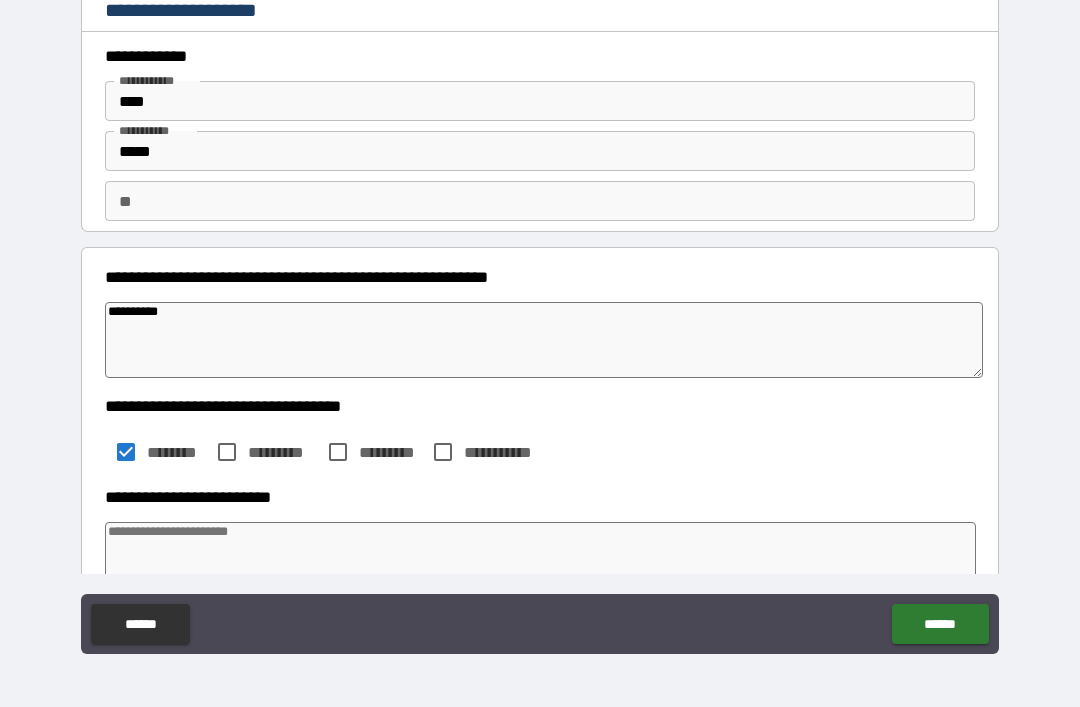 type on "*" 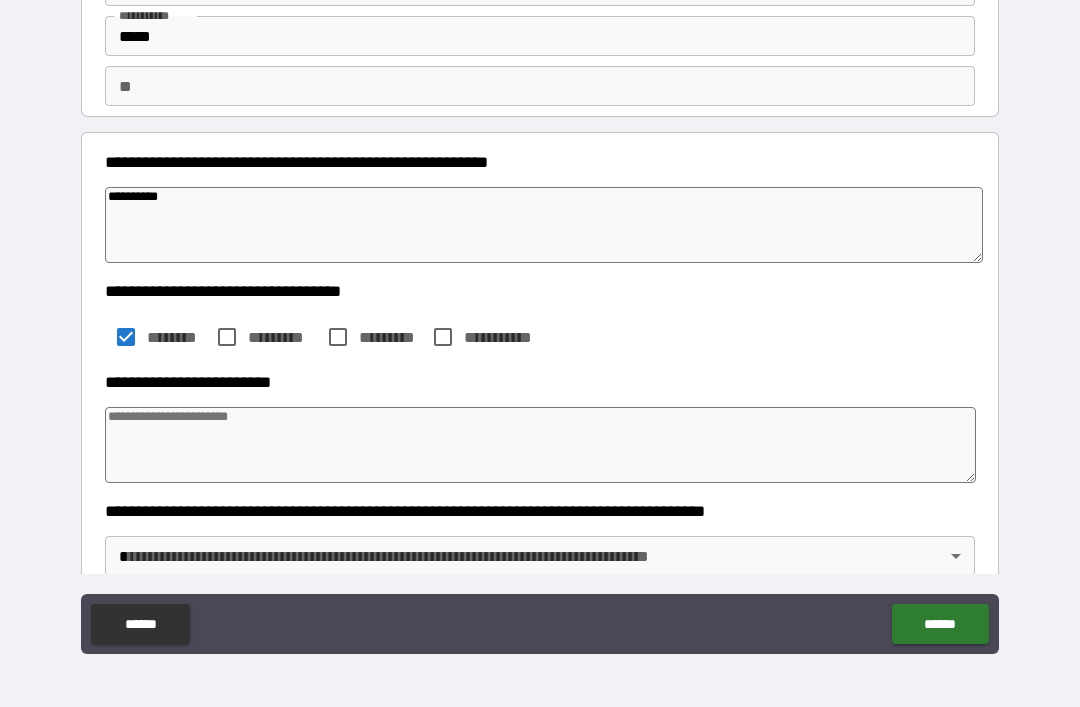 scroll, scrollTop: 147, scrollLeft: 0, axis: vertical 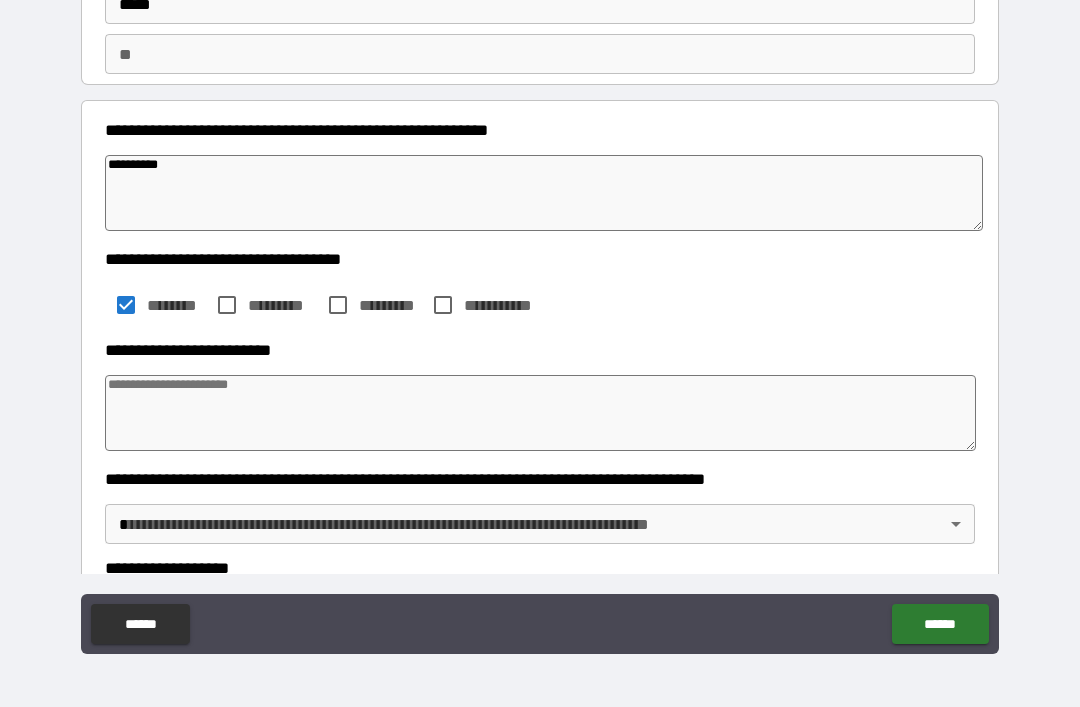 click at bounding box center [540, 413] 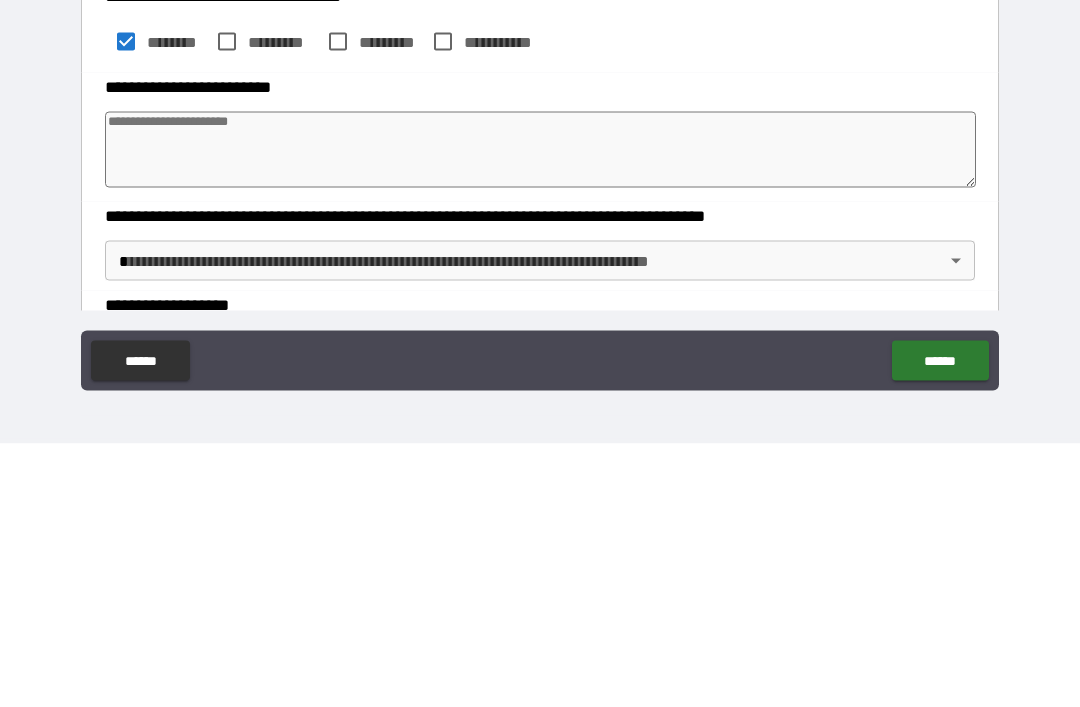 type on "*" 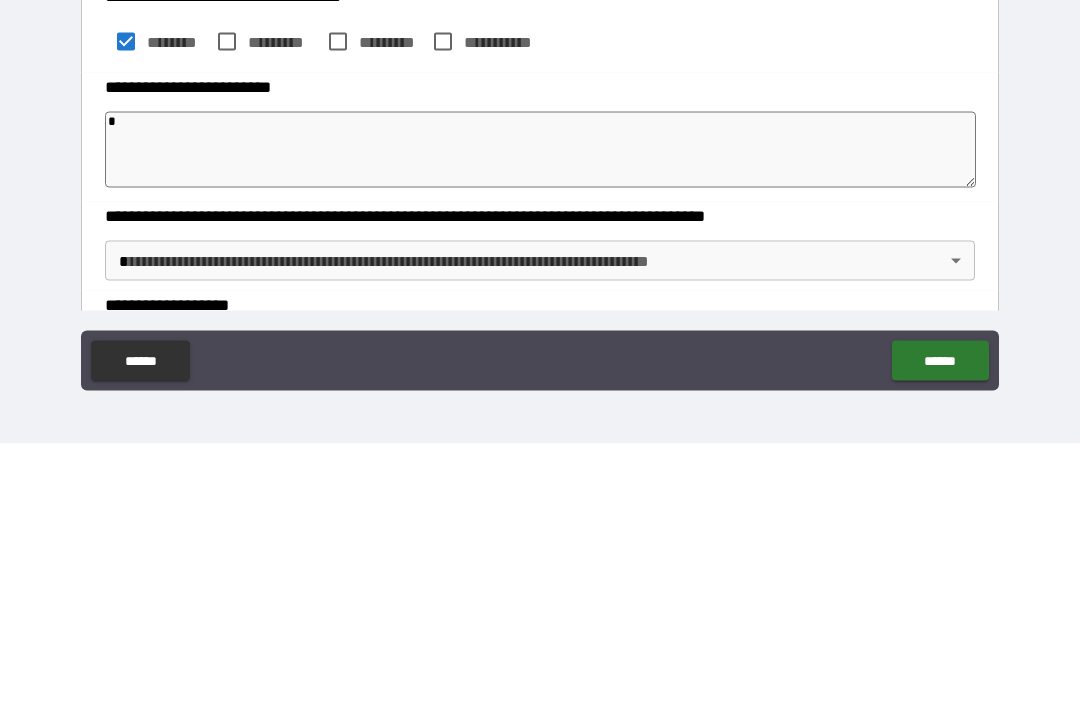 type on "*" 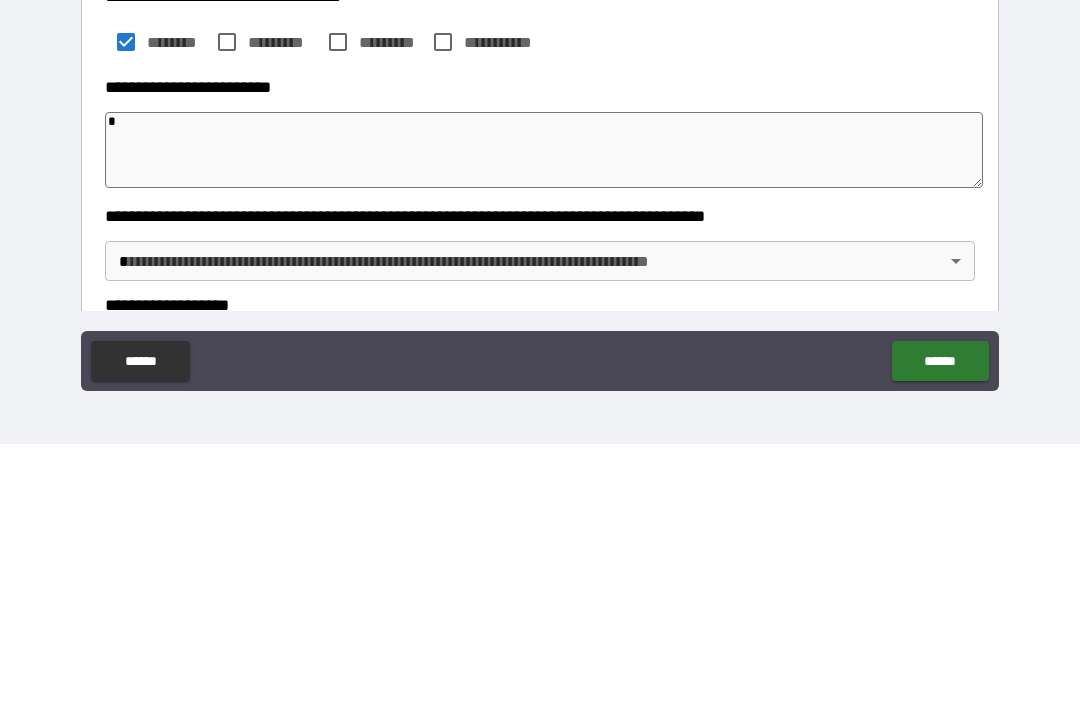 type on "*" 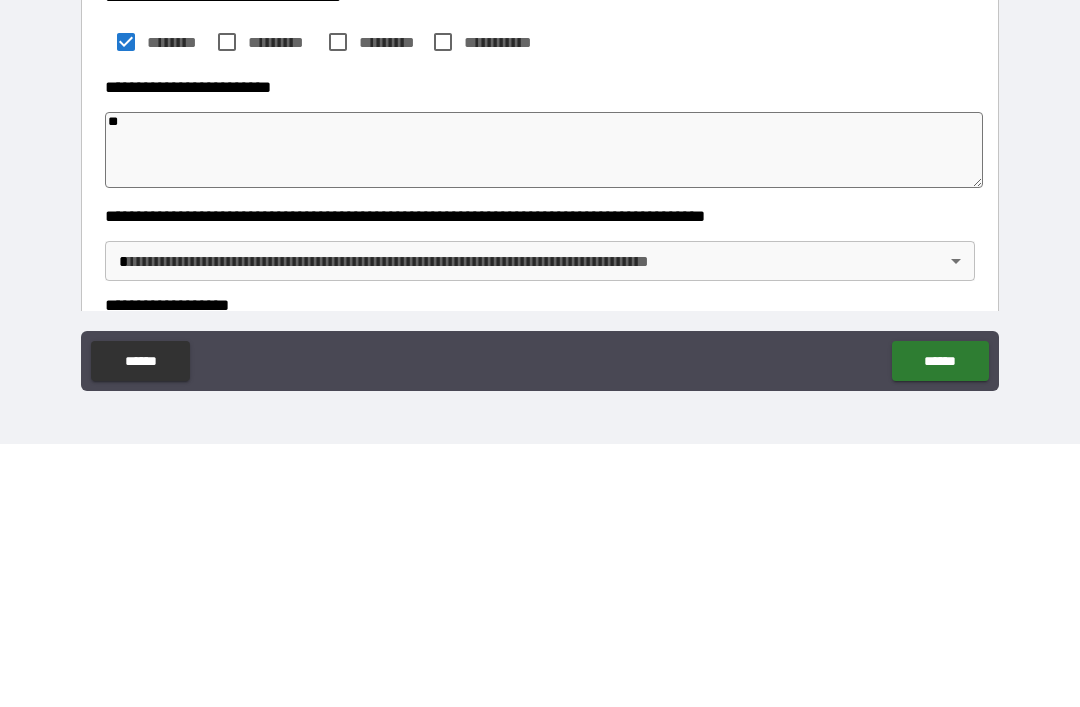 type on "*" 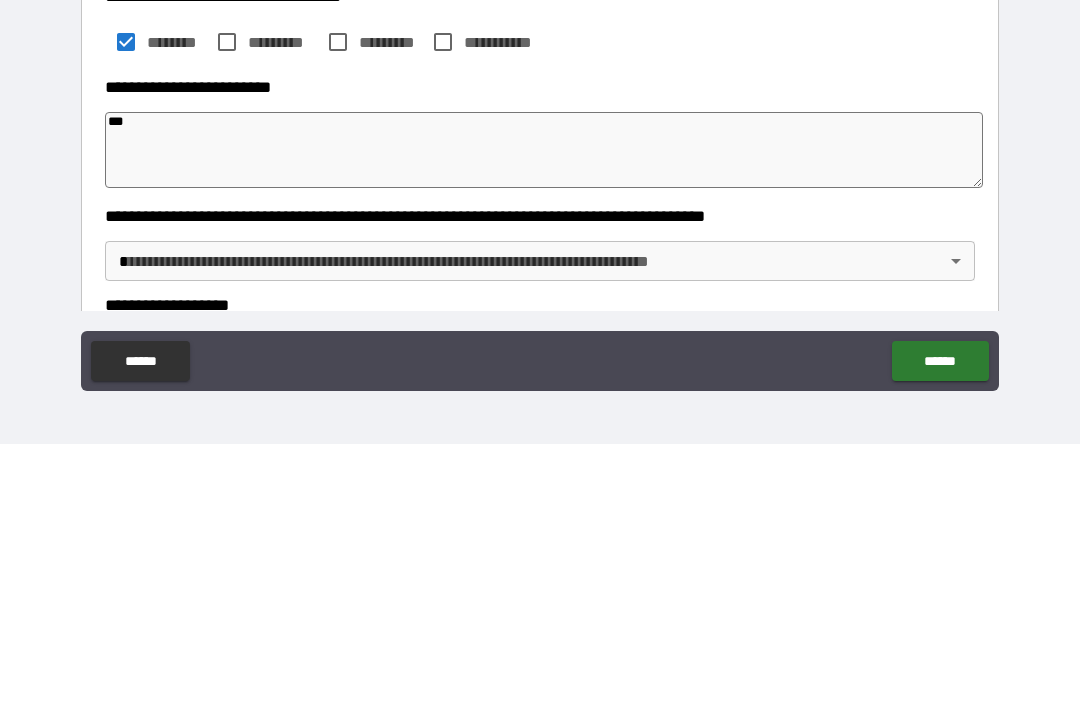 type on "*" 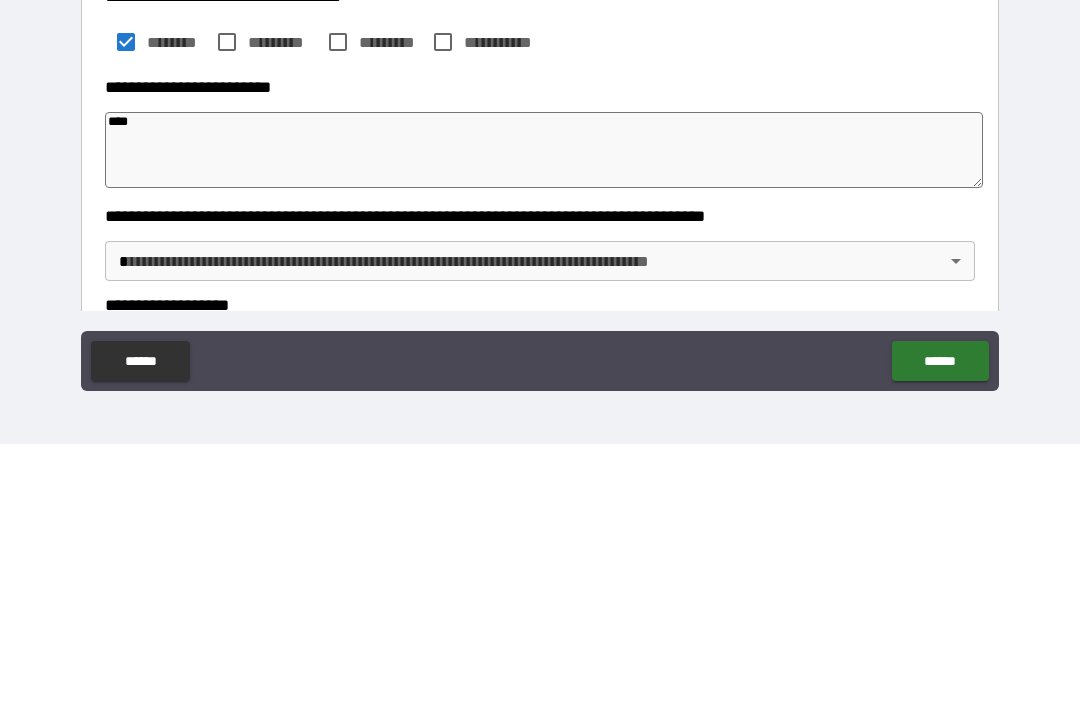 type on "*" 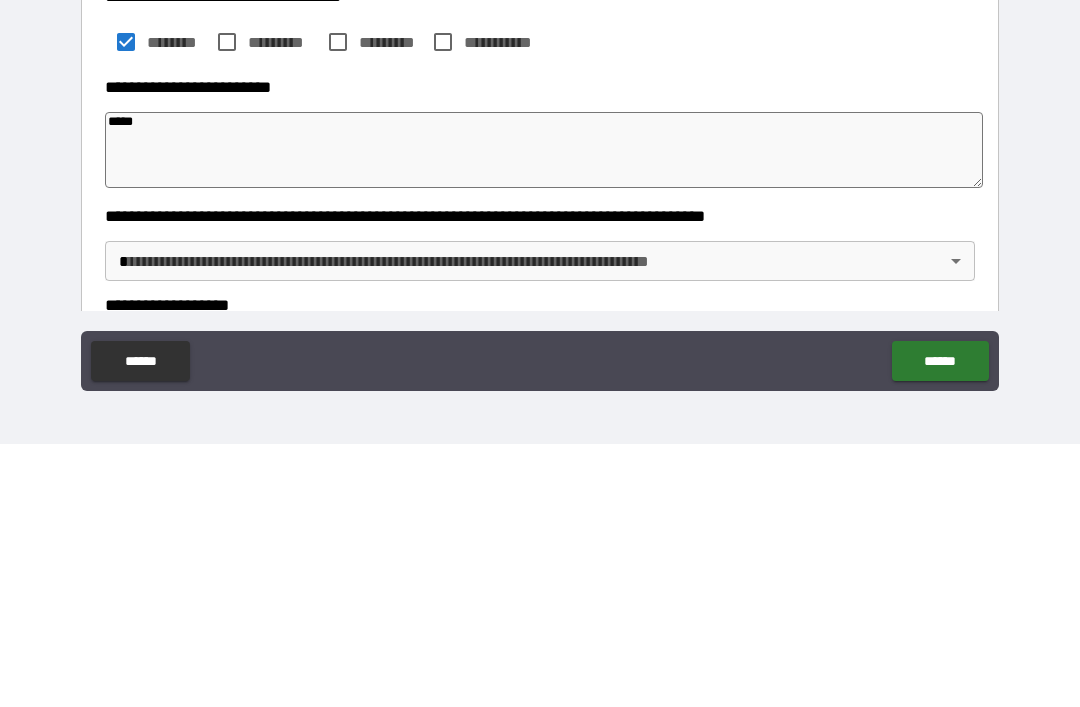 type on "*" 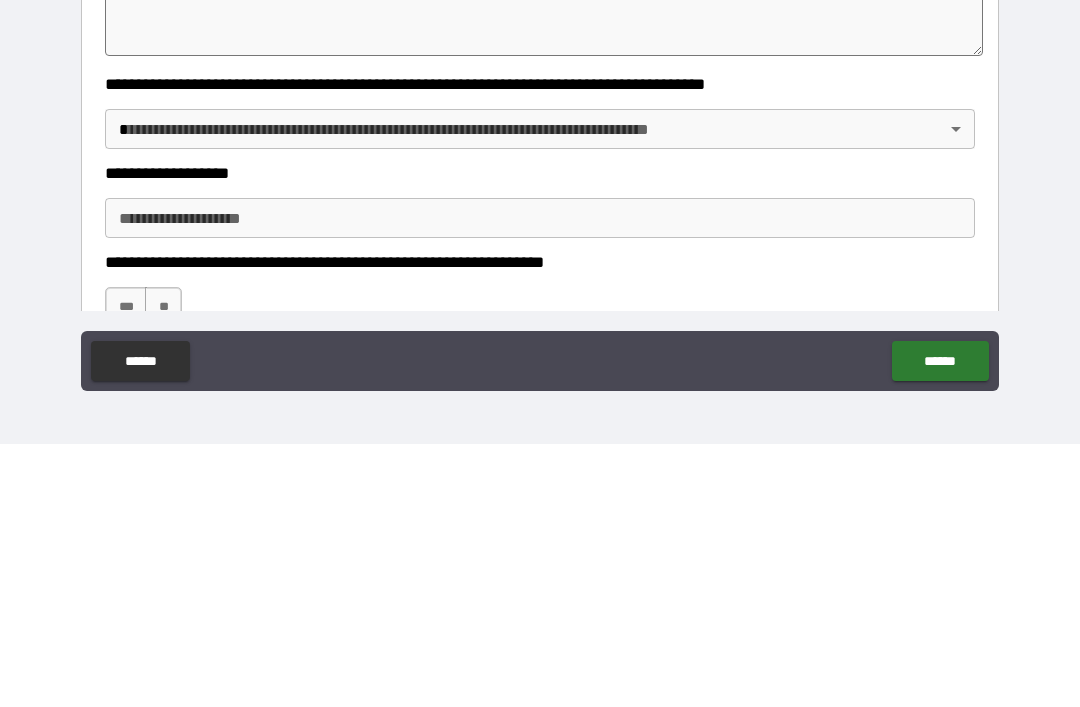 scroll, scrollTop: 289, scrollLeft: 0, axis: vertical 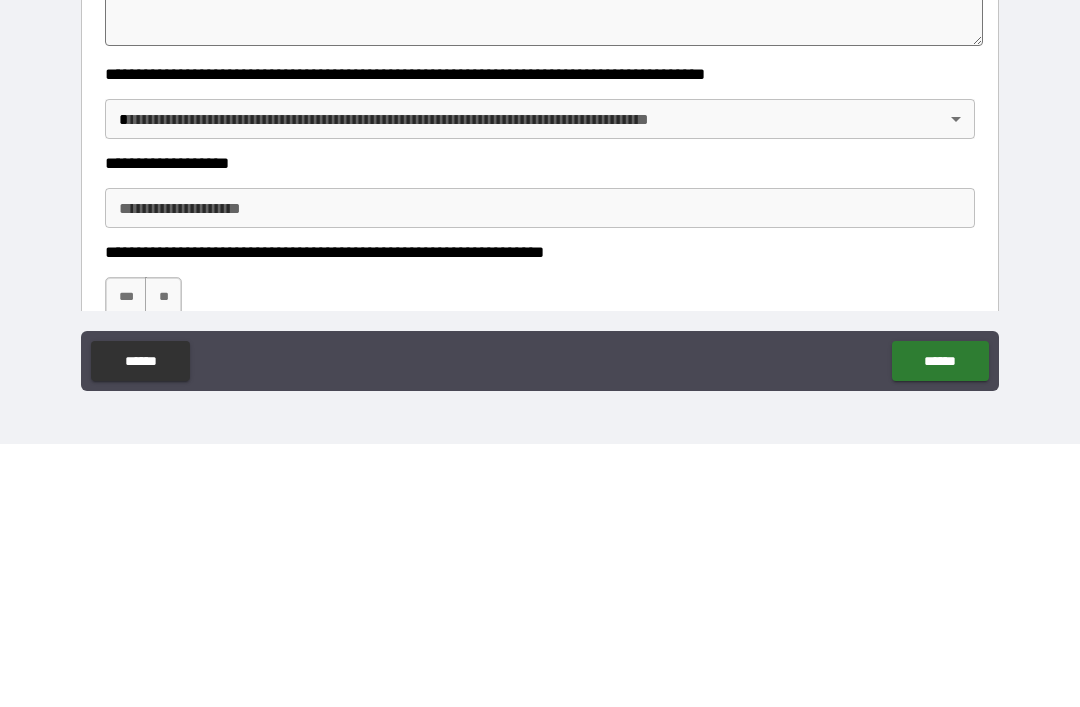 click on "[FIRST] [LAST] [STREET_NAME] [CITY], [STATE] [ZIP_CODE] [COUNTRY] [PHONE] [EMAIL] [DATE] [SSN] [CREDIT_CARD]" at bounding box center (540, 321) 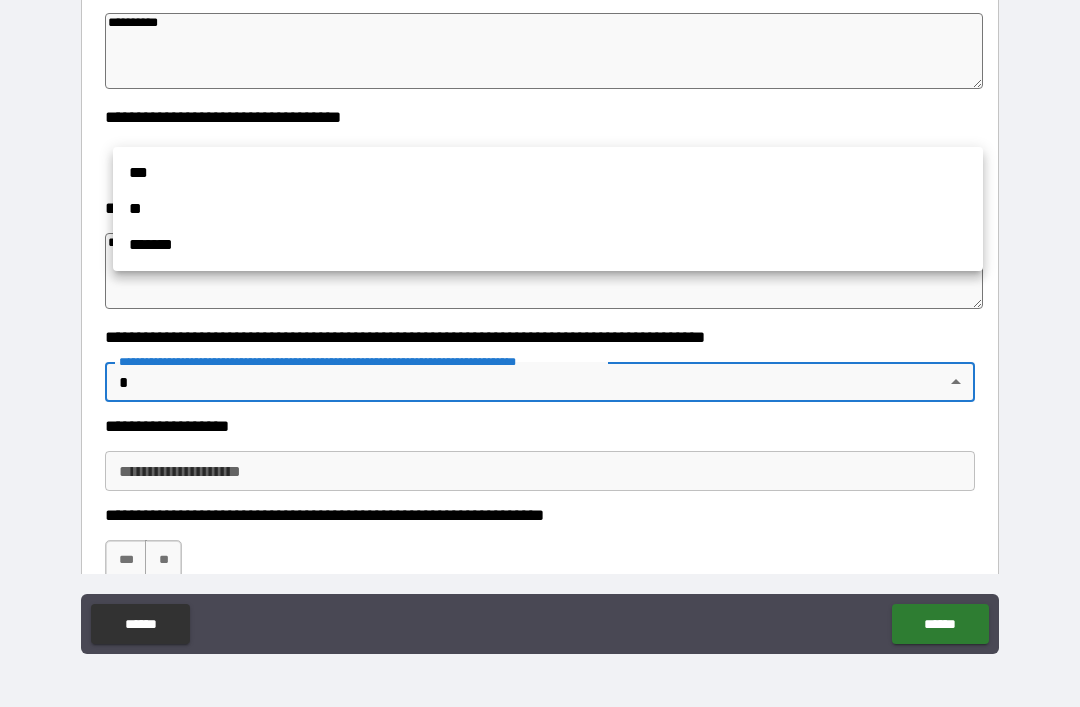 click on "**" at bounding box center (548, 209) 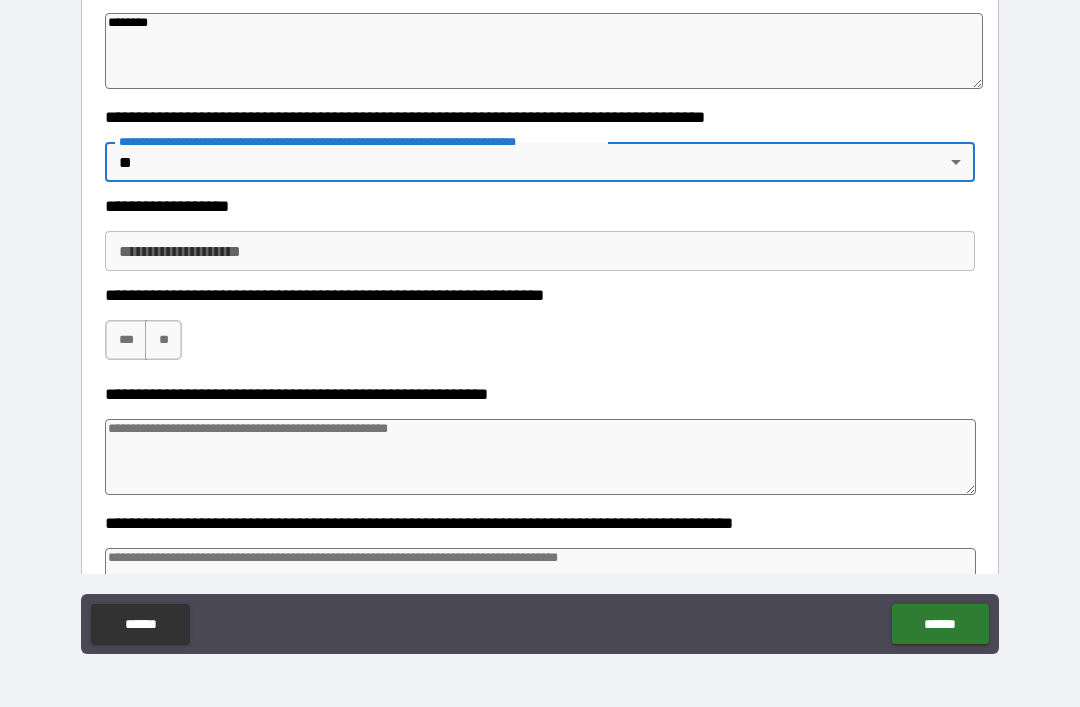 scroll, scrollTop: 513, scrollLeft: 0, axis: vertical 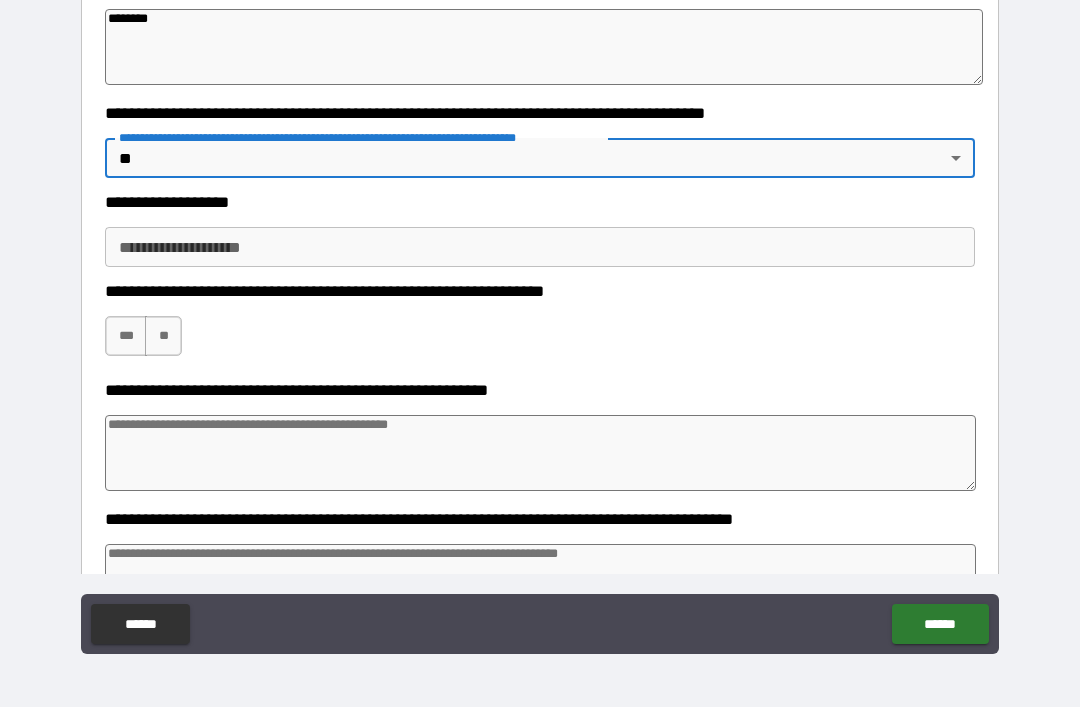 click on "**********" at bounding box center (540, 247) 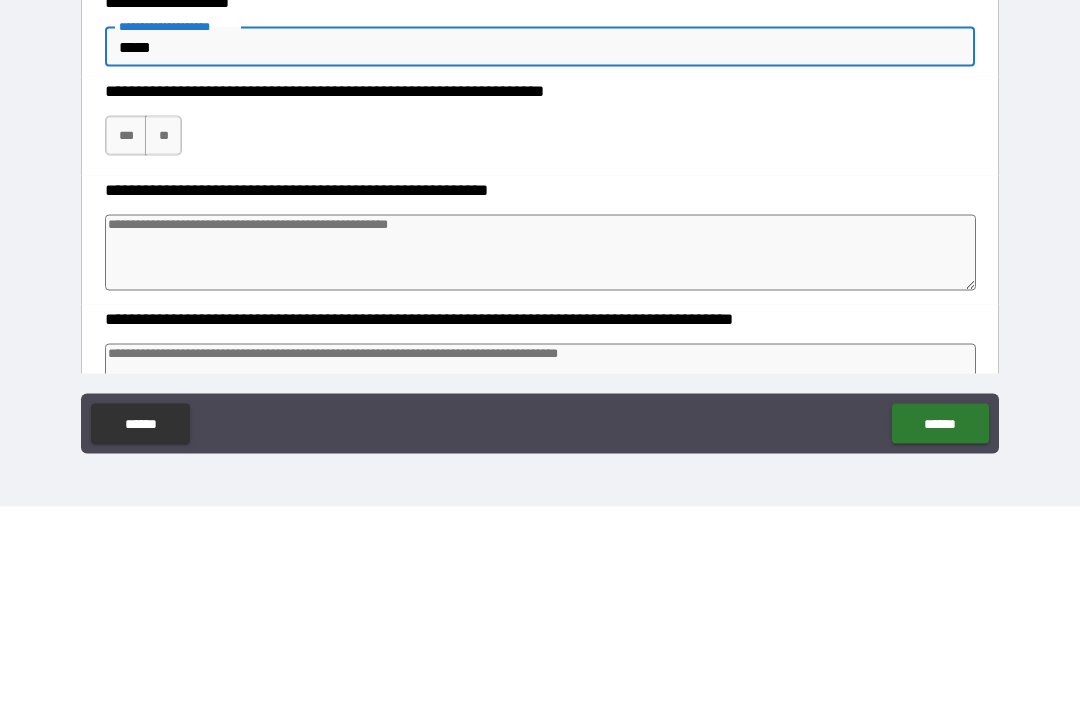click on "***" at bounding box center [126, 336] 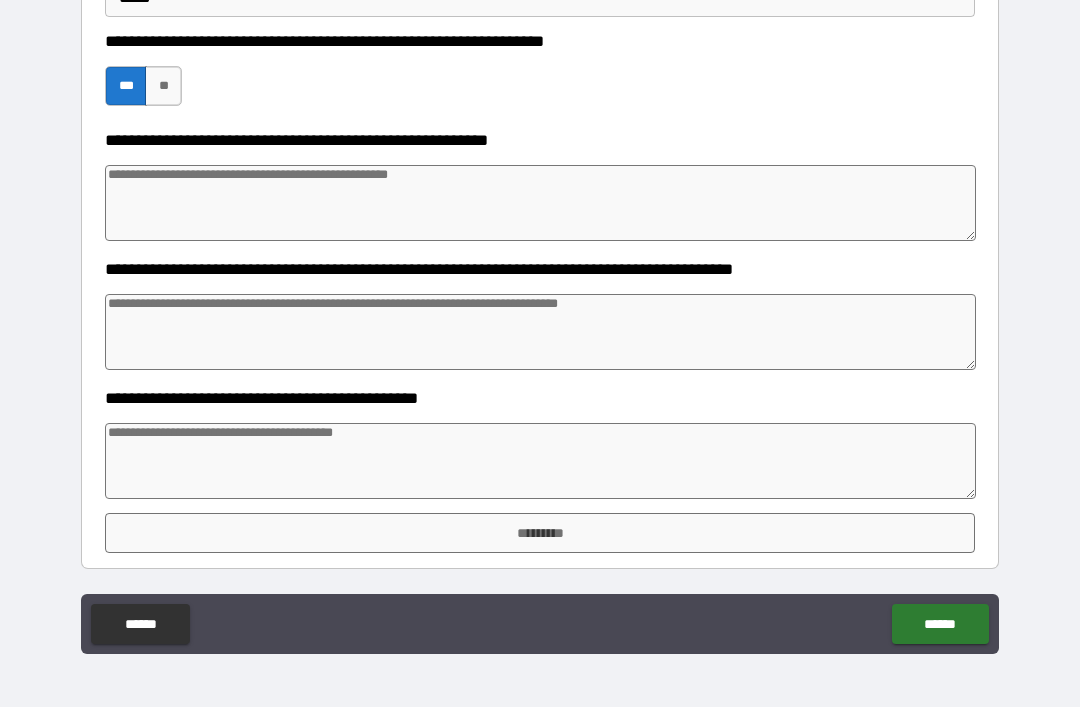 scroll, scrollTop: 763, scrollLeft: 0, axis: vertical 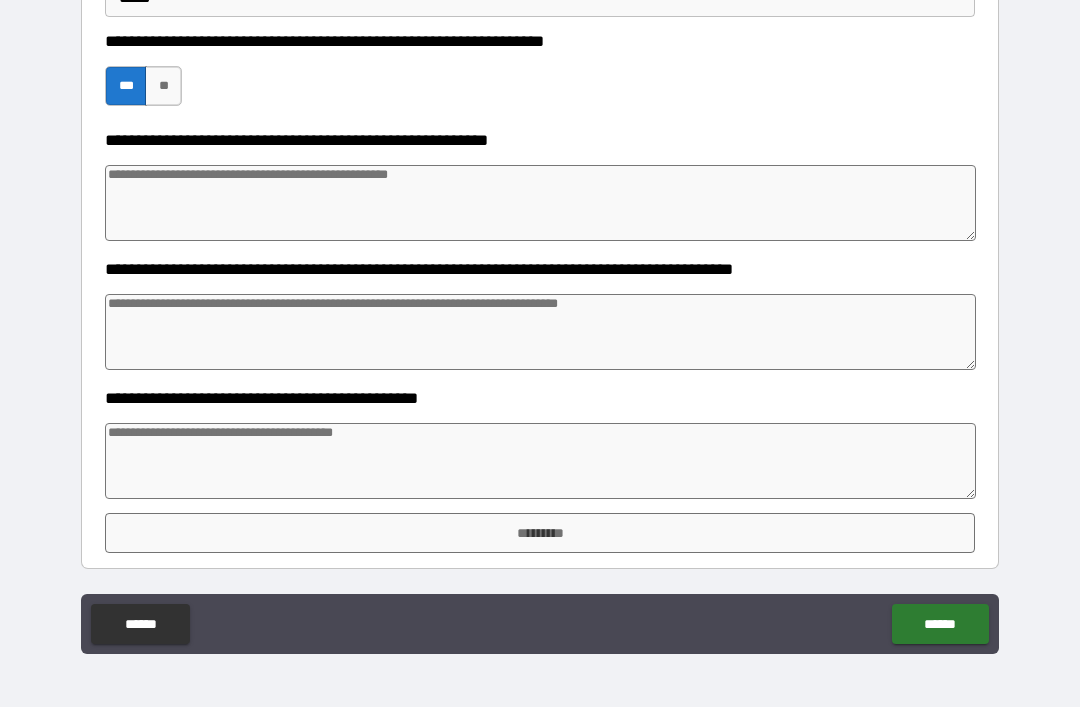 click on "*********" at bounding box center (540, 533) 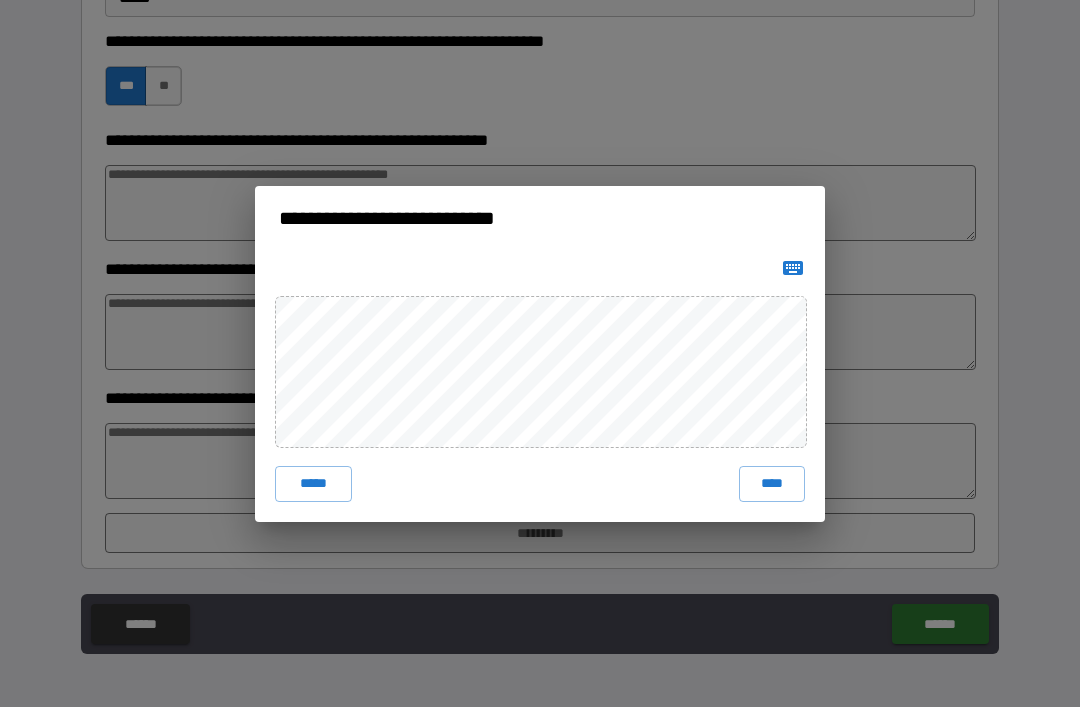 click on "****" at bounding box center (772, 484) 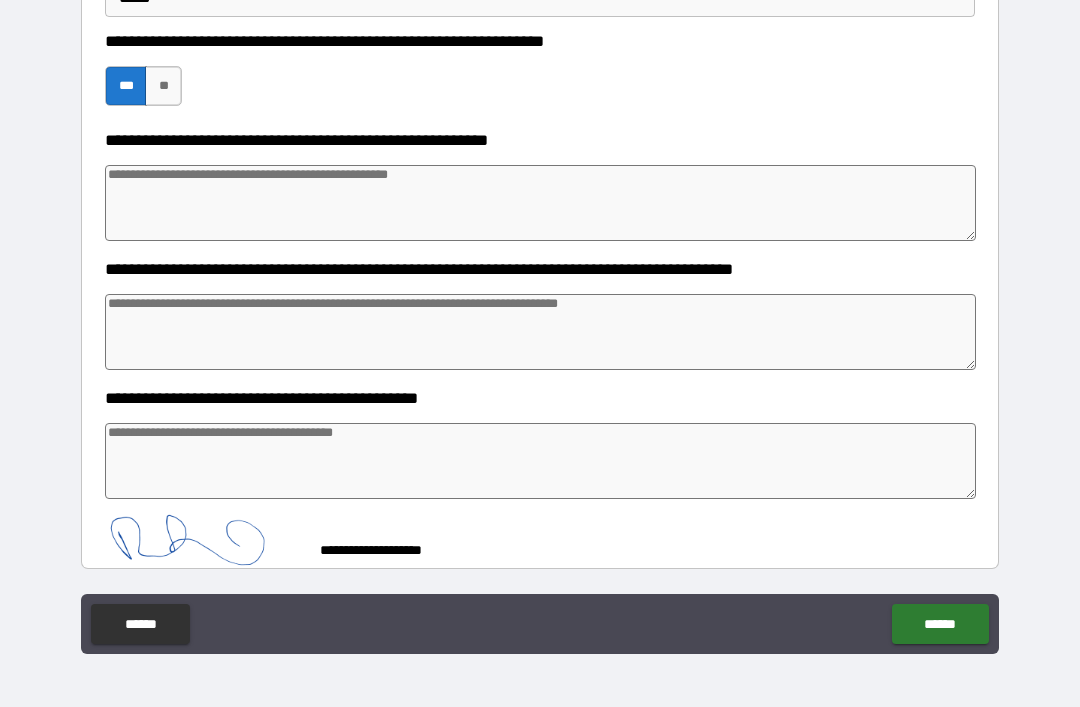 scroll, scrollTop: 753, scrollLeft: 0, axis: vertical 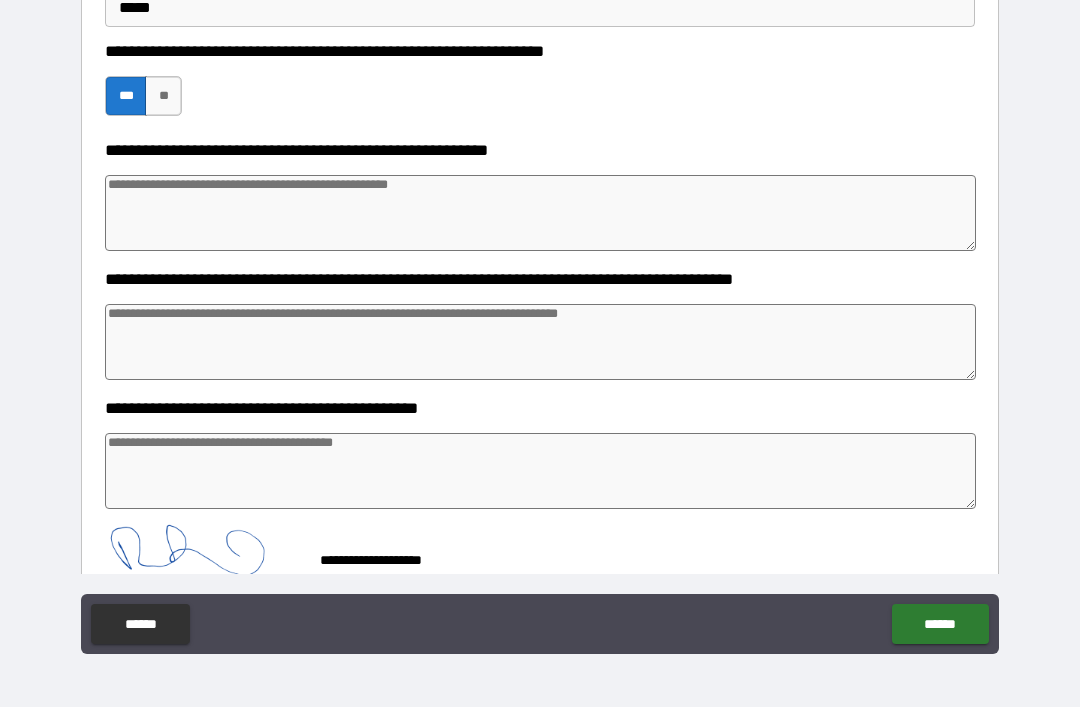 click on "******" at bounding box center (940, 624) 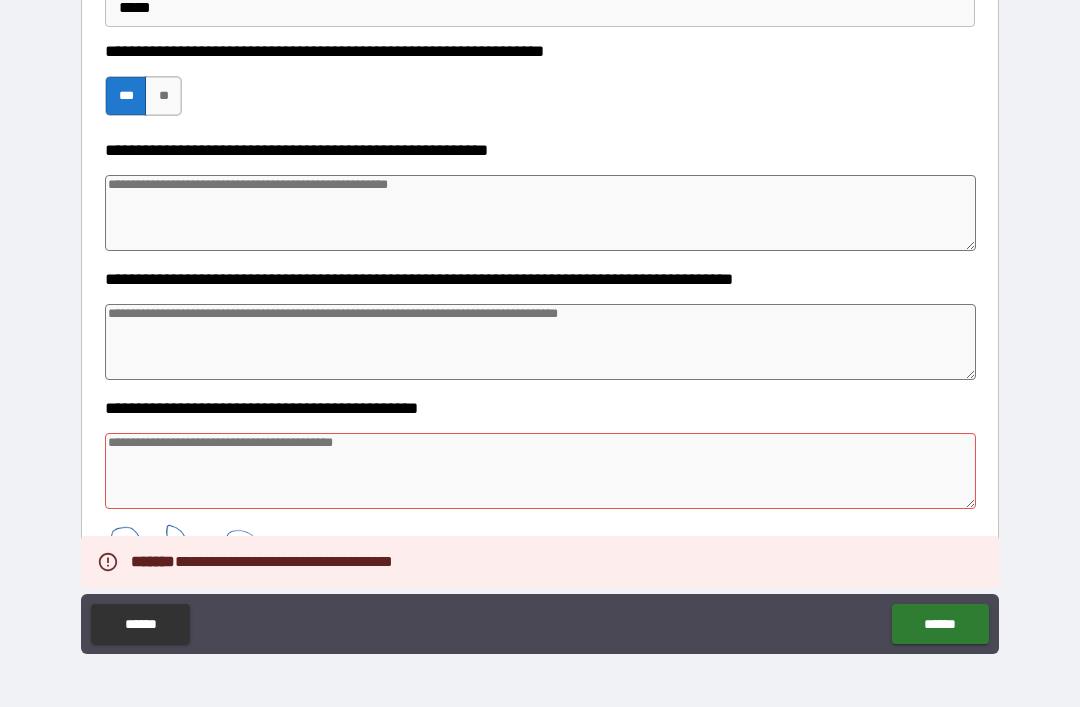 click at bounding box center (540, 471) 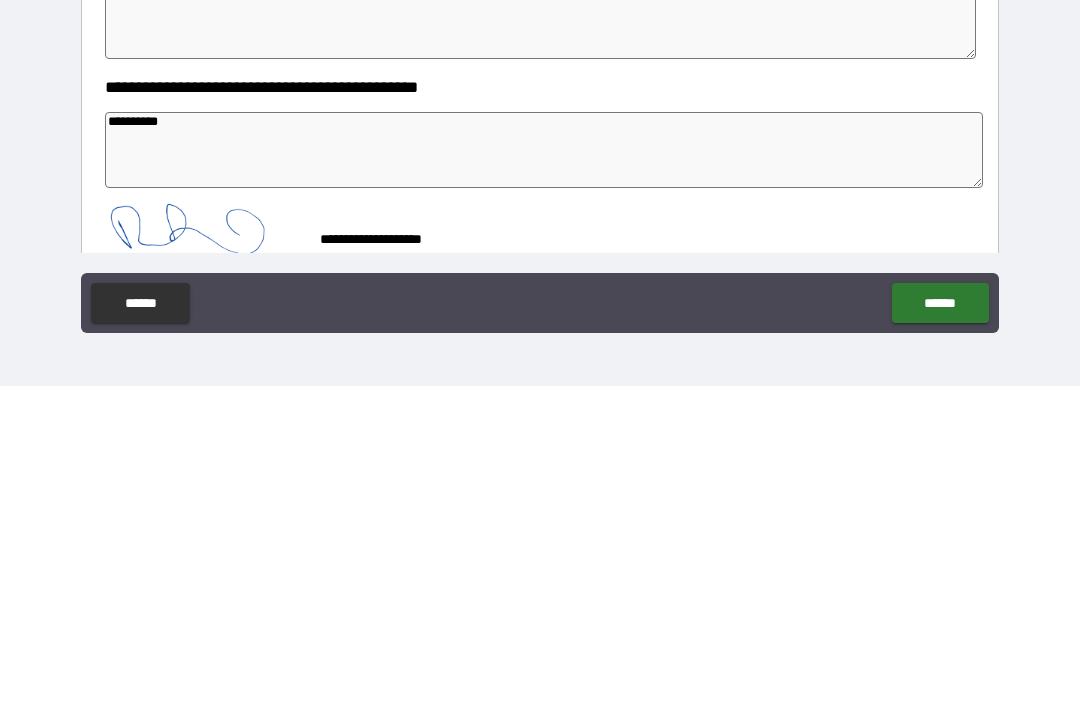 click on "******   ******" at bounding box center [540, 626] 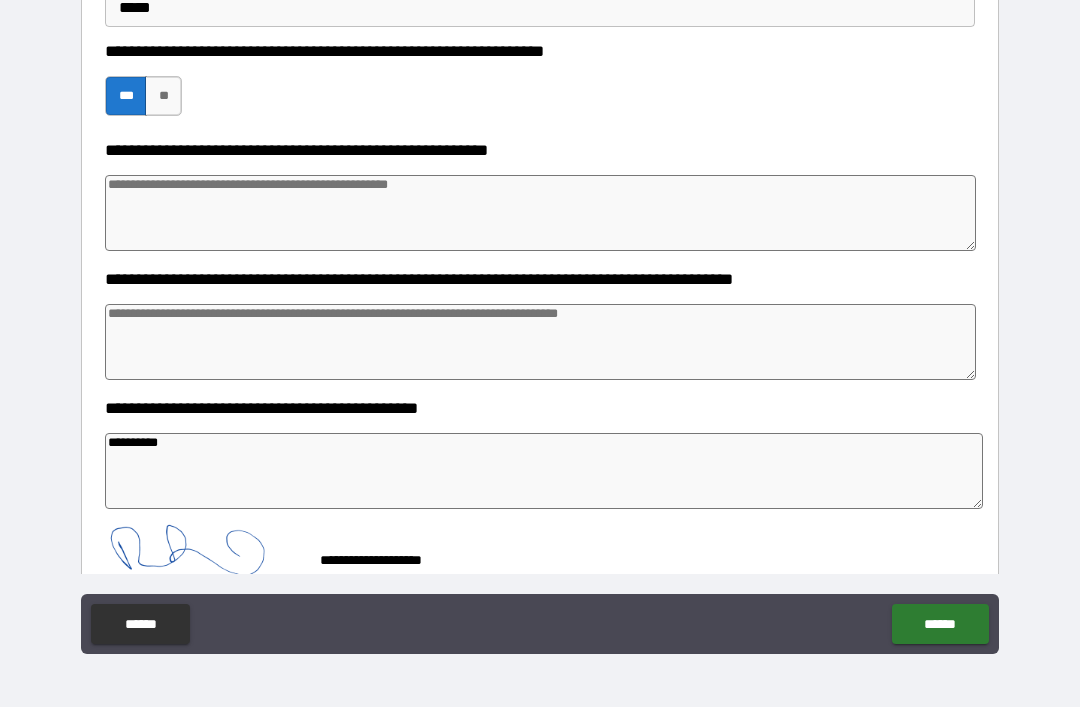 click on "******" at bounding box center [940, 624] 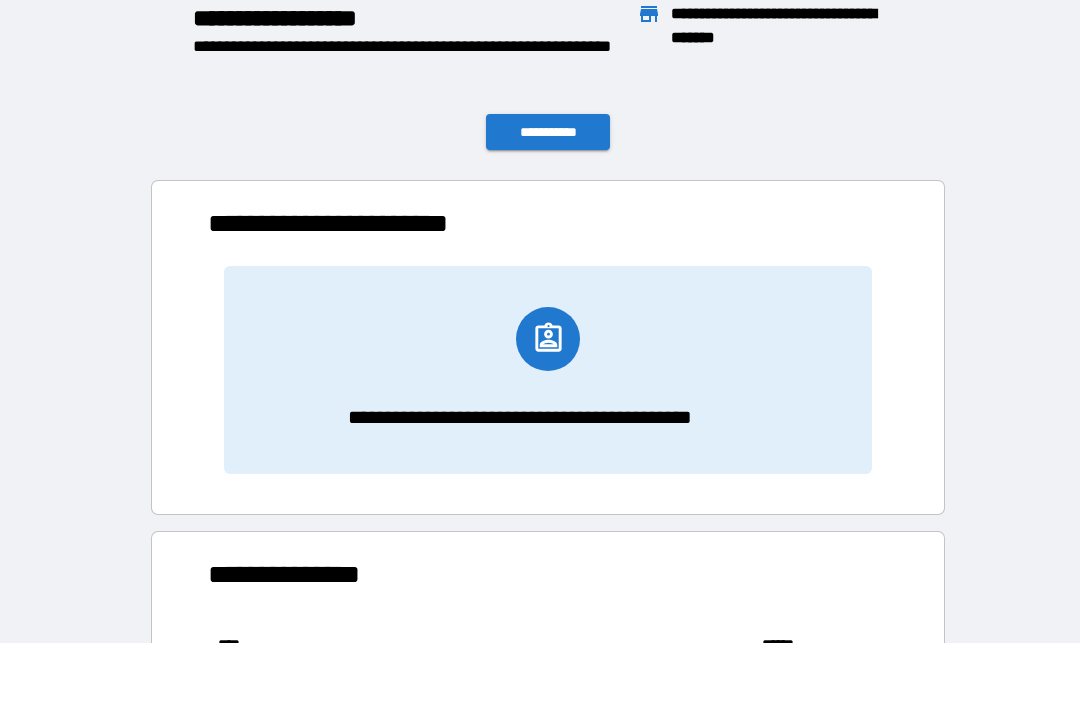 scroll, scrollTop: 1, scrollLeft: 1, axis: both 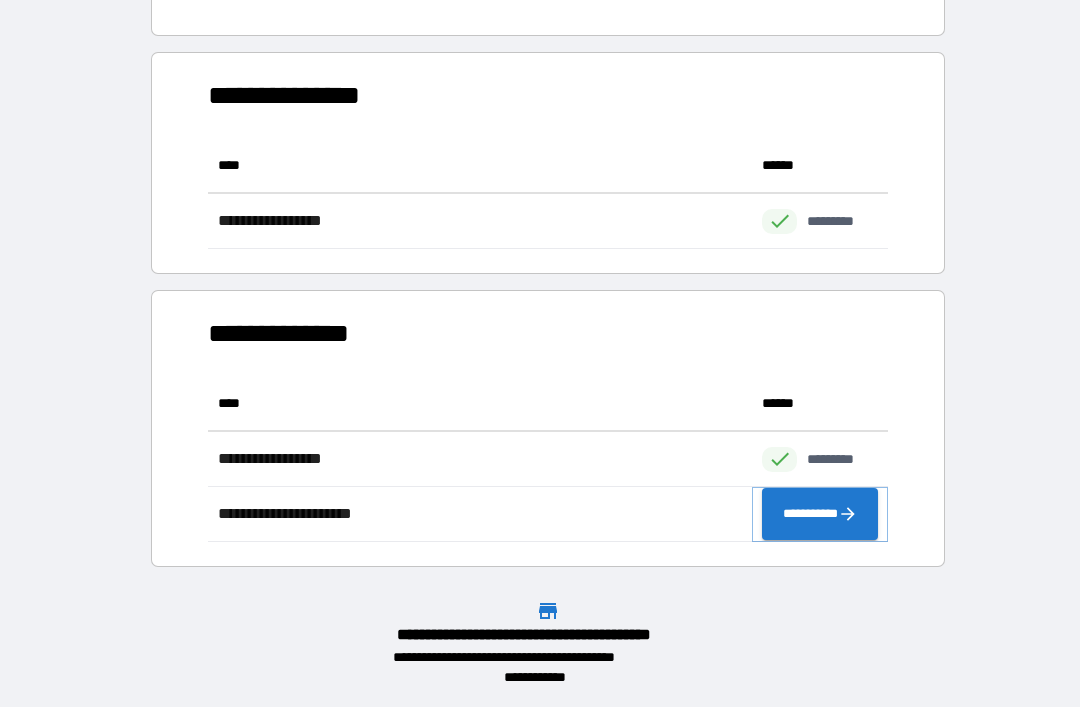 click on "**********" at bounding box center [820, 514] 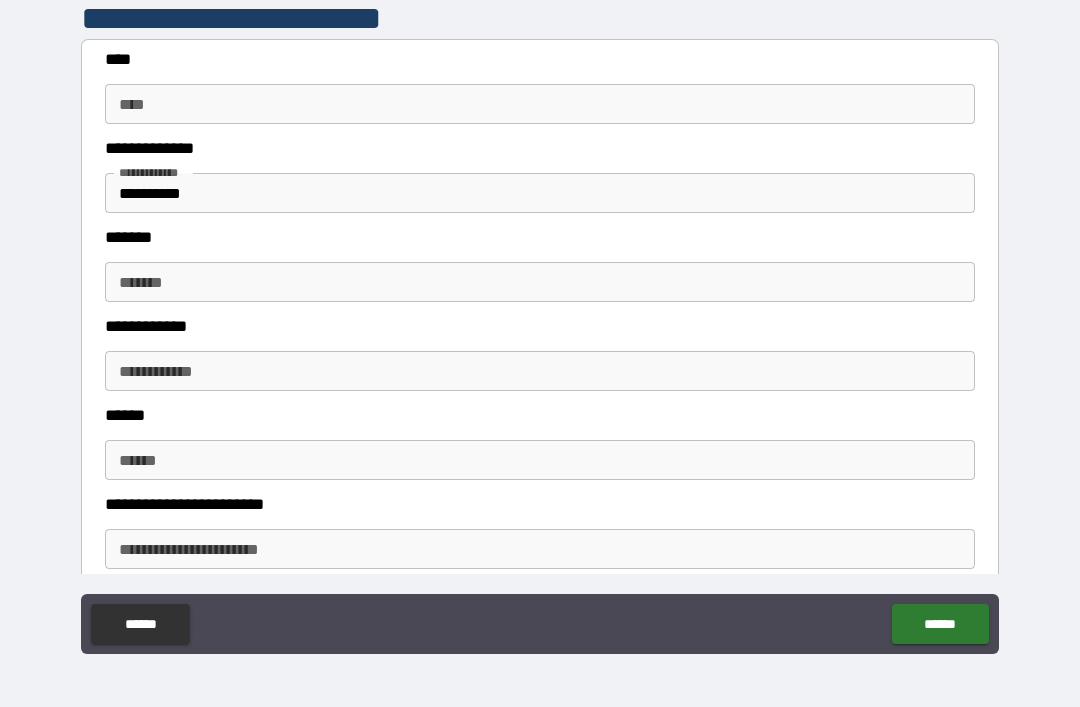 scroll, scrollTop: 1024, scrollLeft: 0, axis: vertical 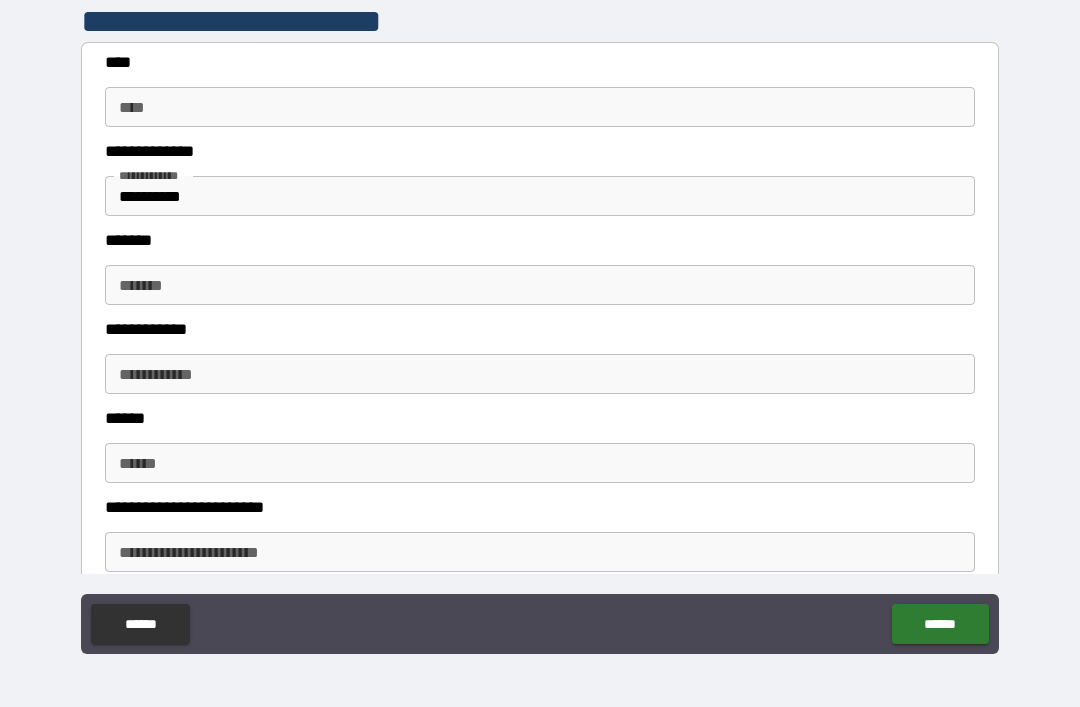 click on "****" at bounding box center [540, 107] 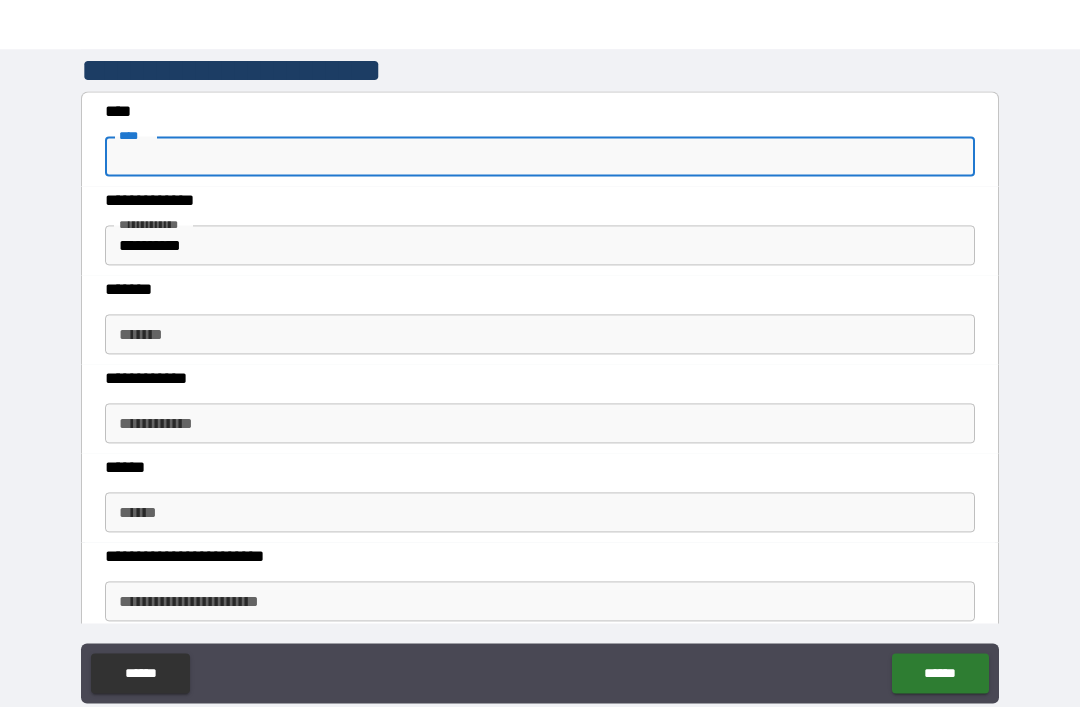 scroll, scrollTop: 0, scrollLeft: 0, axis: both 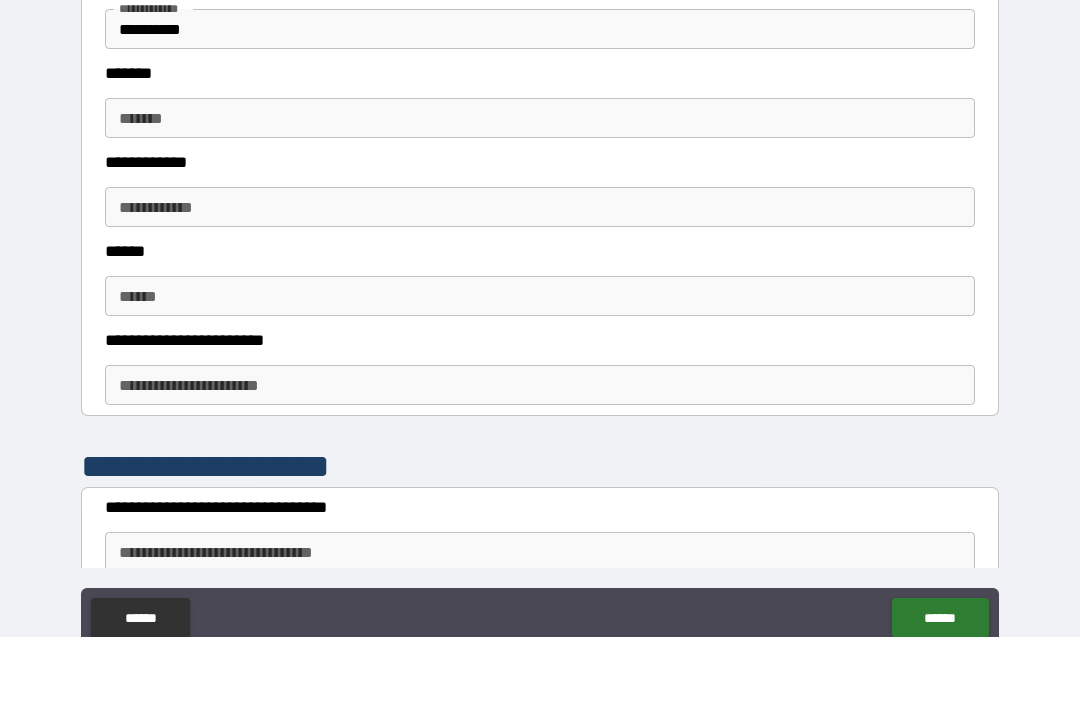 click on "*******" at bounding box center [540, 188] 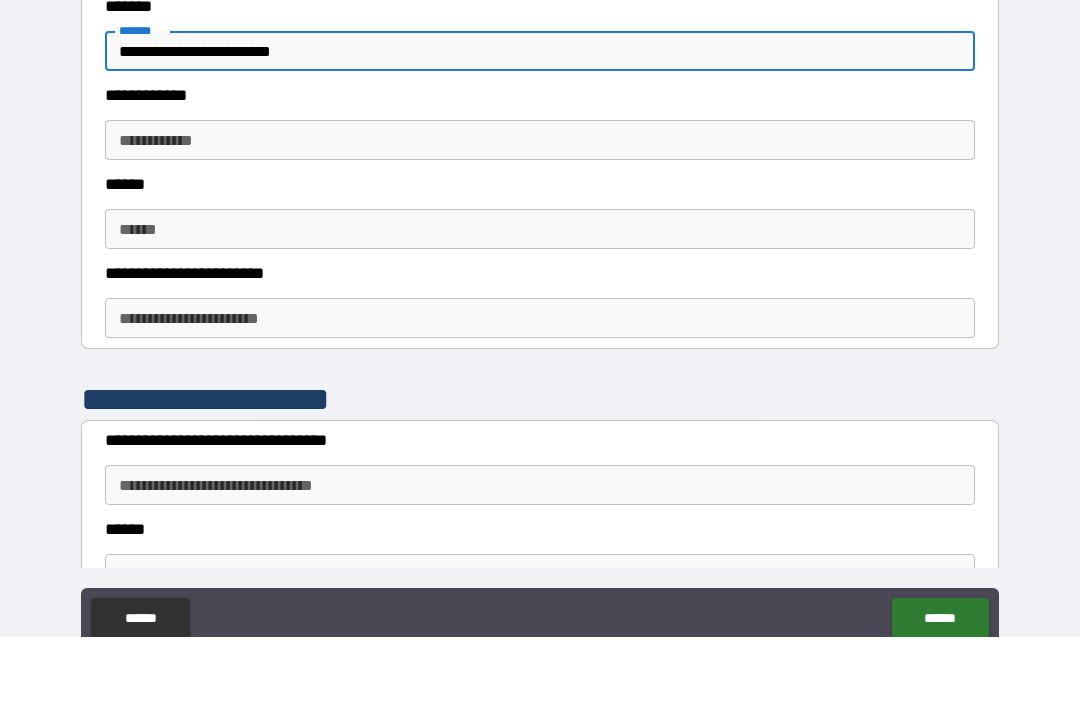 scroll, scrollTop: 1283, scrollLeft: 0, axis: vertical 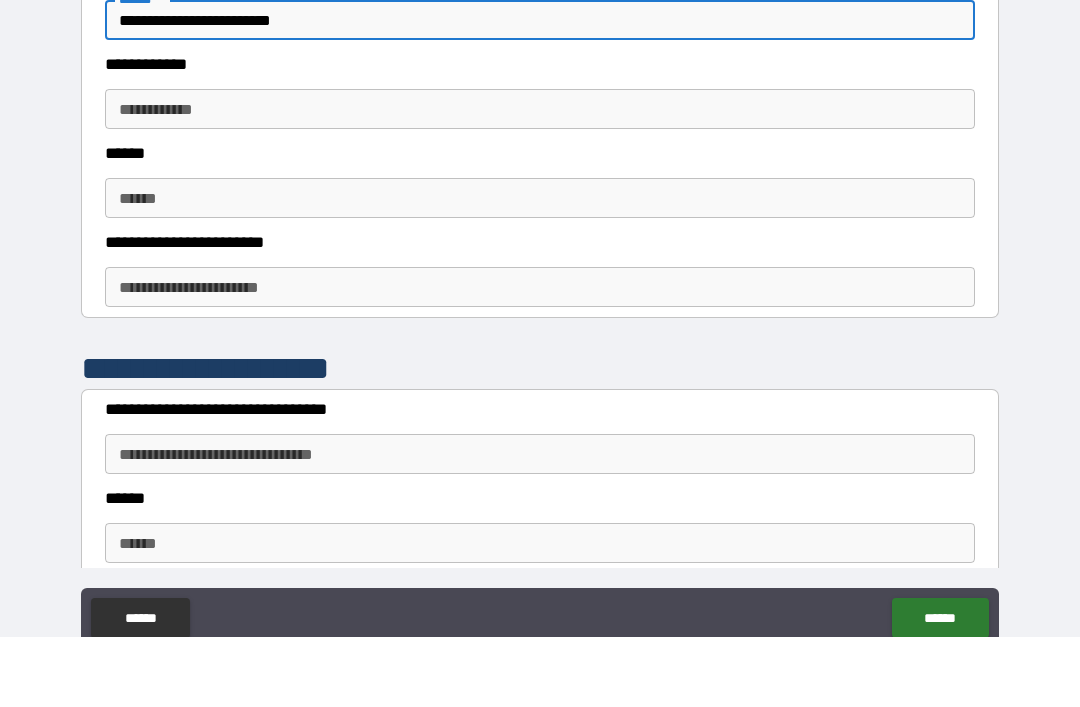 click on "**********" at bounding box center (540, 179) 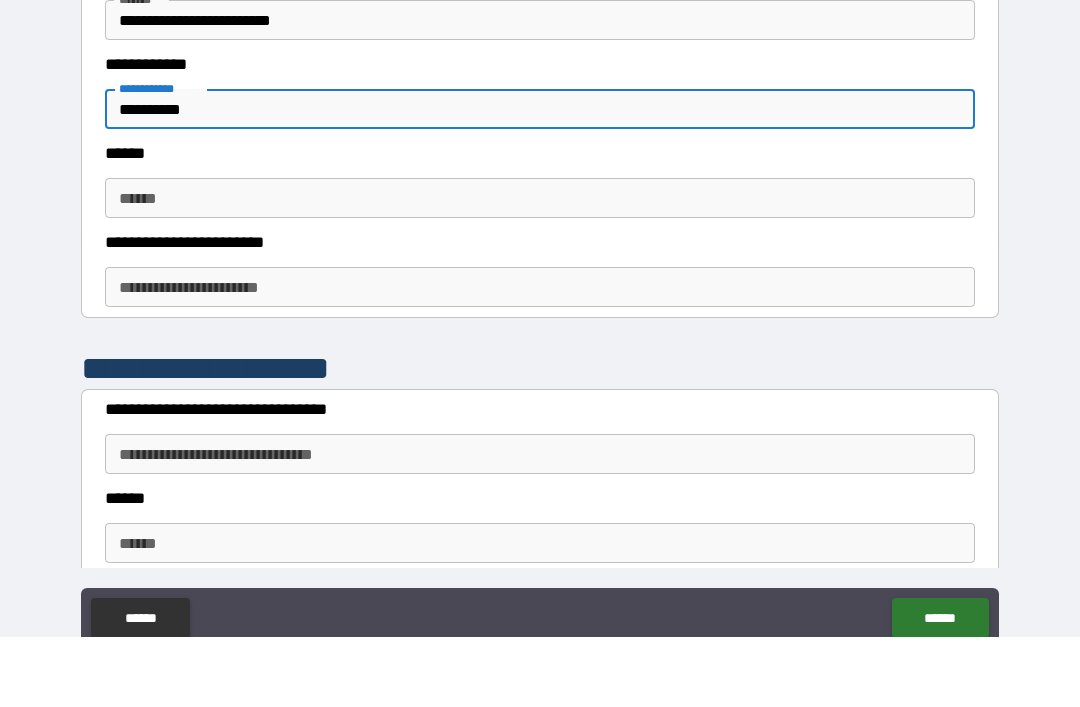 click on "******" at bounding box center (540, 268) 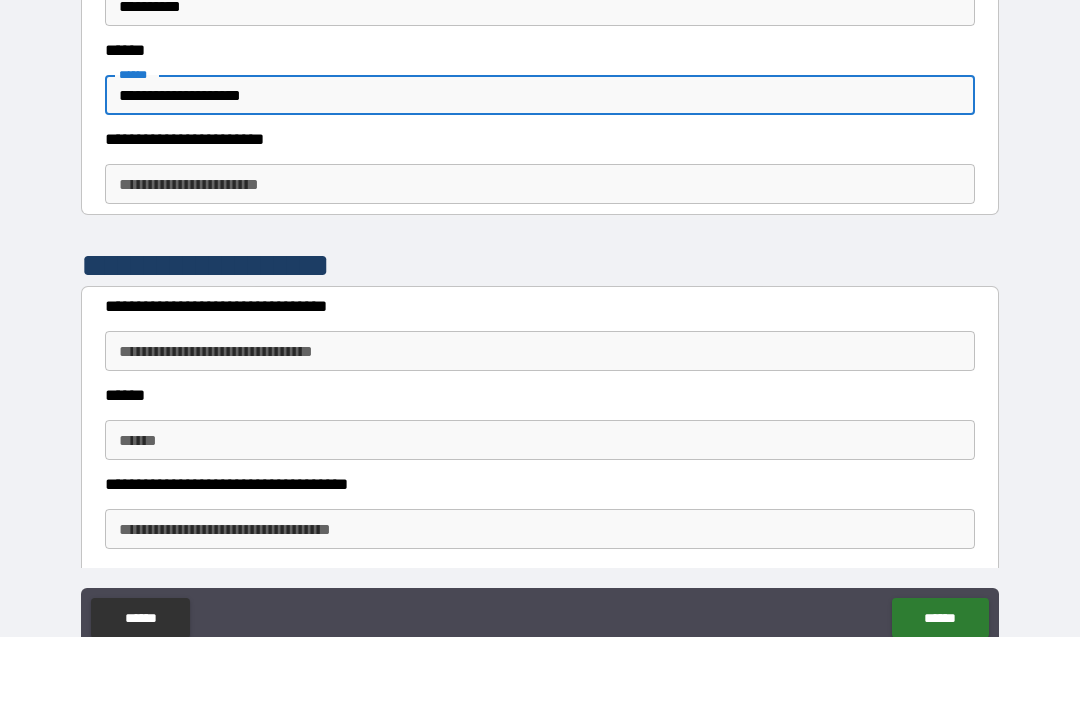 scroll, scrollTop: 1395, scrollLeft: 0, axis: vertical 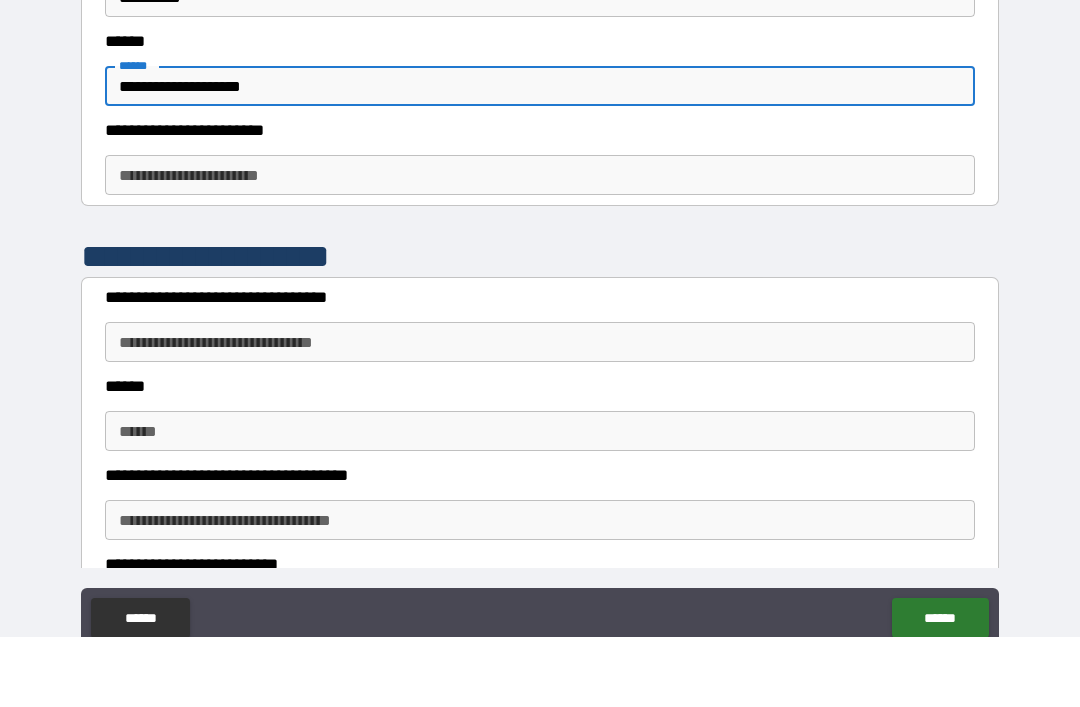 click on "**********" at bounding box center (540, 245) 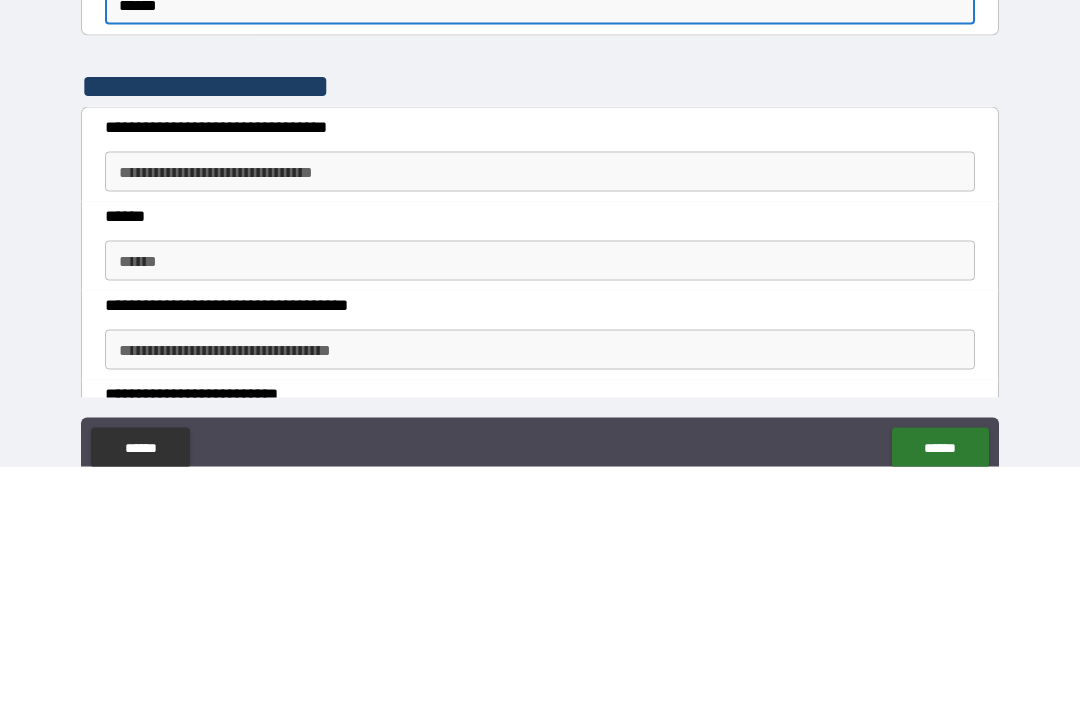 click on "**********" at bounding box center [540, 412] 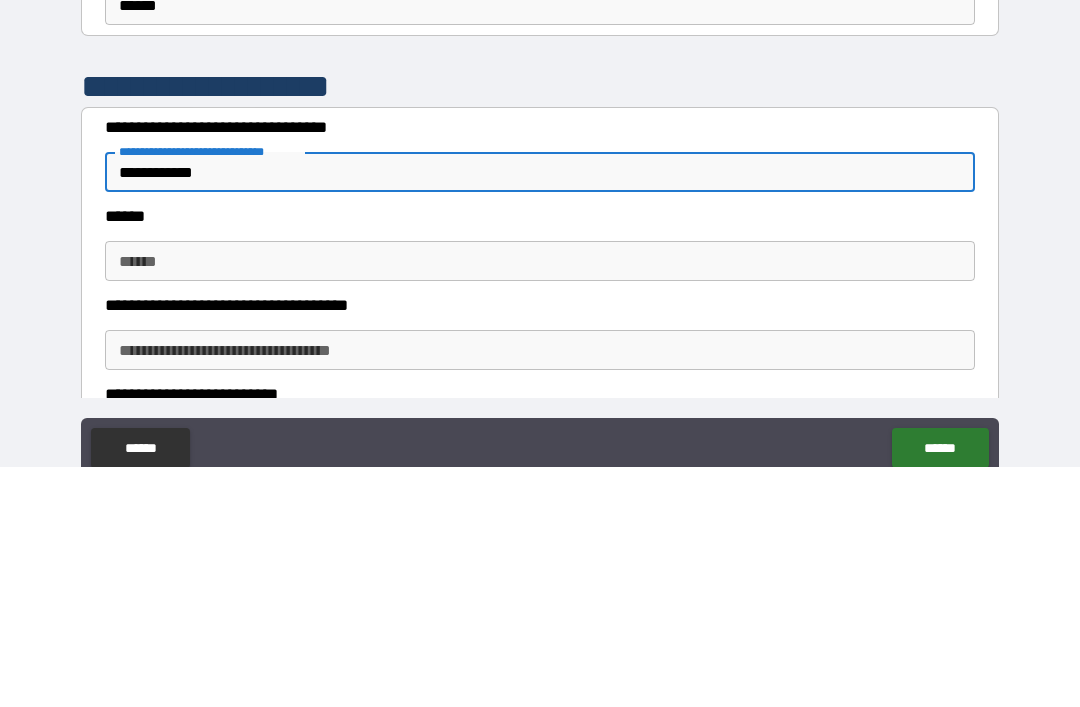 click on "******" at bounding box center (540, 501) 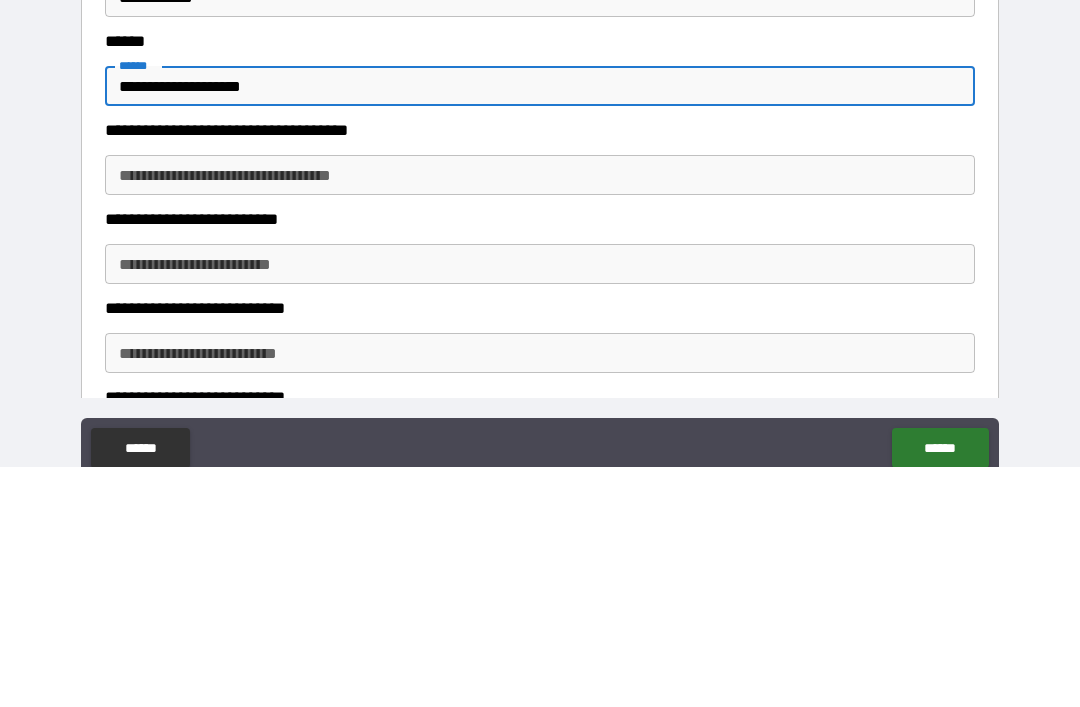 scroll, scrollTop: 1575, scrollLeft: 0, axis: vertical 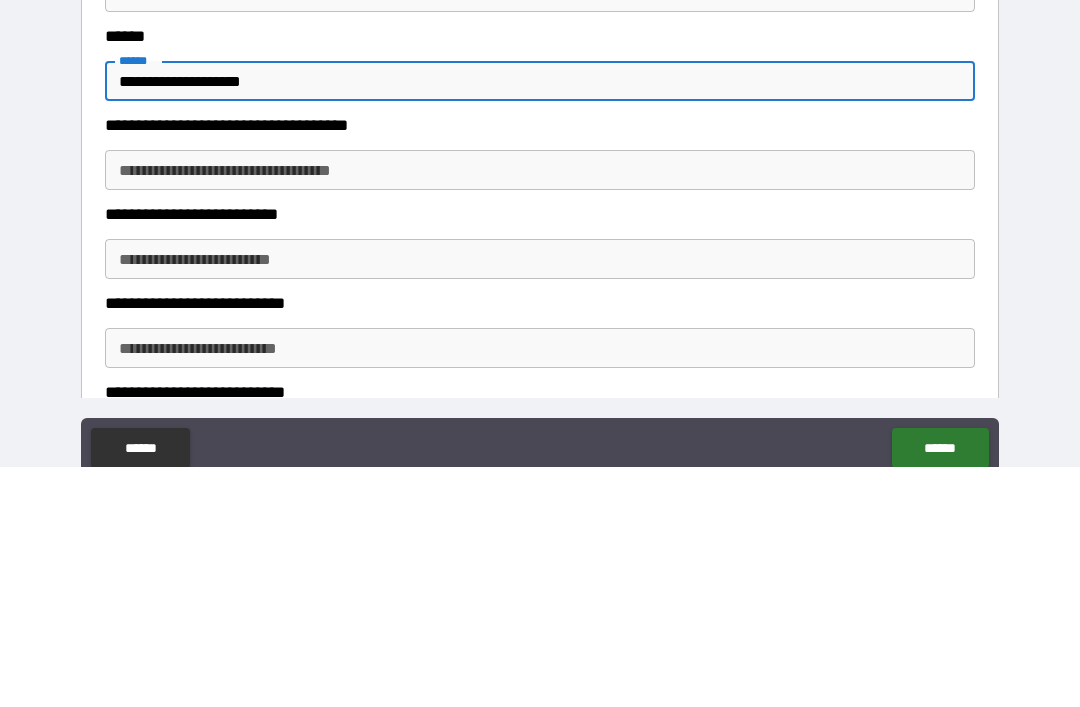 click on "**********" at bounding box center (540, 410) 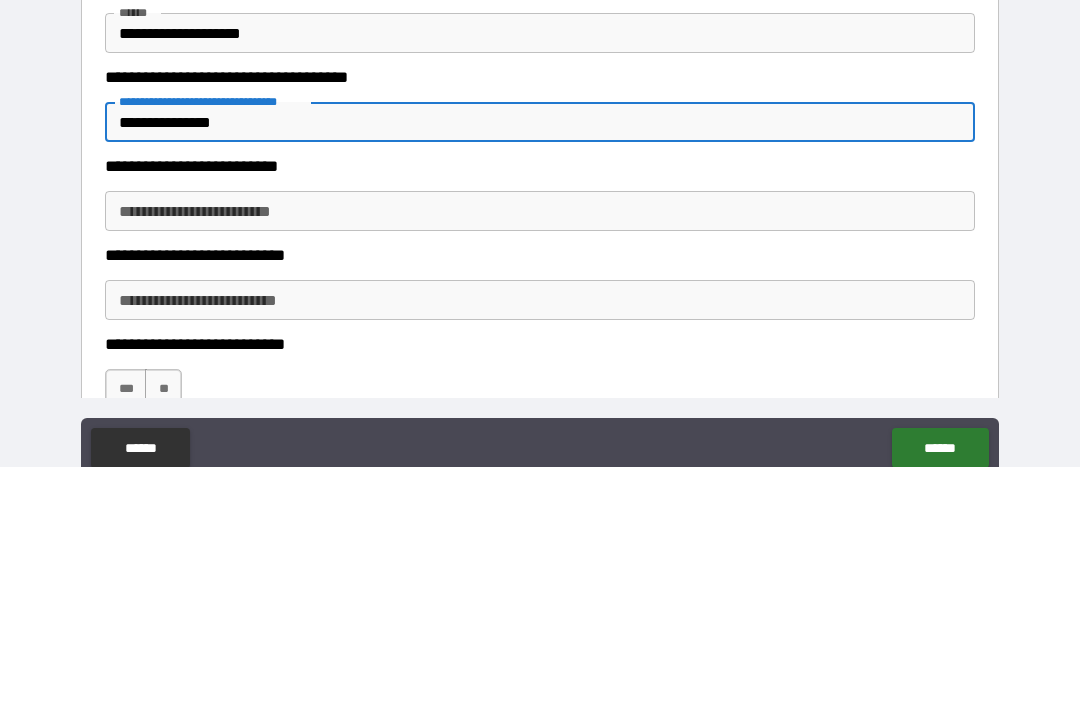 scroll, scrollTop: 1694, scrollLeft: 0, axis: vertical 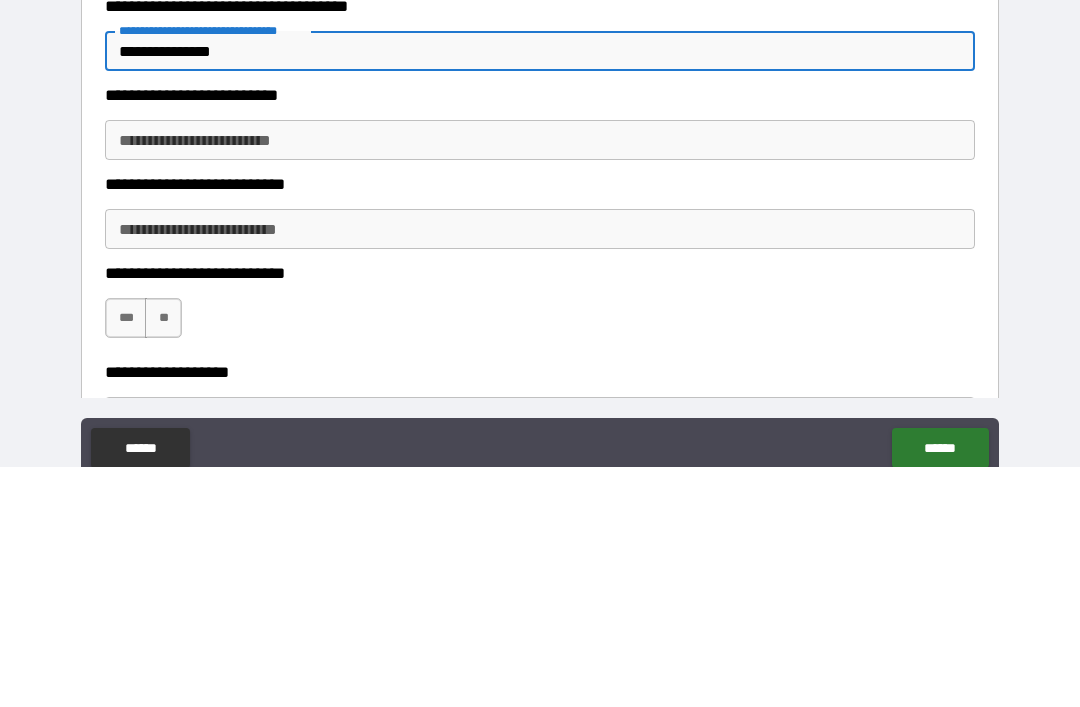 click on "**********" at bounding box center [540, 380] 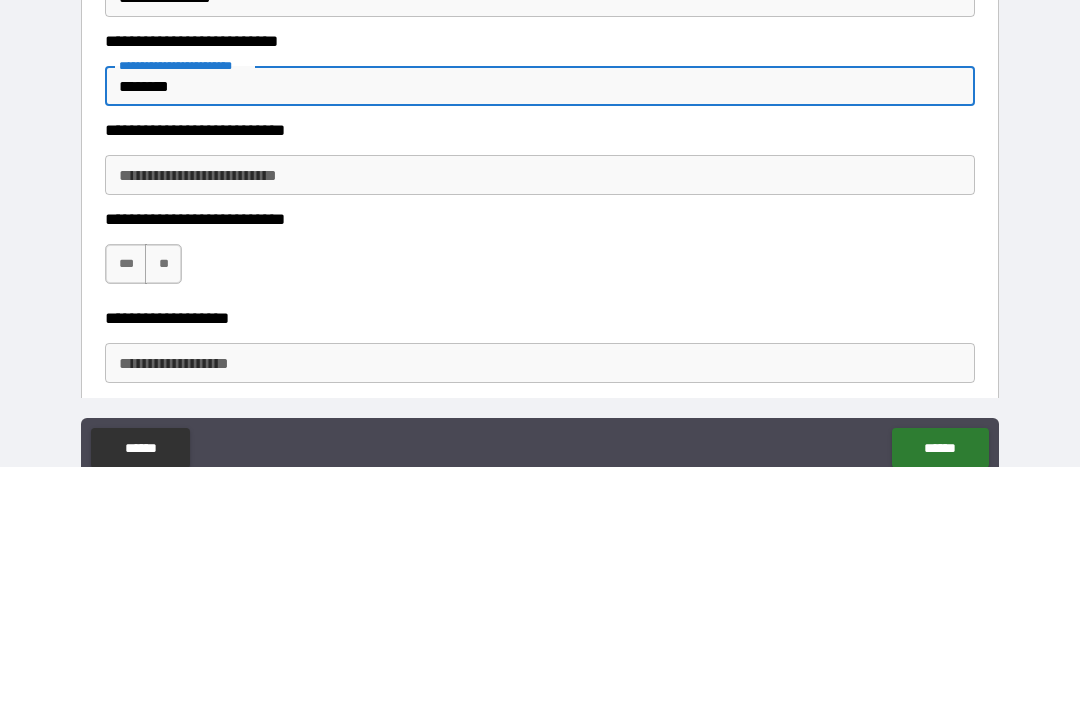 scroll, scrollTop: 1761, scrollLeft: 0, axis: vertical 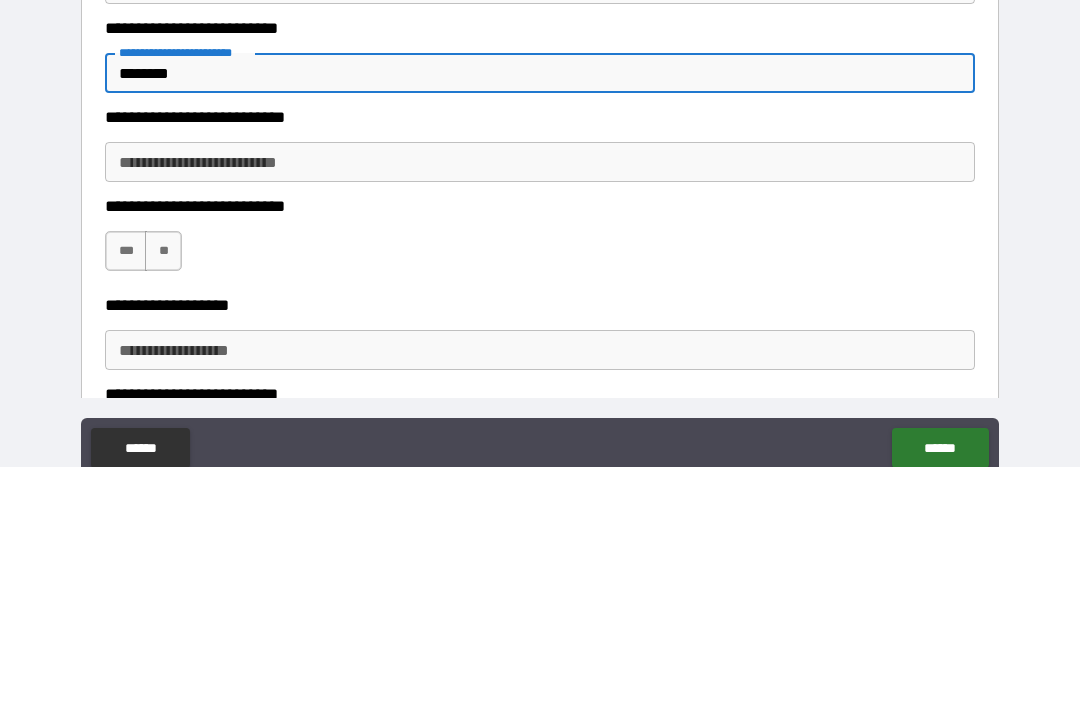 click on "**********" at bounding box center (540, 402) 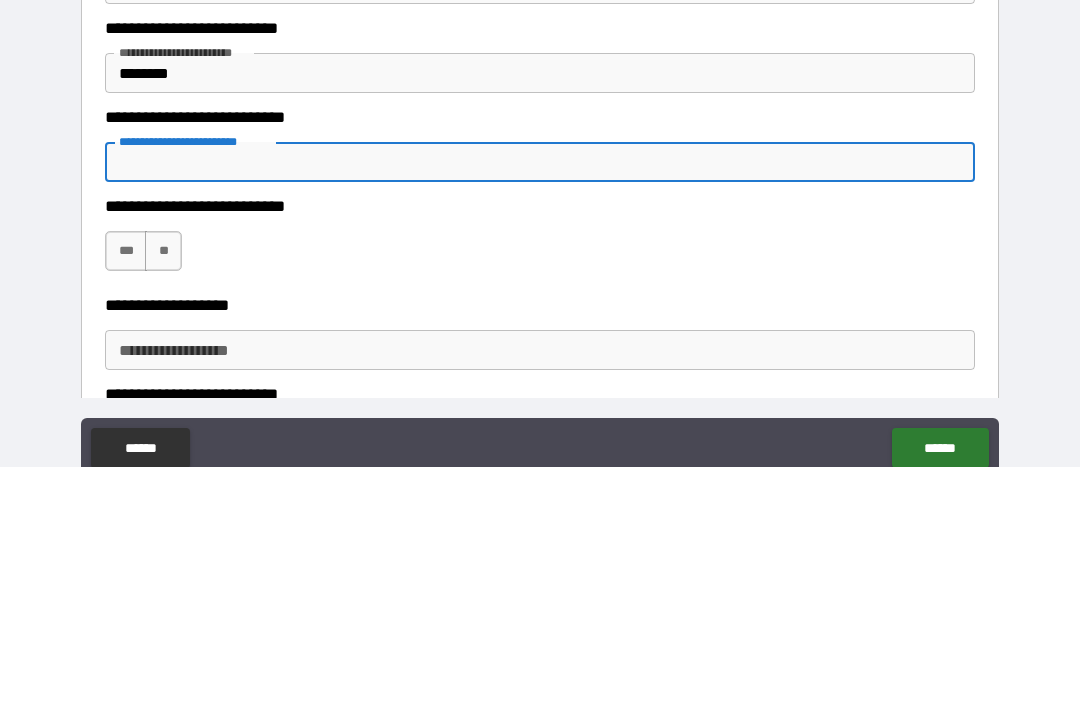 click on "***" at bounding box center [126, 491] 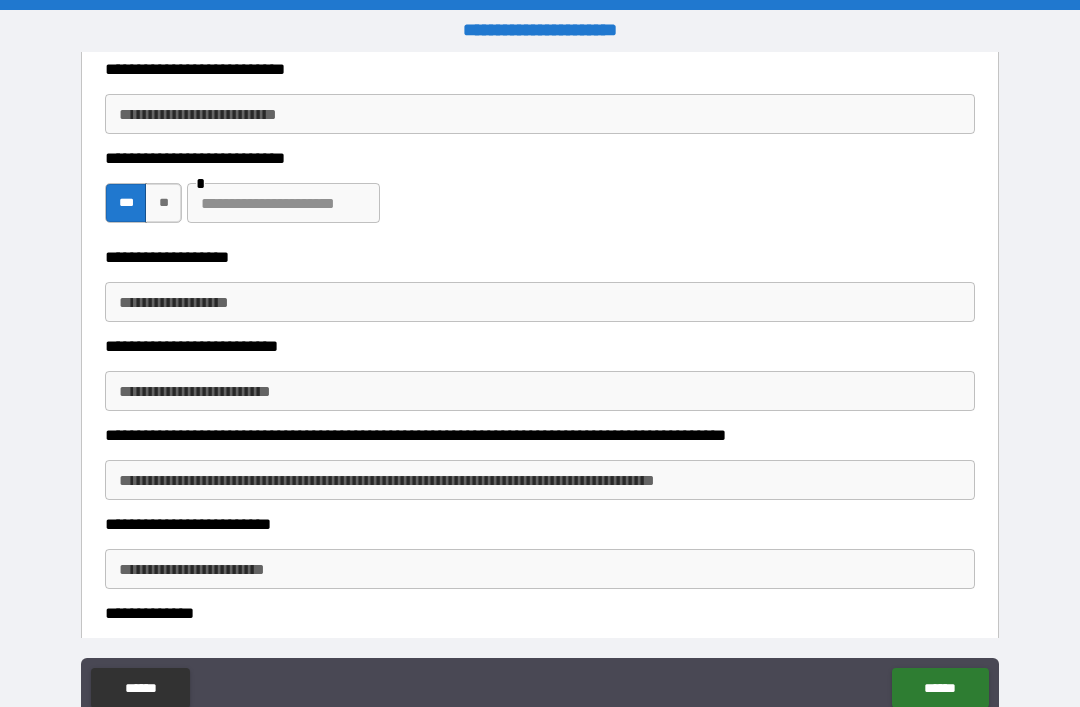 scroll, scrollTop: 2078, scrollLeft: 0, axis: vertical 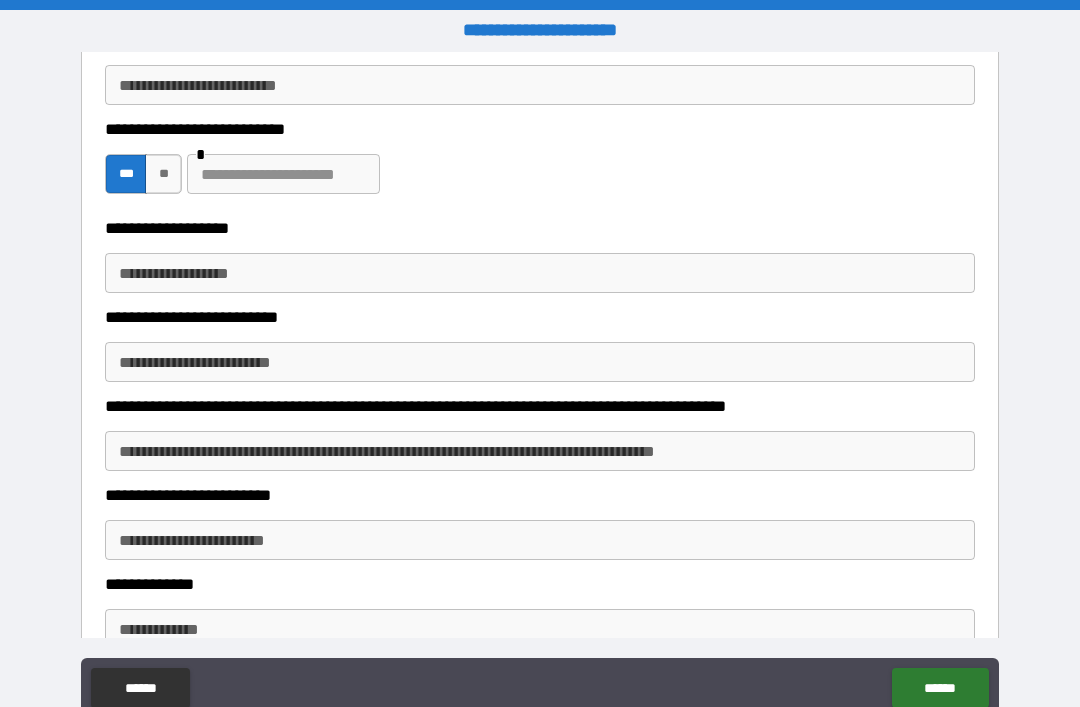 click on "**********" at bounding box center [540, 273] 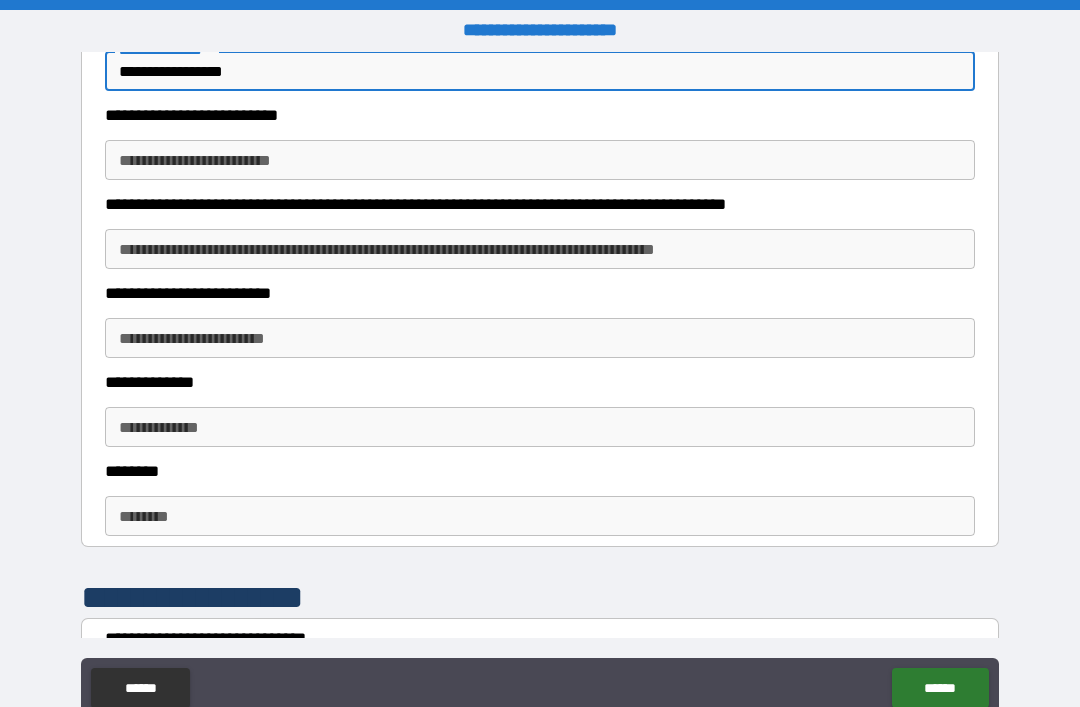 scroll, scrollTop: 2279, scrollLeft: 0, axis: vertical 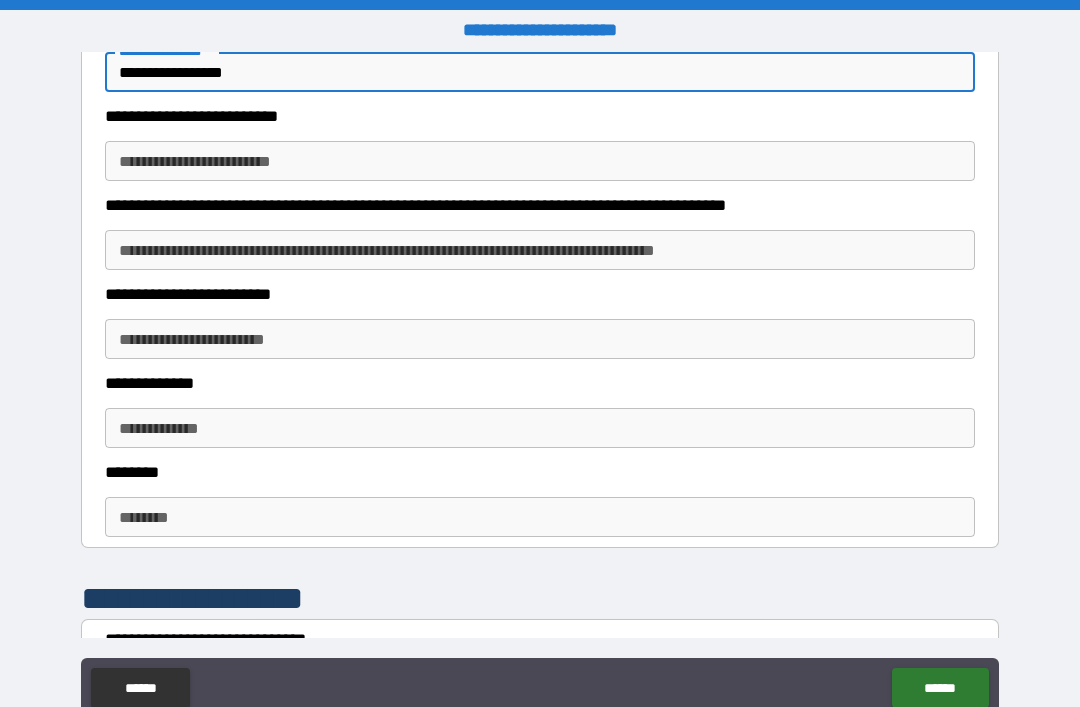 click on "**********" at bounding box center [540, 250] 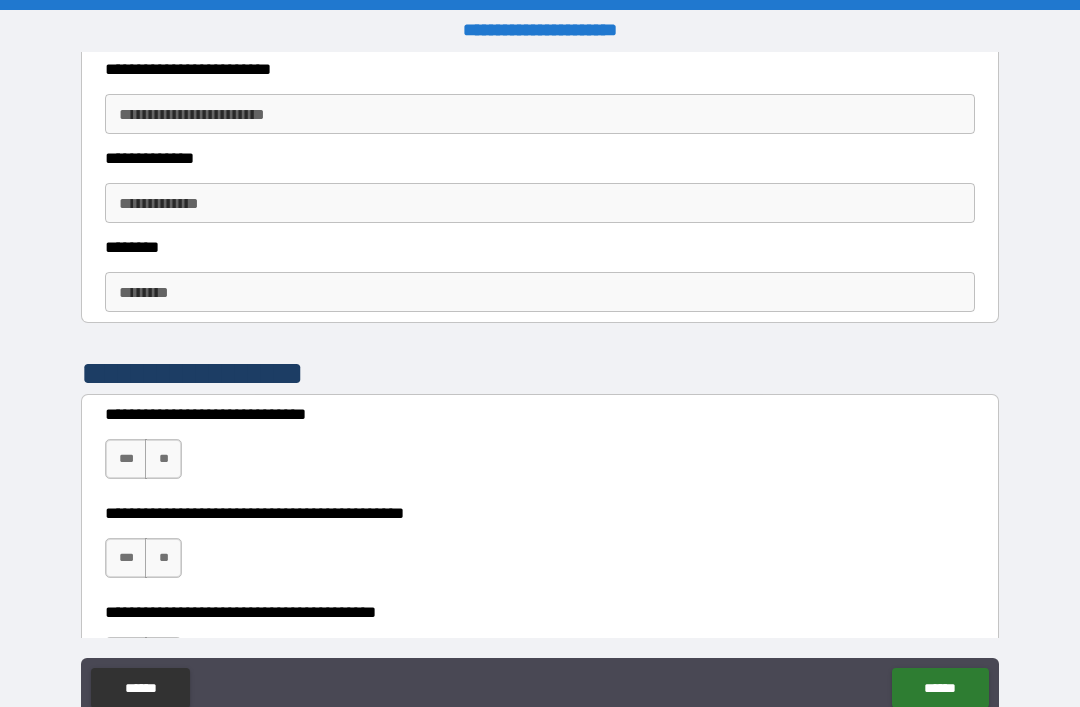 scroll, scrollTop: 2503, scrollLeft: 0, axis: vertical 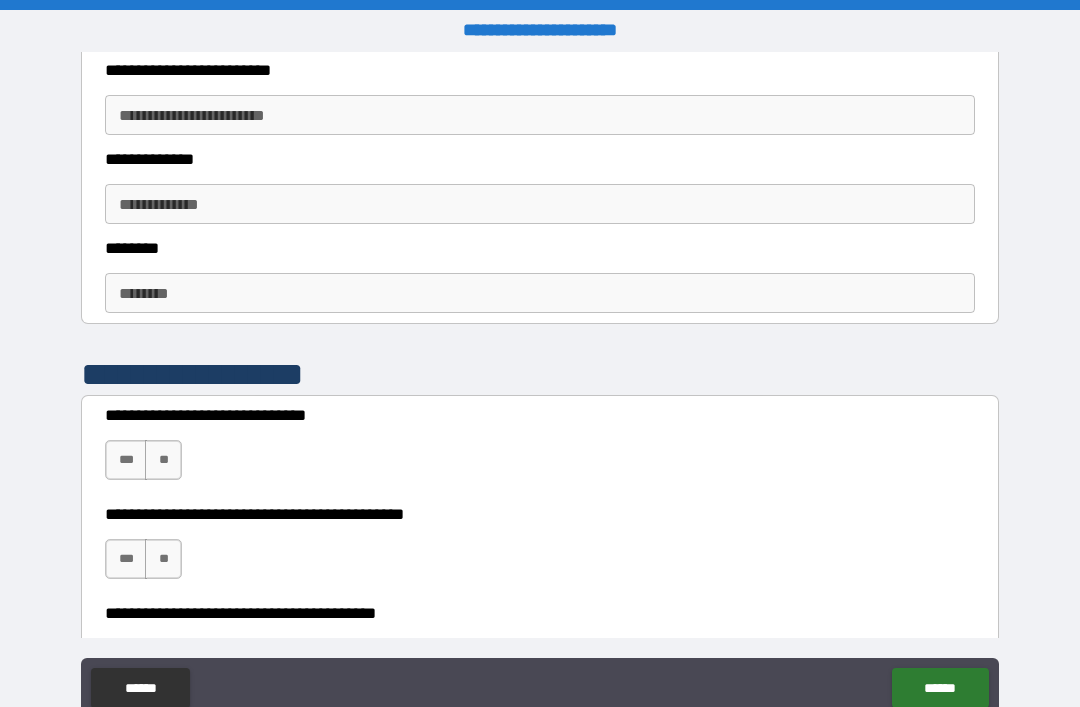 click on "**********" at bounding box center (540, 115) 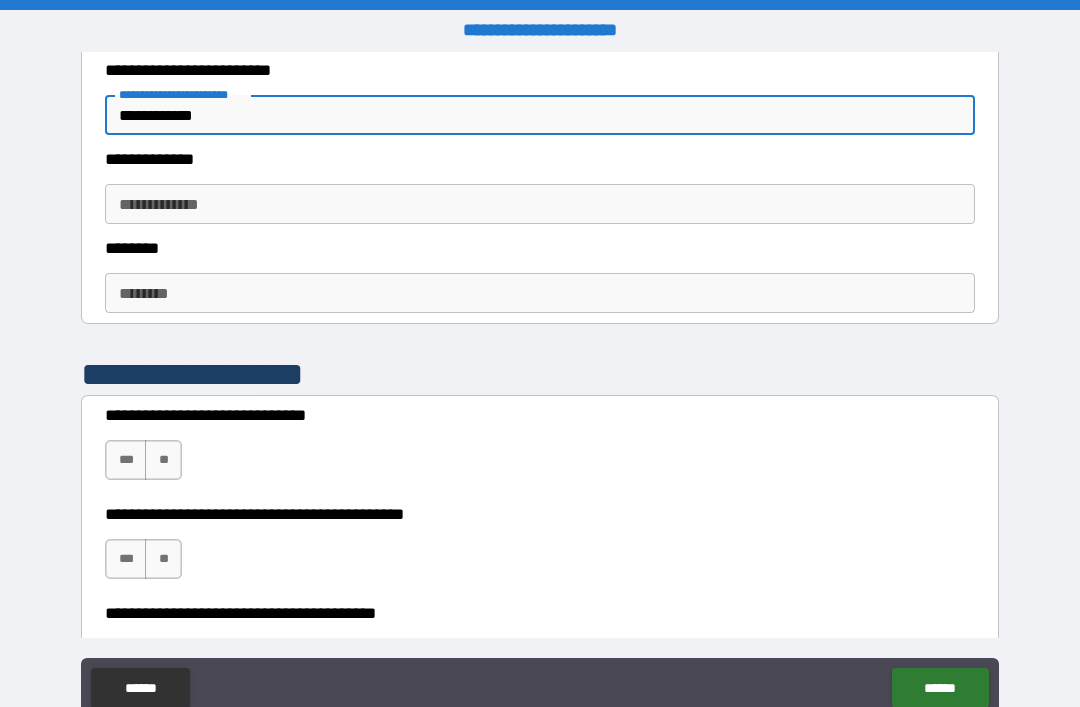 click on "**********" at bounding box center (540, 204) 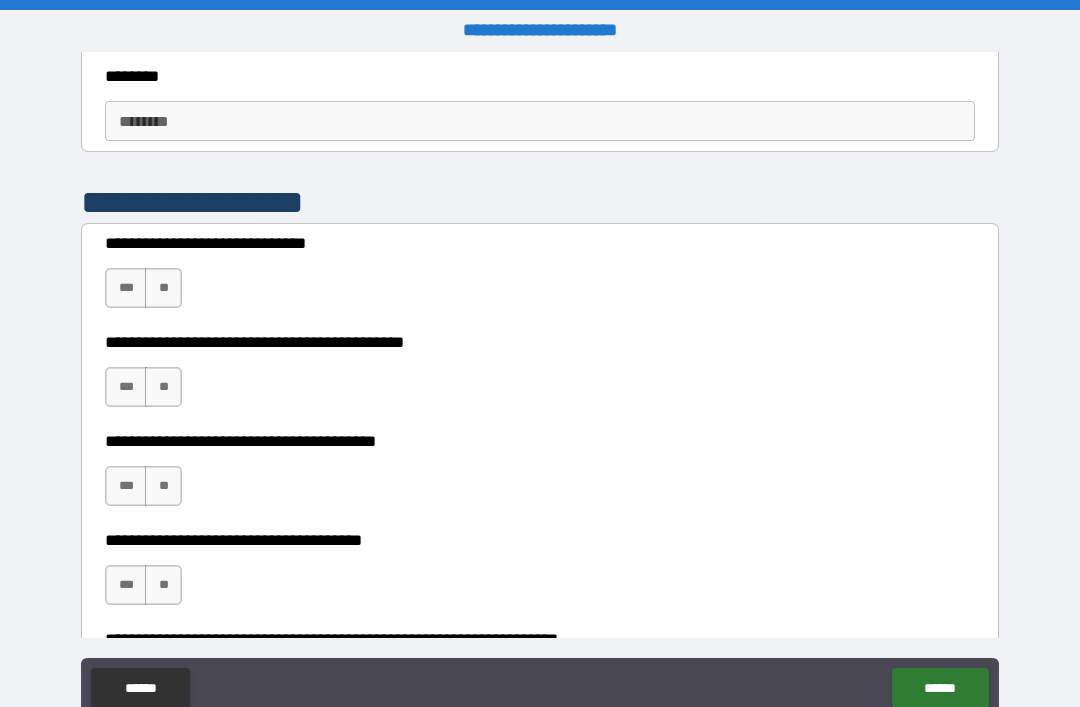 scroll, scrollTop: 2720, scrollLeft: 0, axis: vertical 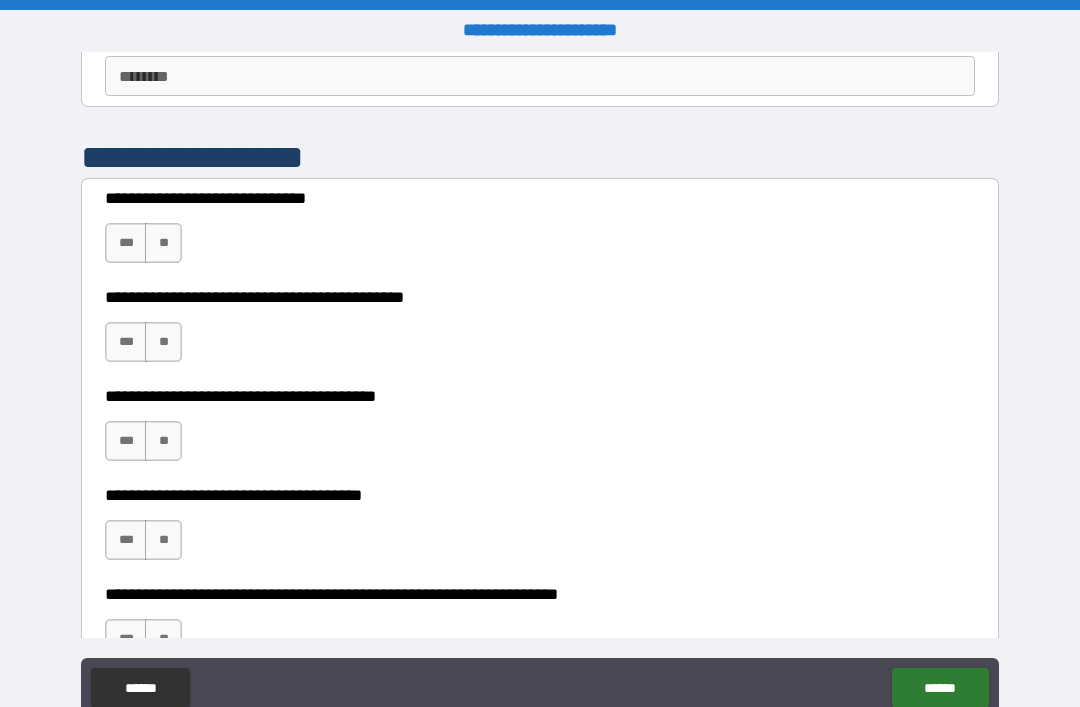 click on "***" at bounding box center (126, 243) 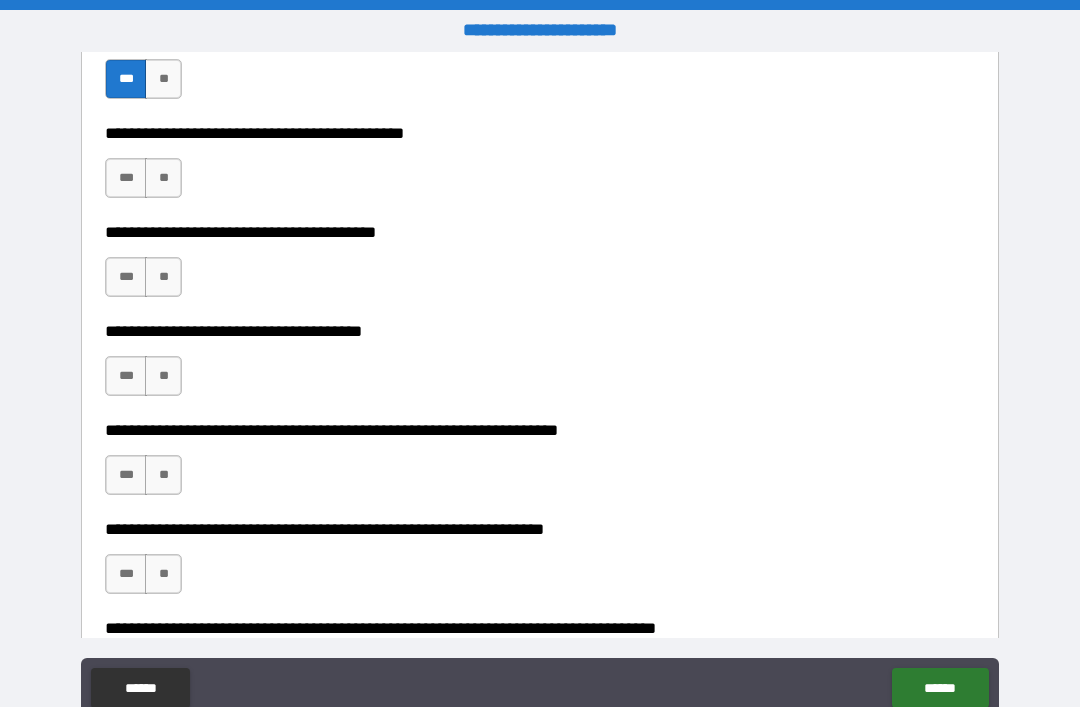 scroll, scrollTop: 2885, scrollLeft: 0, axis: vertical 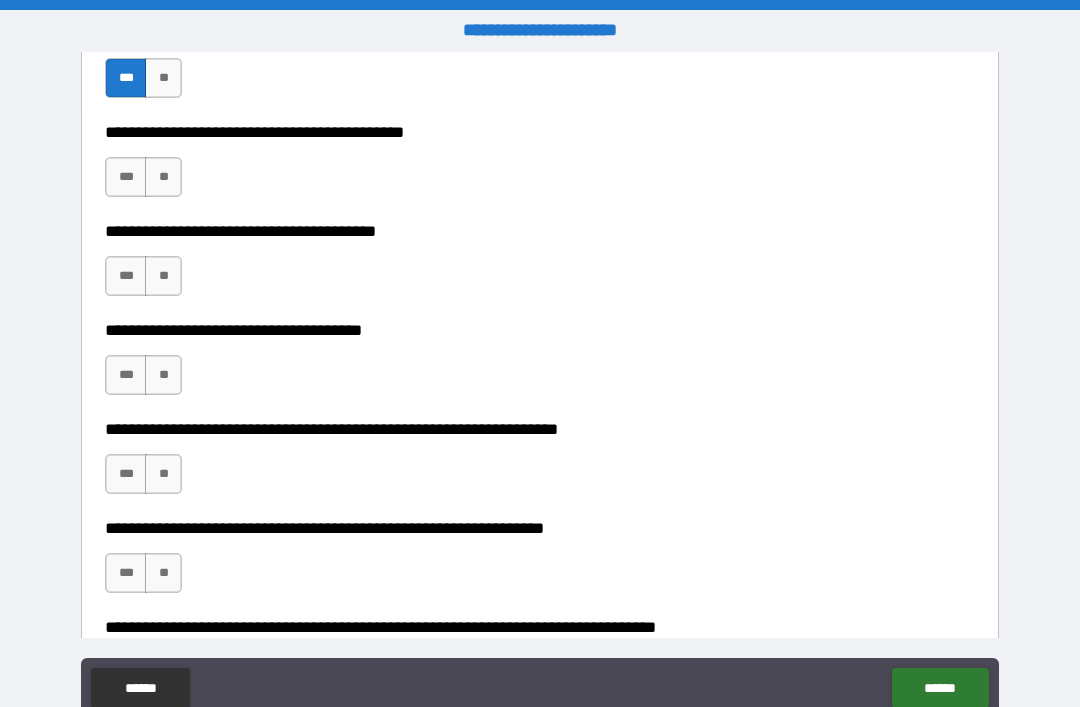 click on "***" at bounding box center (126, 177) 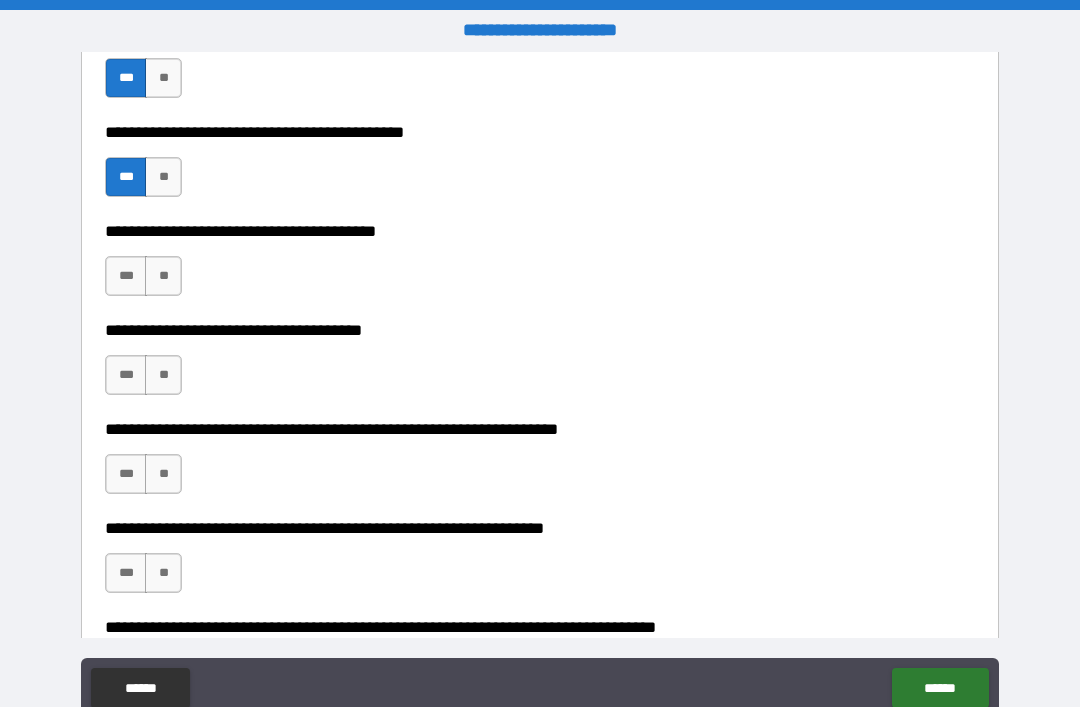 click on "***" at bounding box center (126, 276) 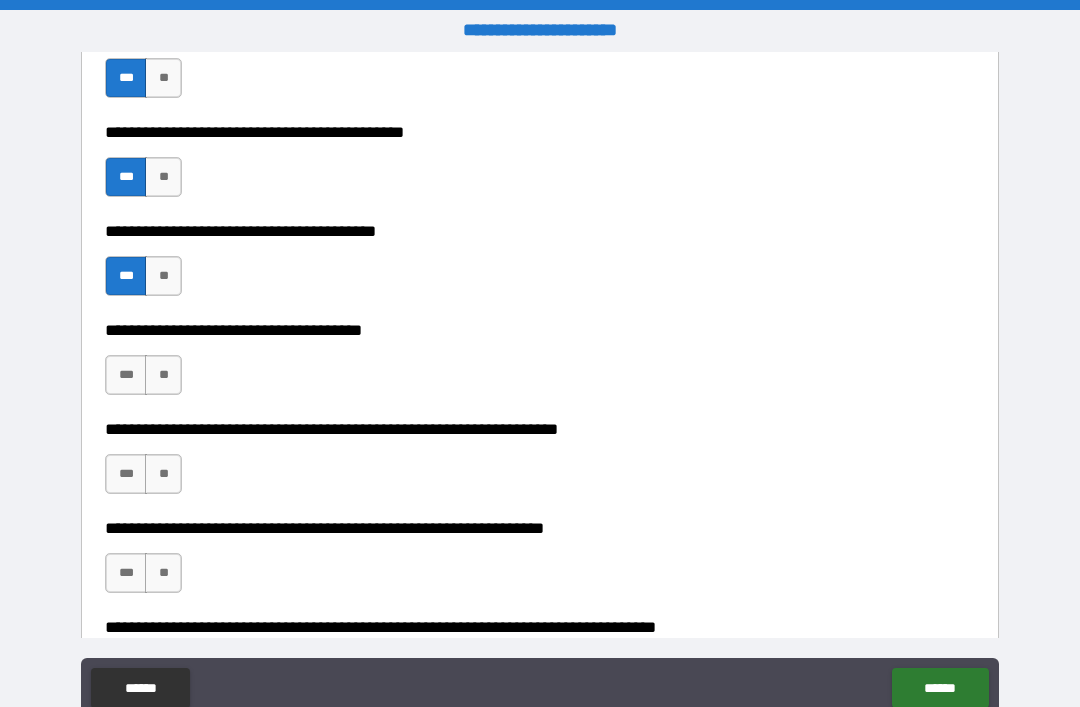 click on "**" at bounding box center (163, 375) 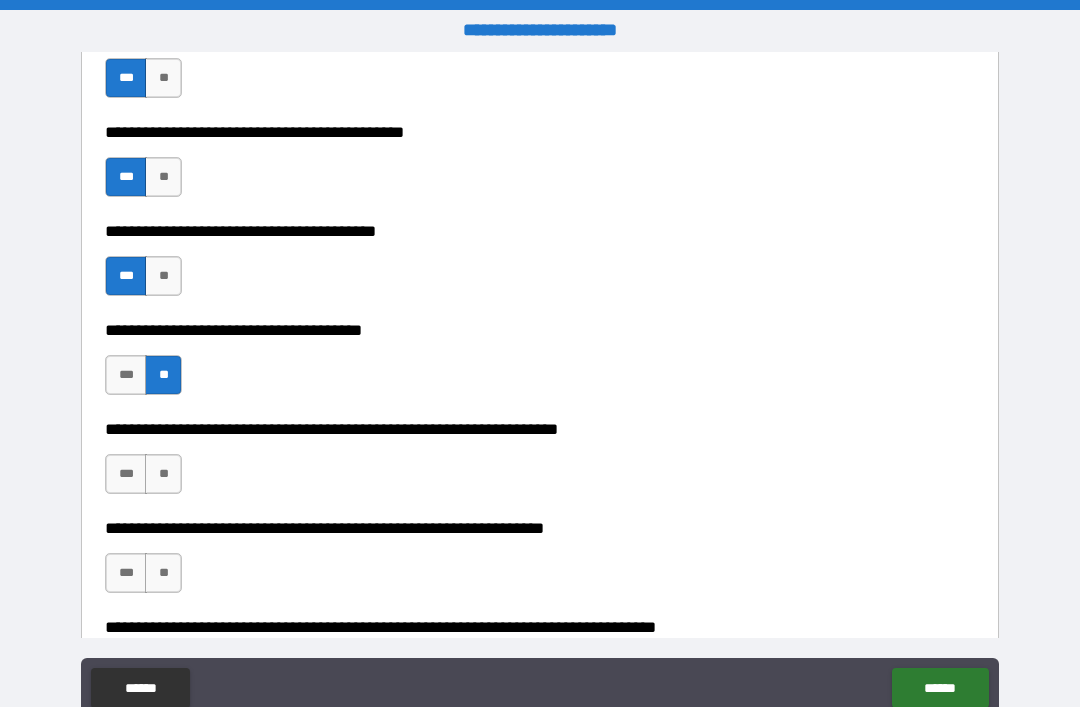 click on "***" at bounding box center [126, 474] 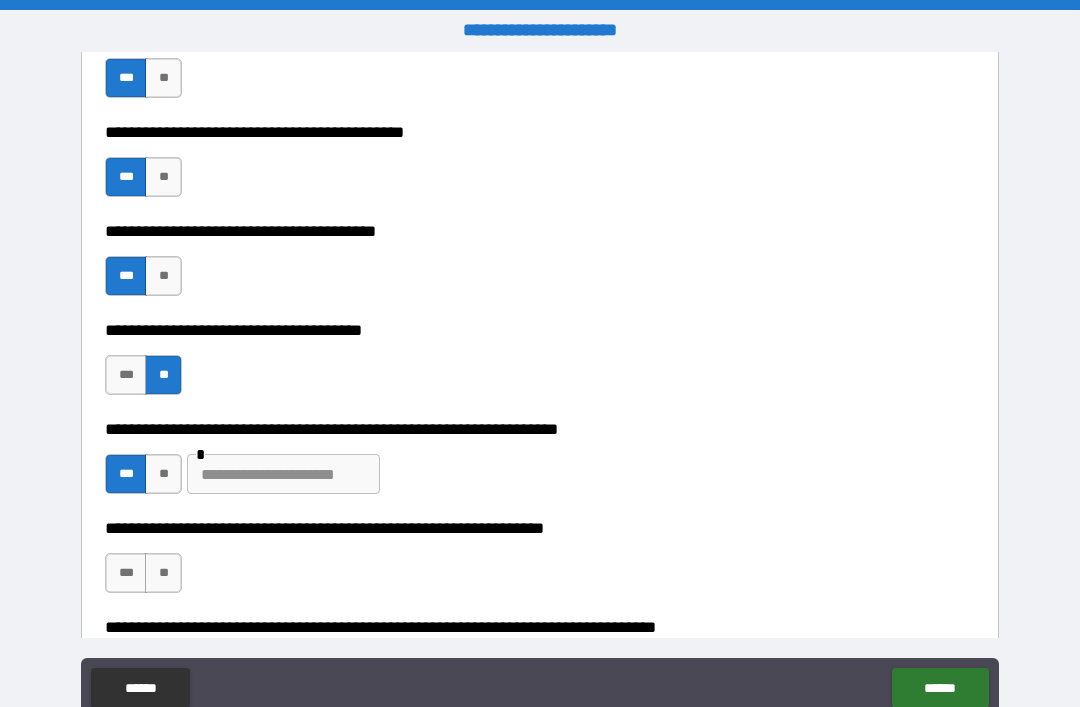 click at bounding box center [283, 474] 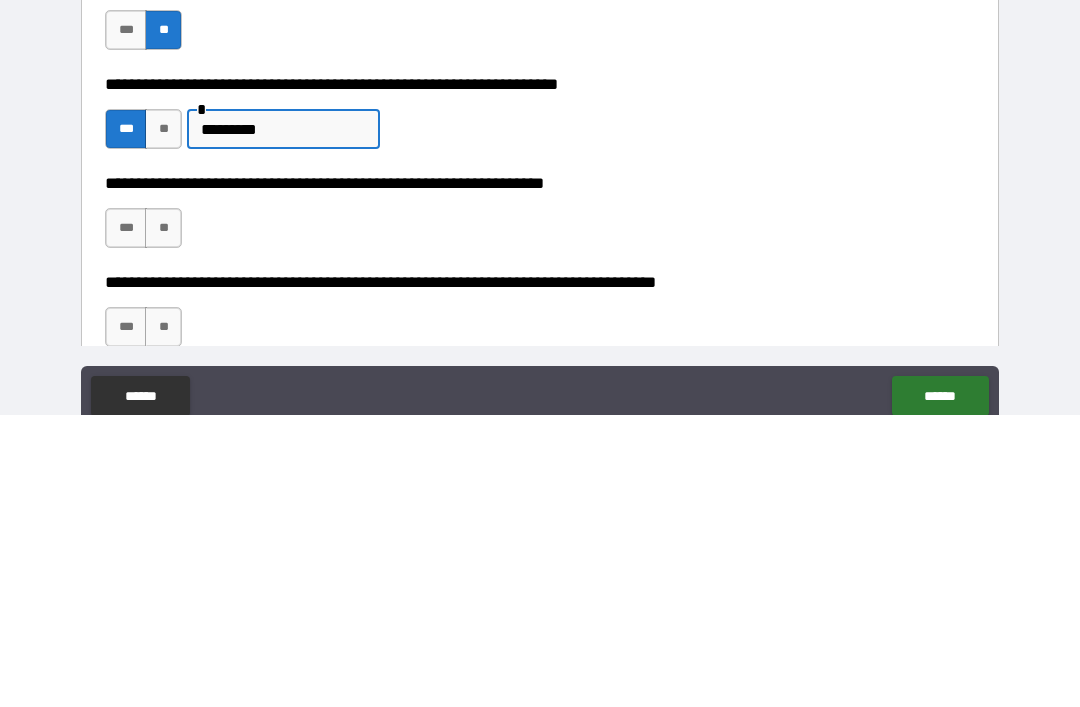 scroll, scrollTop: 3002, scrollLeft: 0, axis: vertical 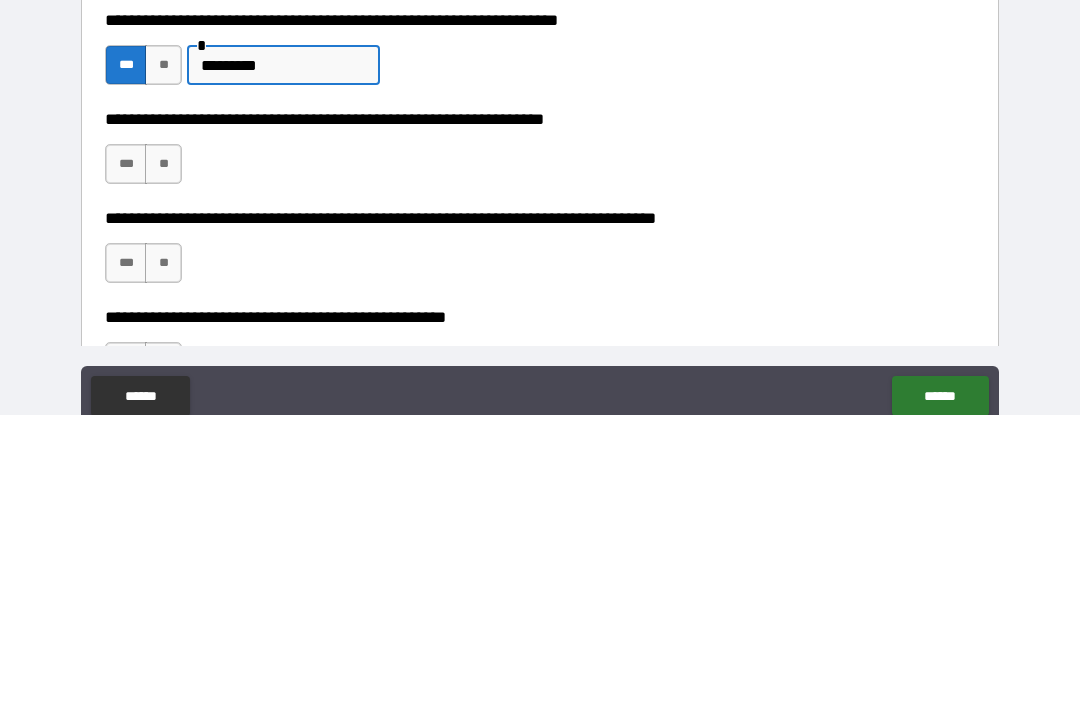 click on "**" at bounding box center [163, 456] 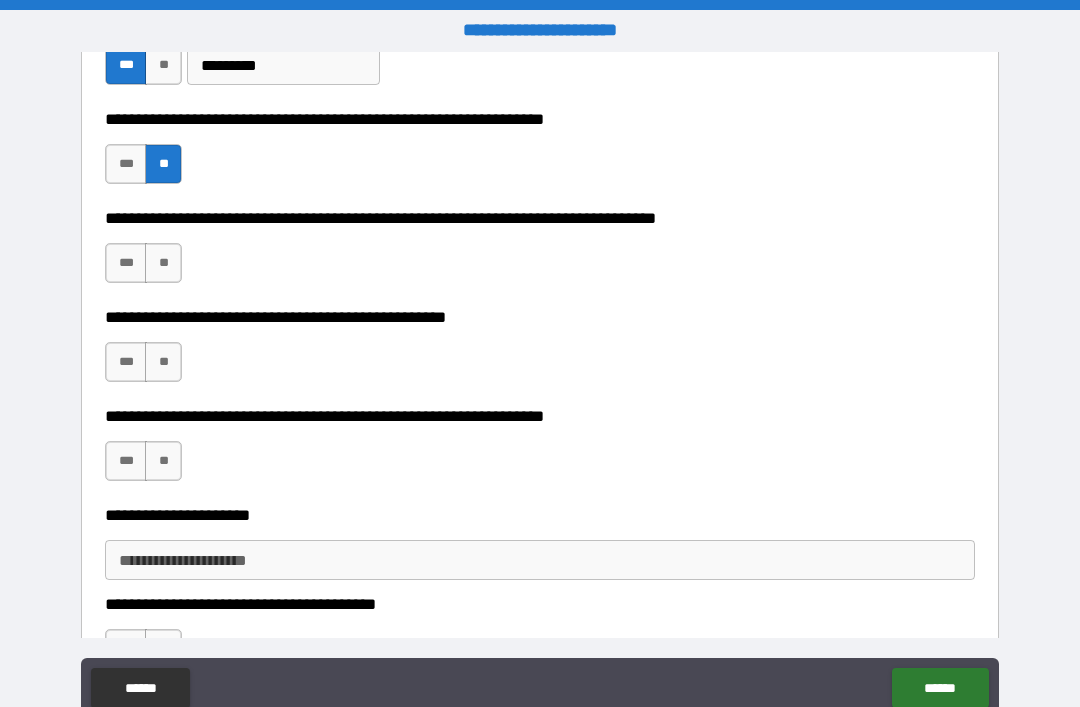 scroll, scrollTop: 3293, scrollLeft: 0, axis: vertical 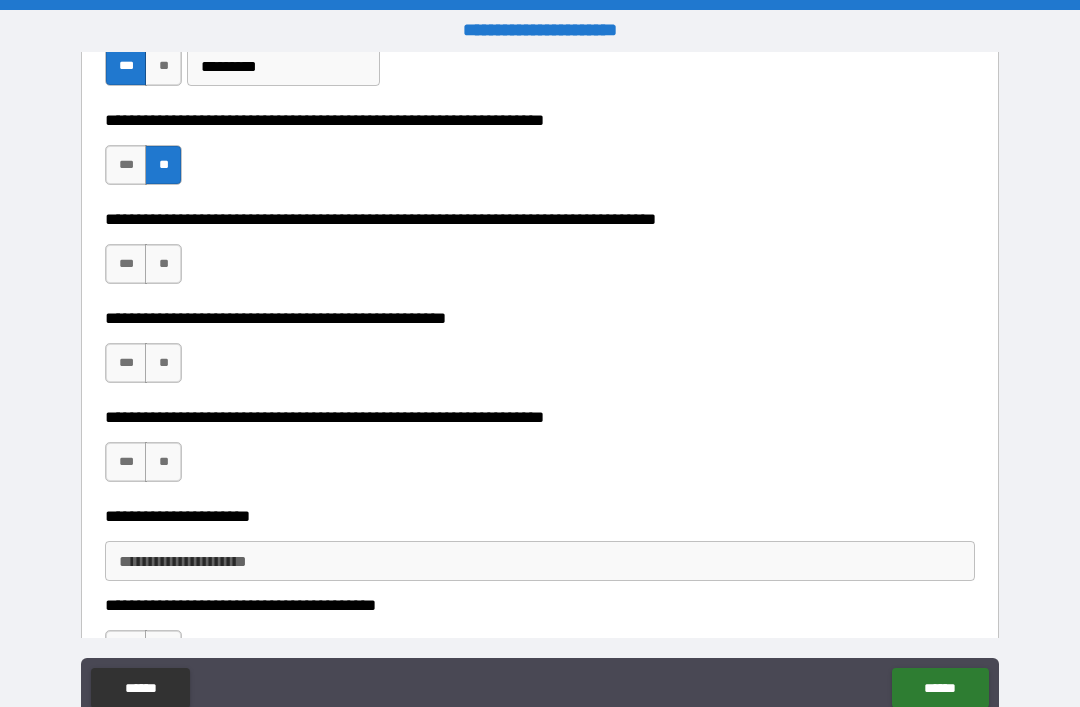 click on "**" at bounding box center [163, 264] 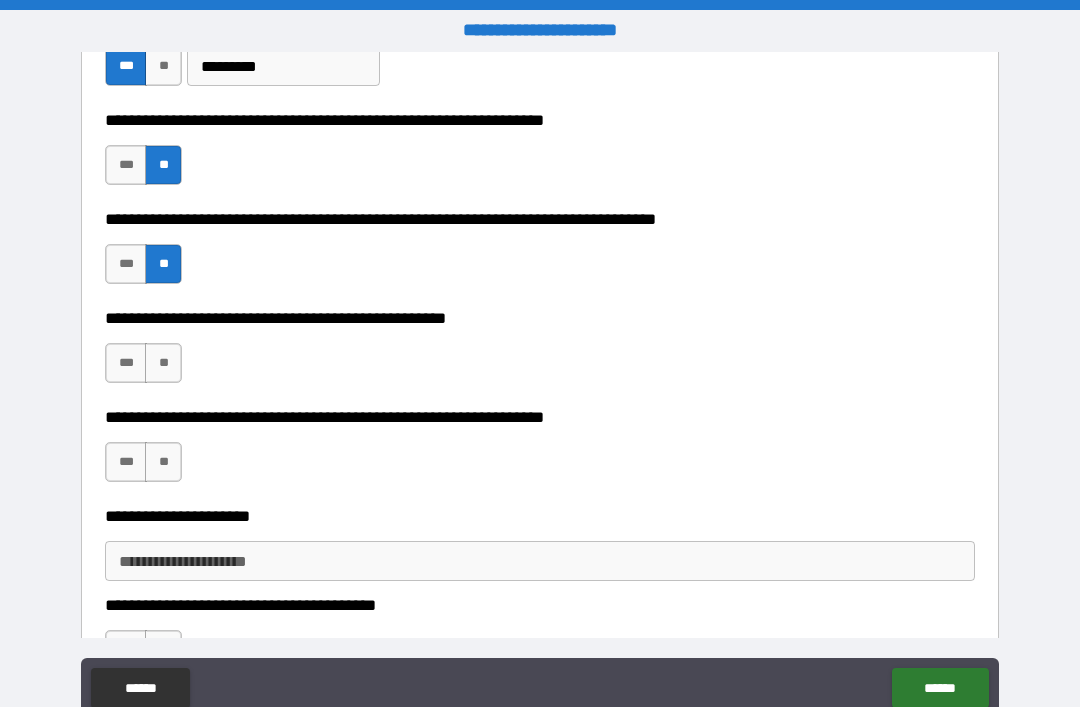 click on "**" at bounding box center (163, 363) 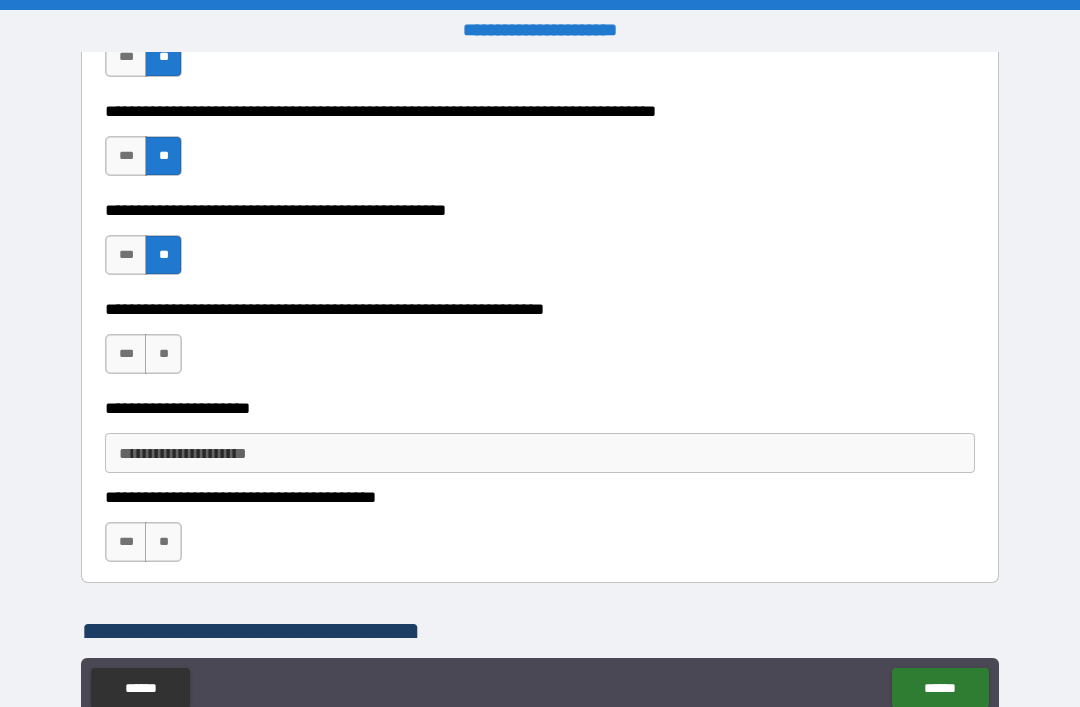 scroll, scrollTop: 3441, scrollLeft: 0, axis: vertical 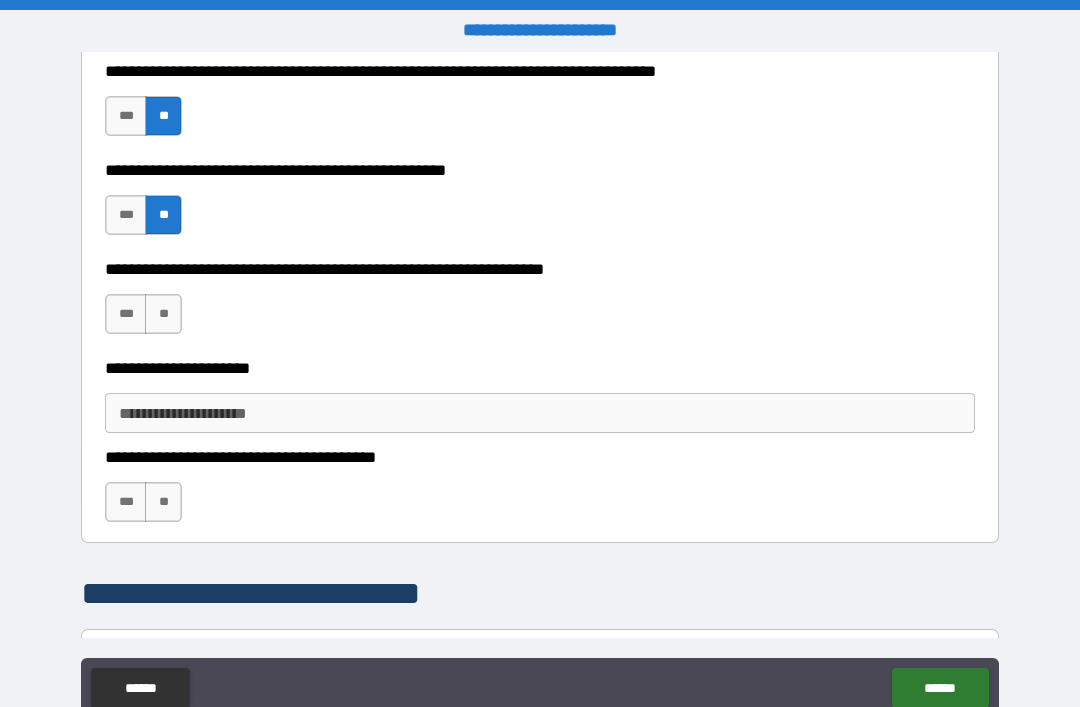 click on "**" at bounding box center (163, 314) 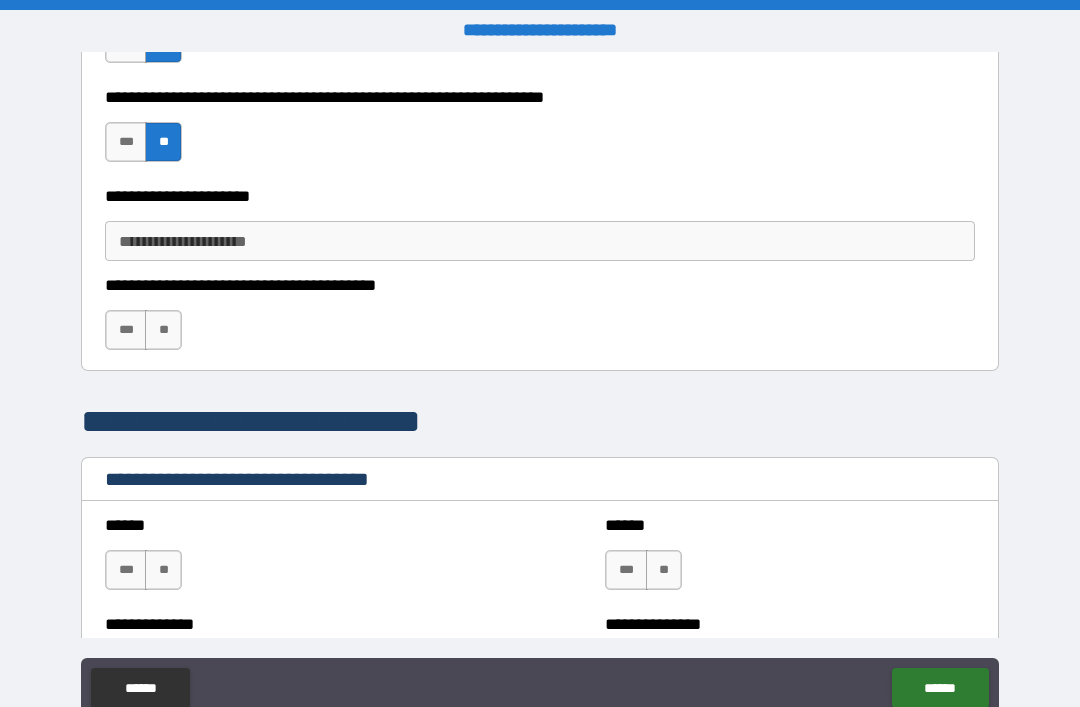 scroll, scrollTop: 3615, scrollLeft: 0, axis: vertical 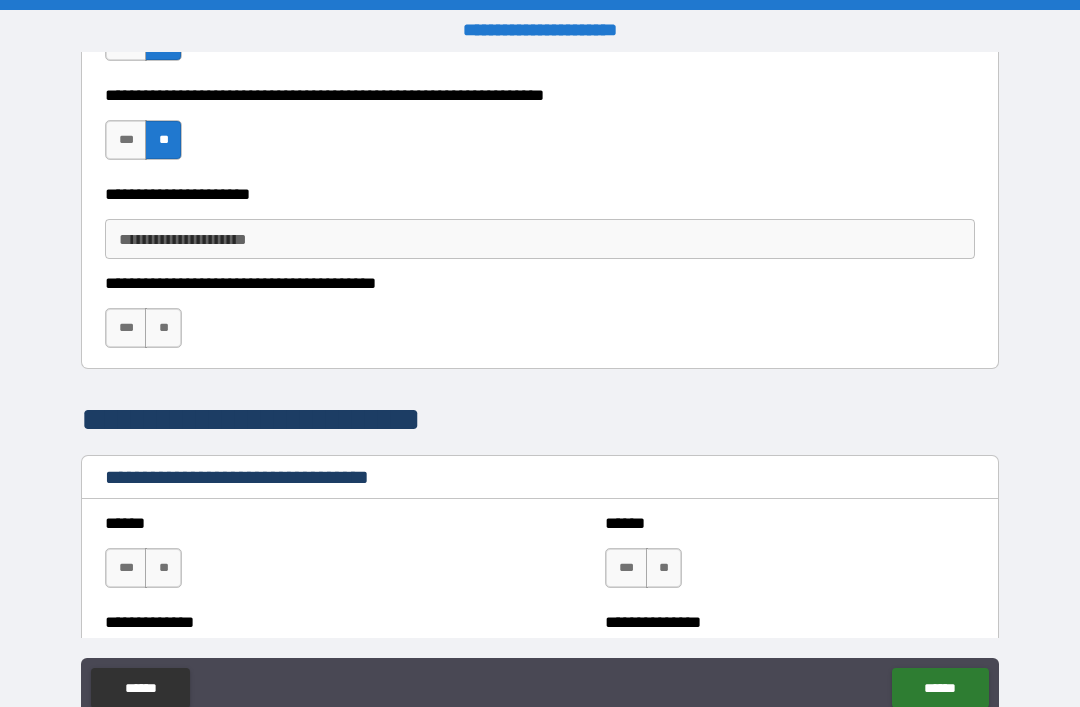click on "**" at bounding box center [163, 328] 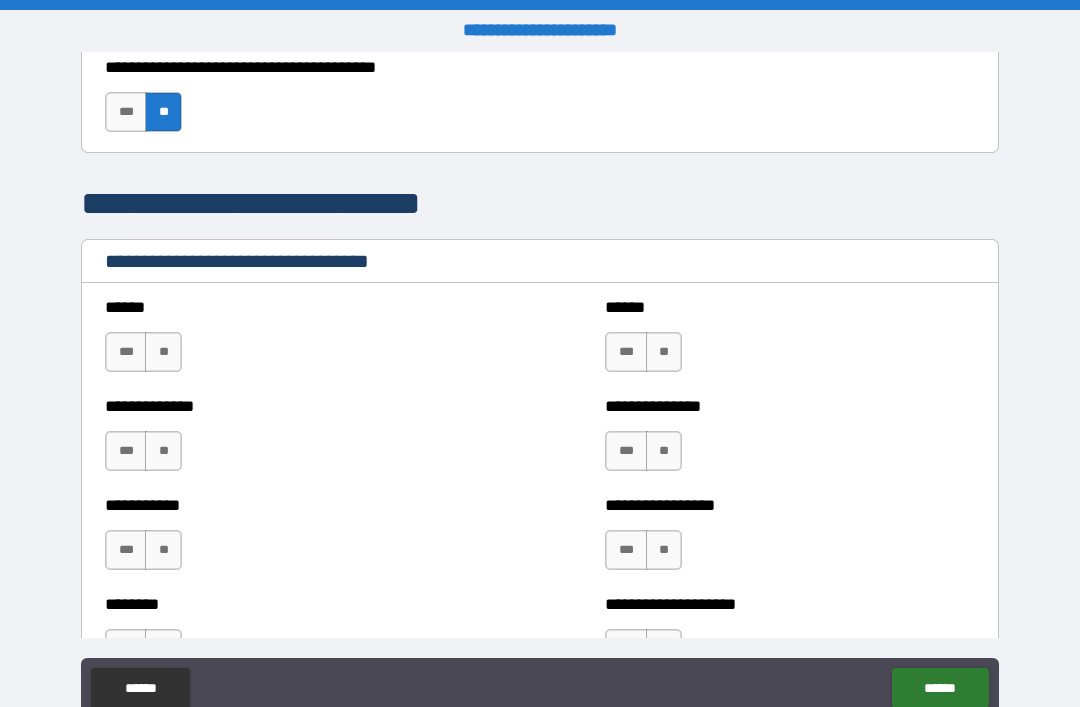 scroll, scrollTop: 3832, scrollLeft: 0, axis: vertical 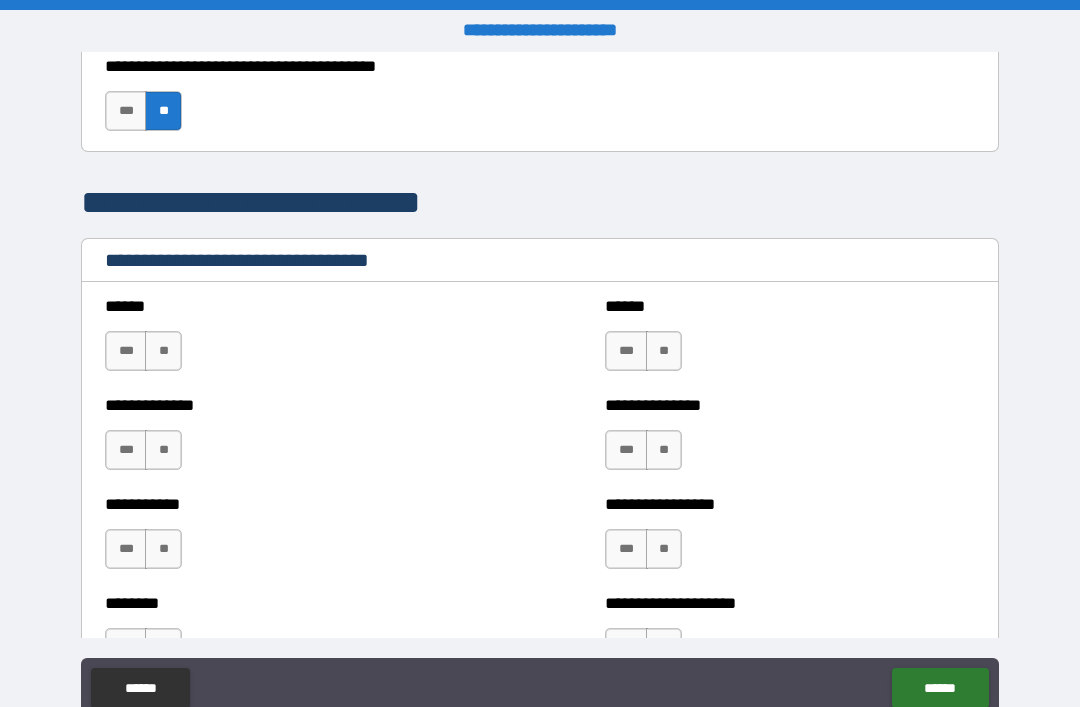 click on "**" at bounding box center [163, 351] 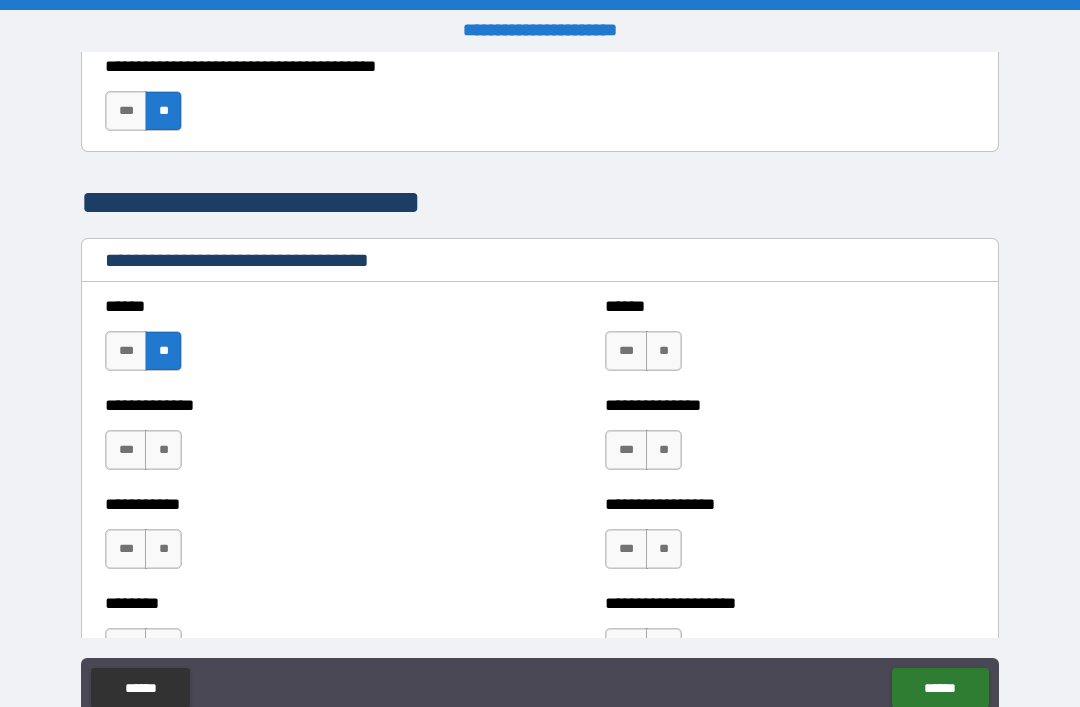 click on "**" at bounding box center [163, 450] 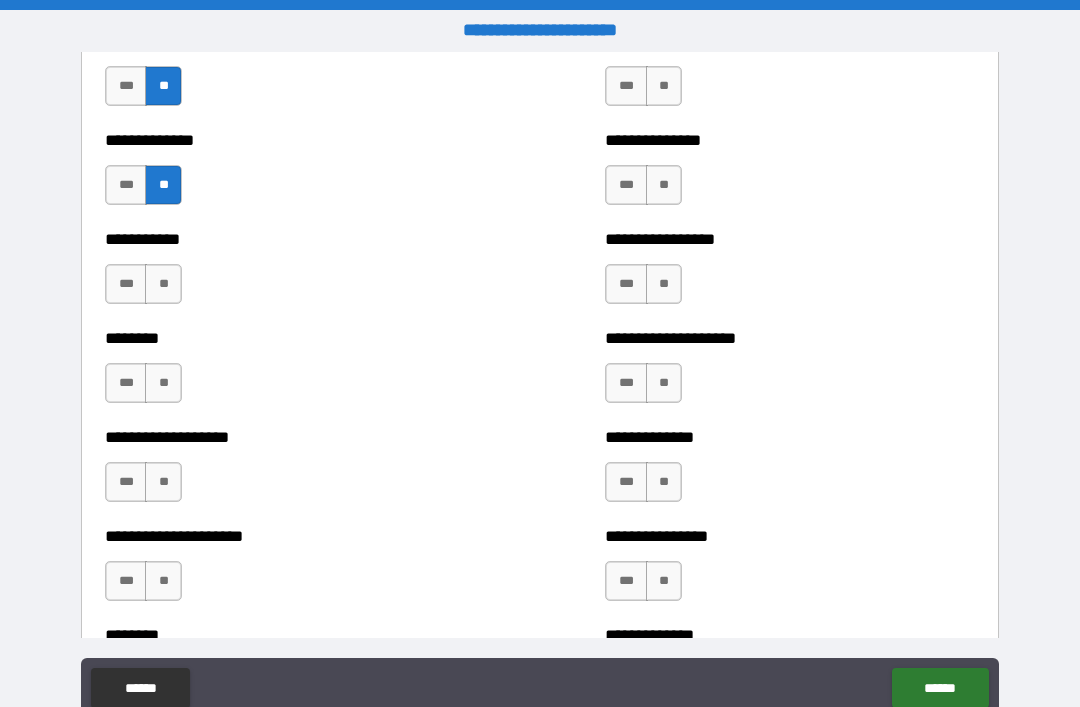 scroll, scrollTop: 4108, scrollLeft: 0, axis: vertical 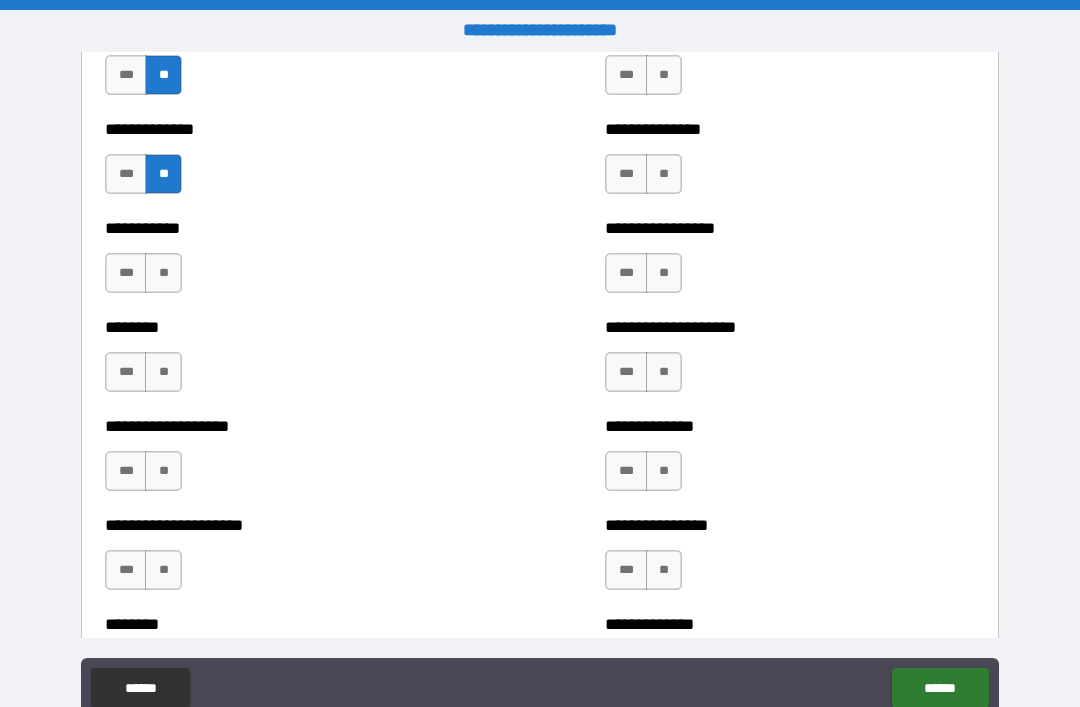 click on "**" at bounding box center (163, 273) 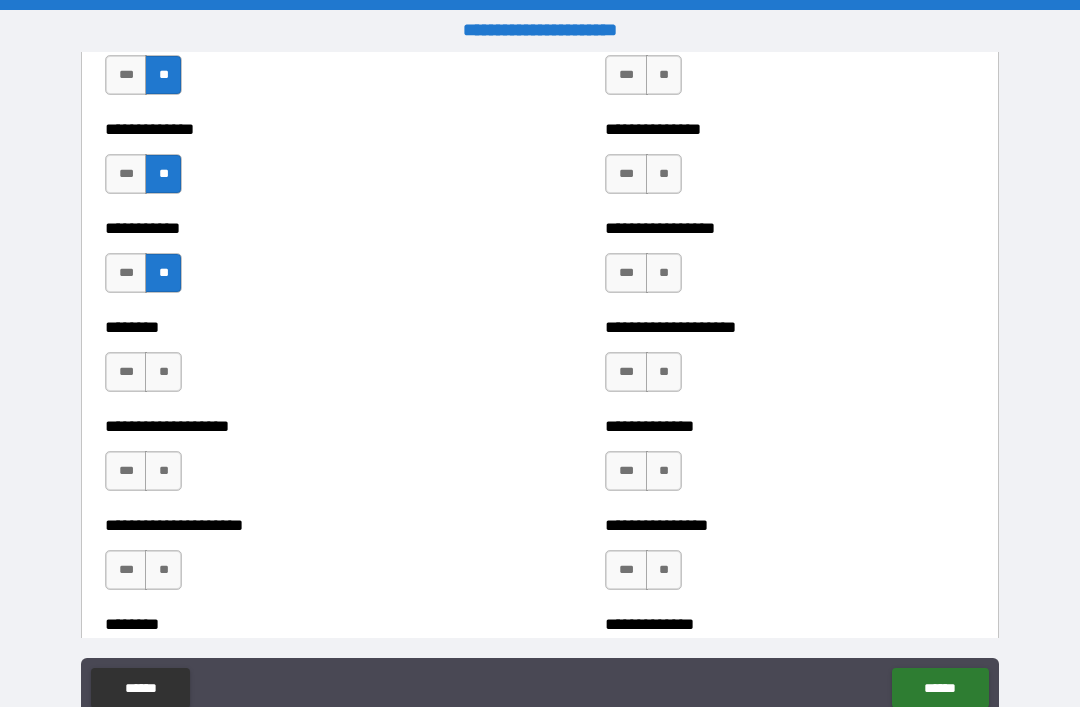 click on "**" at bounding box center [163, 372] 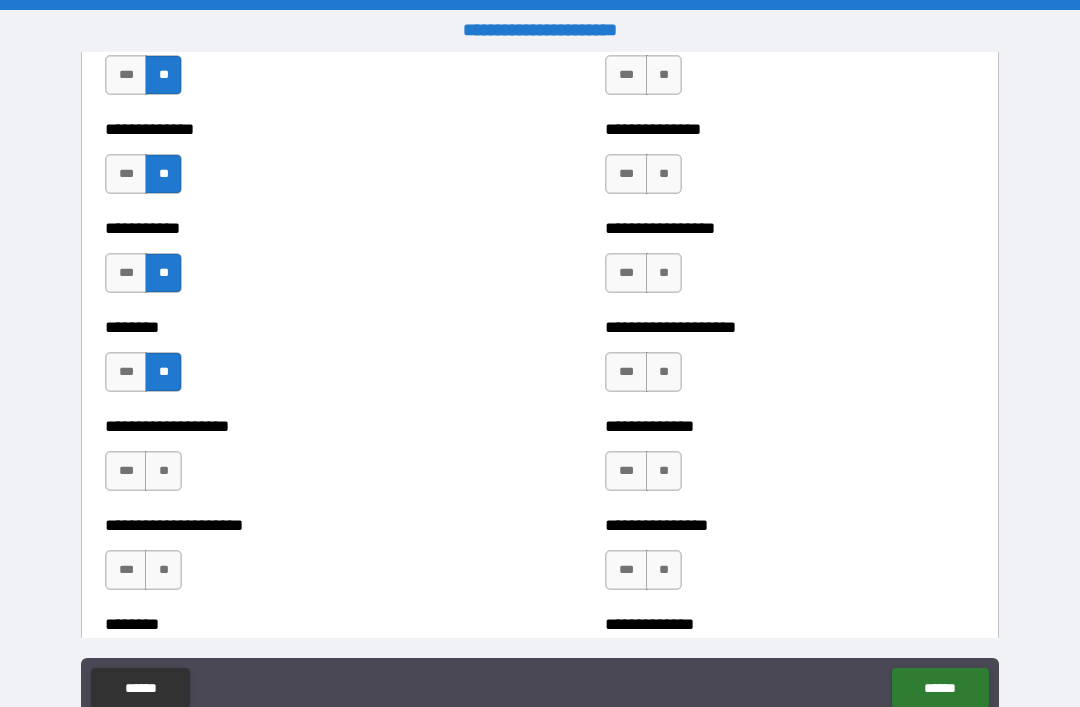 click on "**" at bounding box center (163, 471) 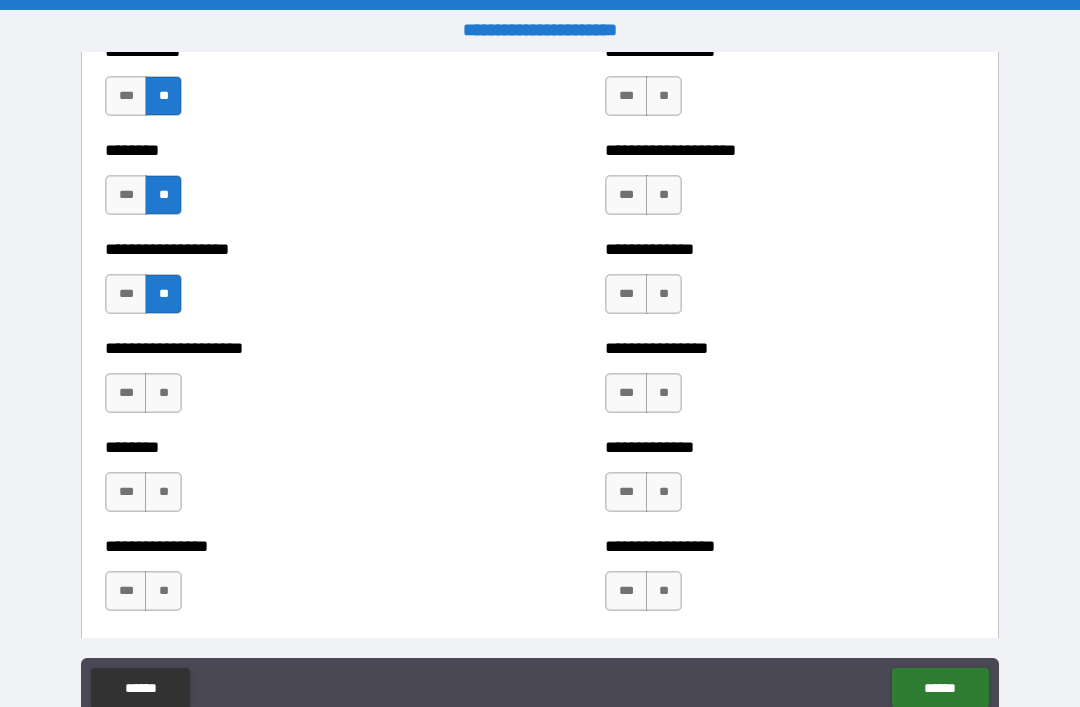 scroll, scrollTop: 4307, scrollLeft: 0, axis: vertical 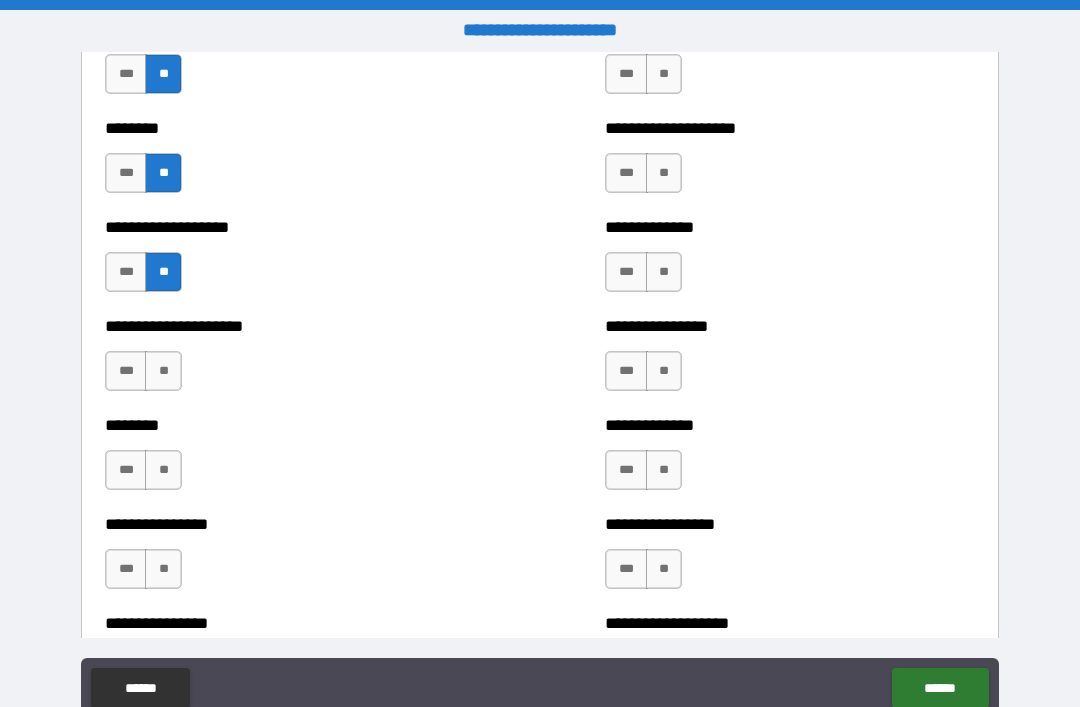 click on "**" at bounding box center (163, 371) 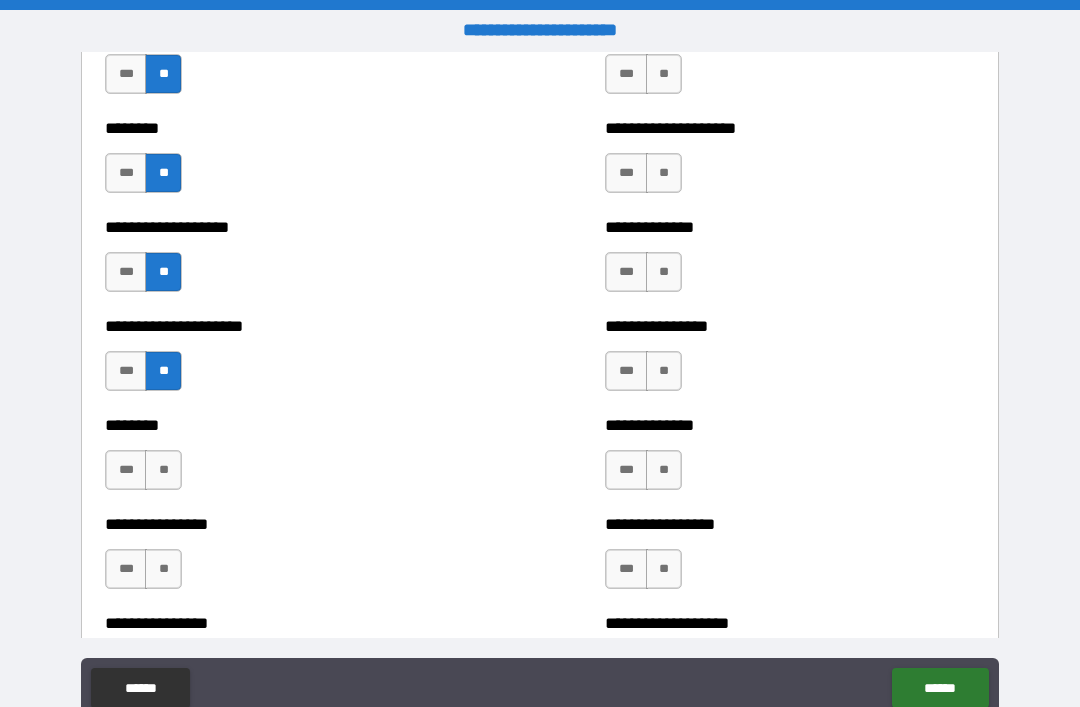 click on "**" at bounding box center (163, 470) 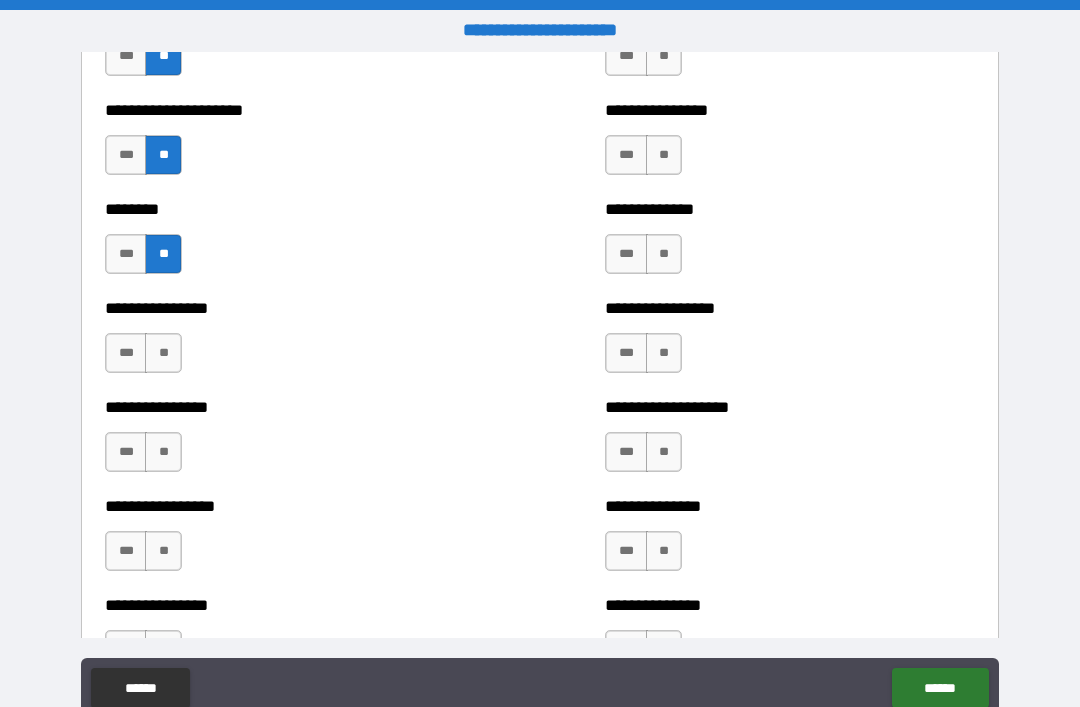 scroll, scrollTop: 4526, scrollLeft: 0, axis: vertical 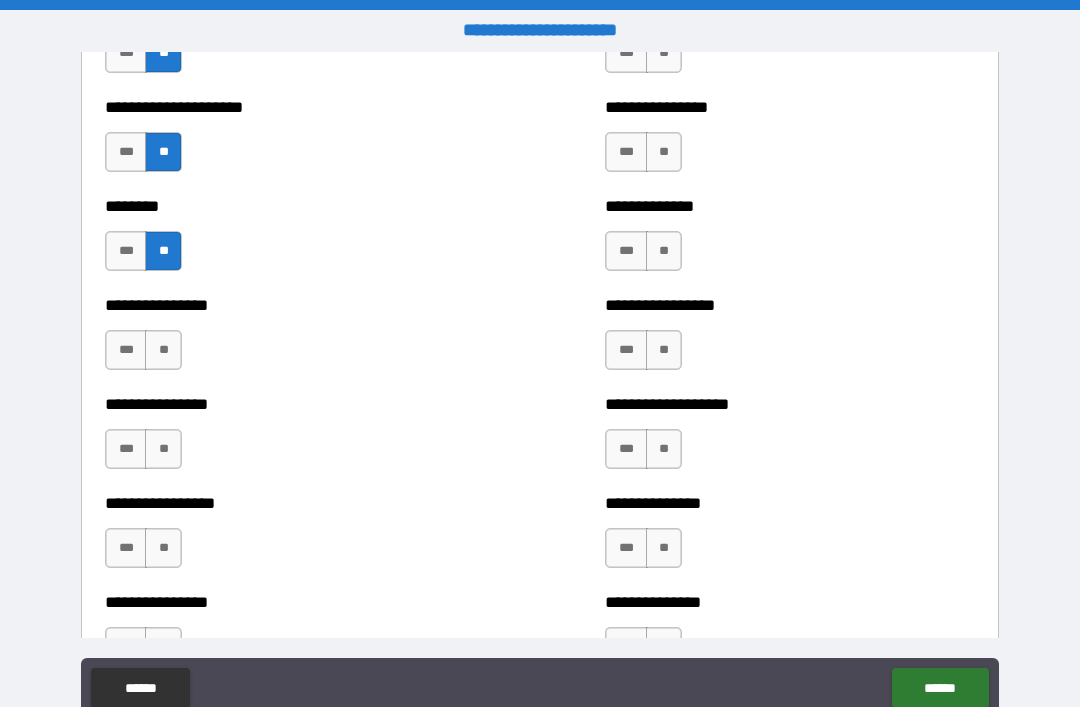 click on "**" at bounding box center [163, 350] 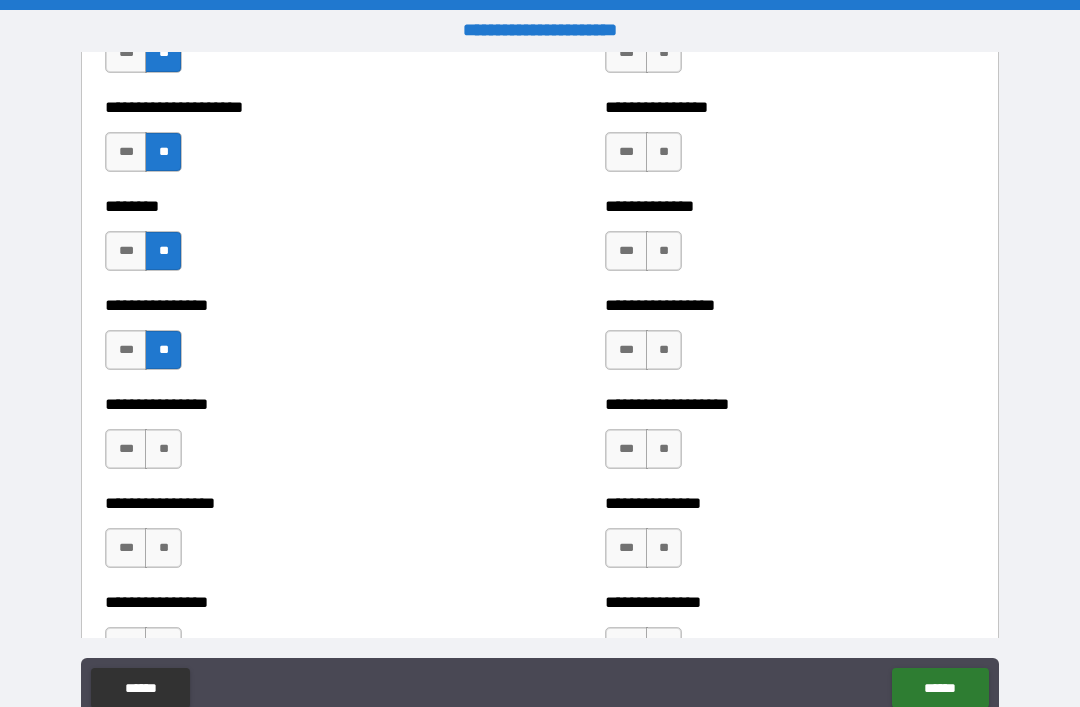 click on "**" at bounding box center [163, 449] 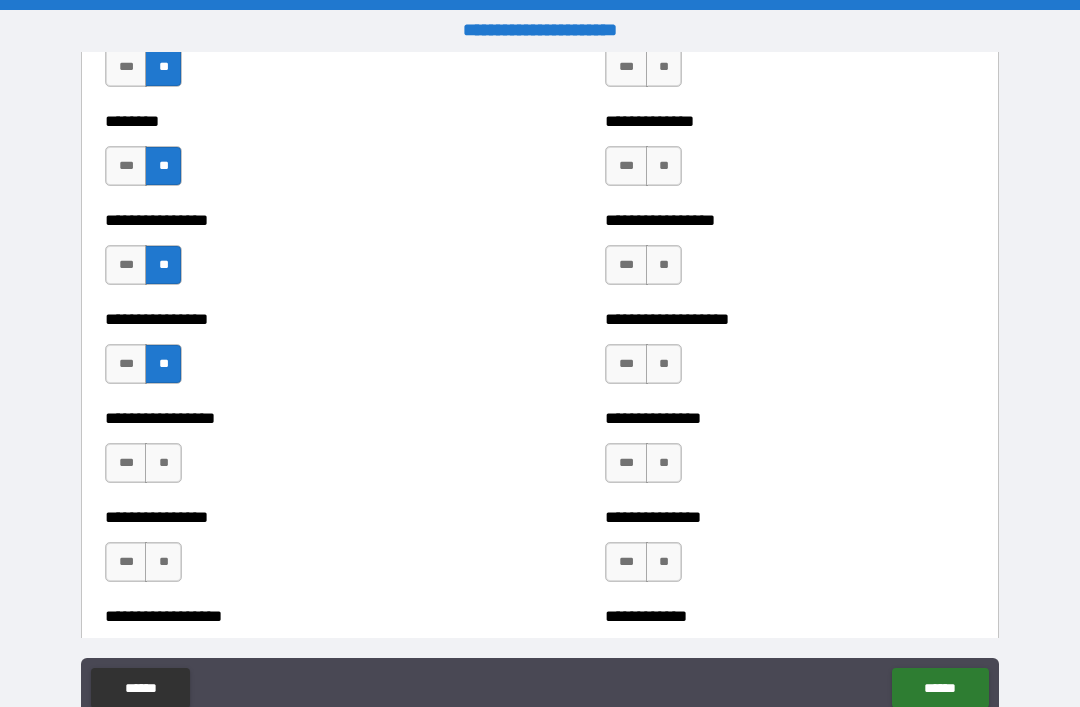 scroll, scrollTop: 4694, scrollLeft: 0, axis: vertical 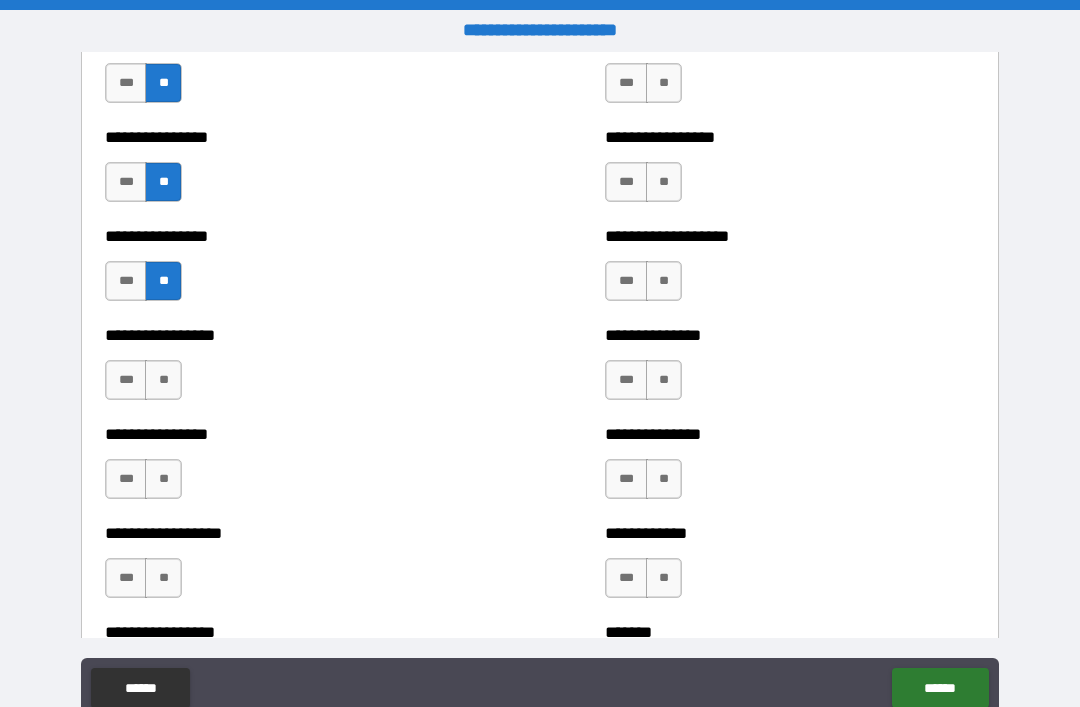 click on "**" at bounding box center [163, 380] 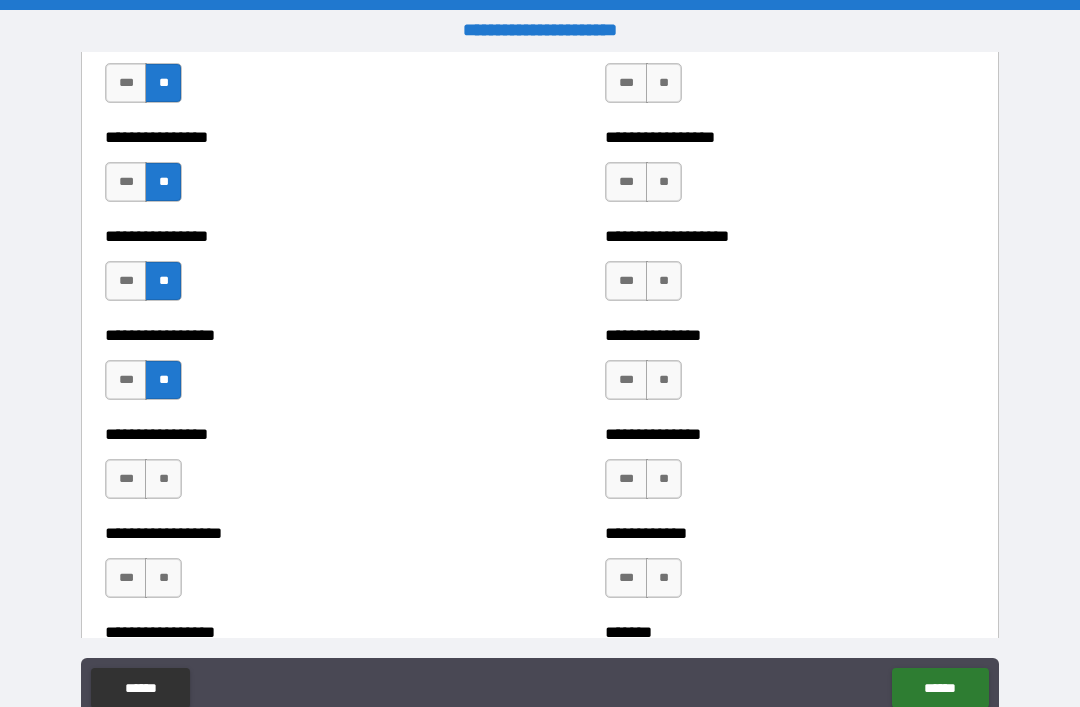 click on "**" at bounding box center [163, 479] 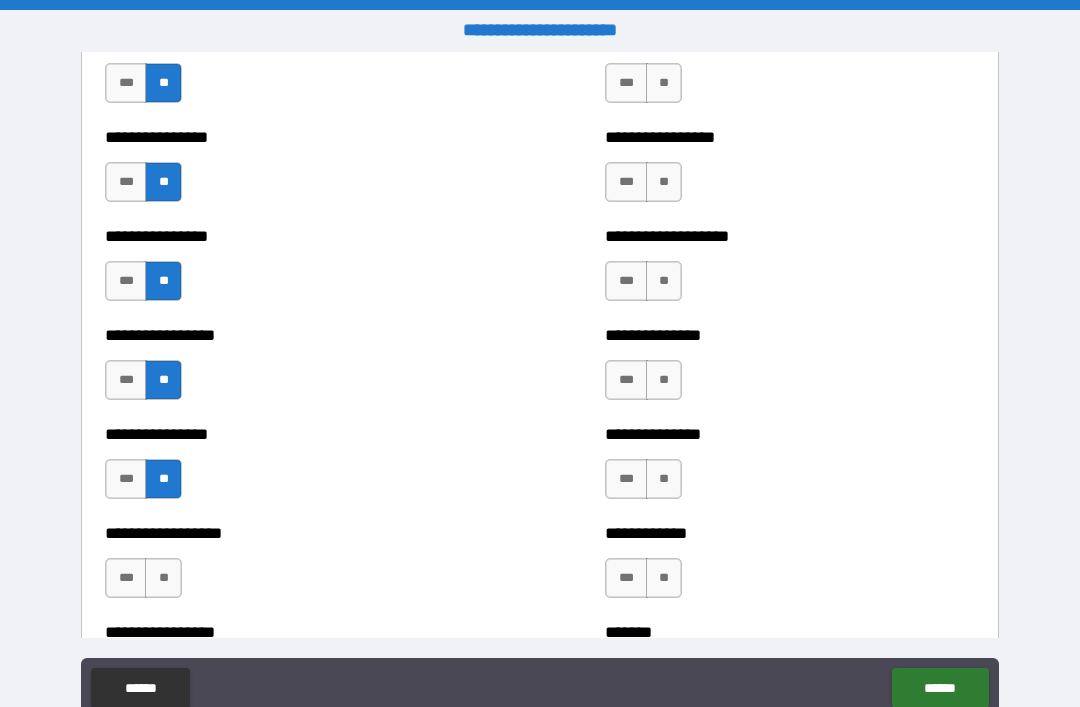 click on "**" at bounding box center (163, 578) 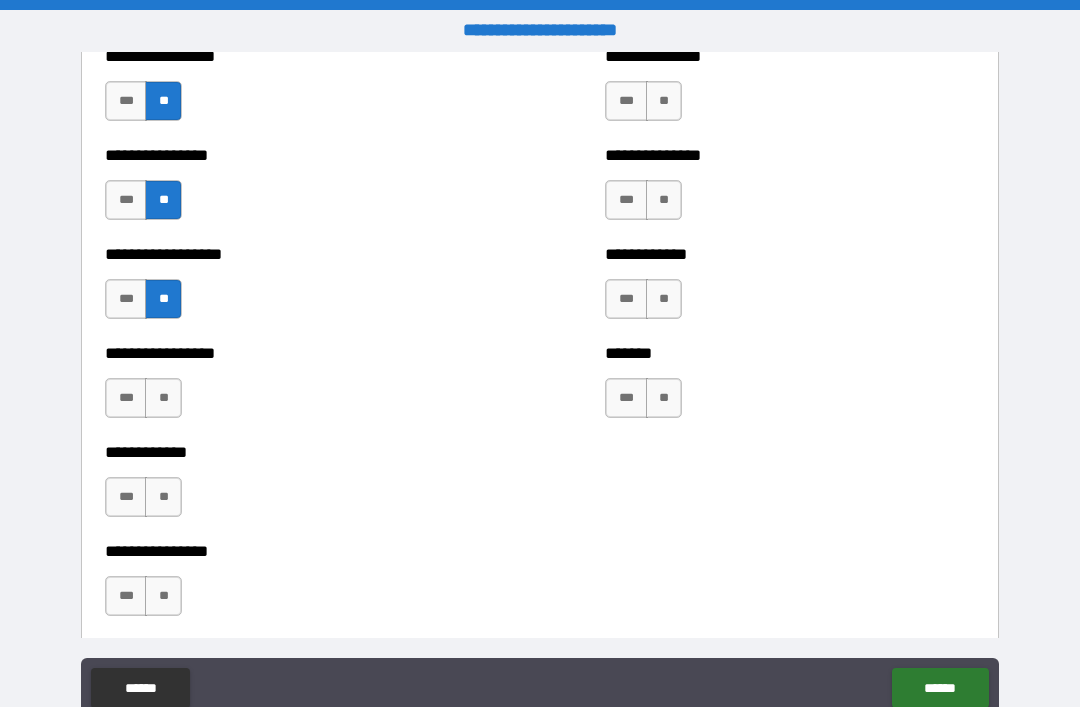 scroll, scrollTop: 5009, scrollLeft: 0, axis: vertical 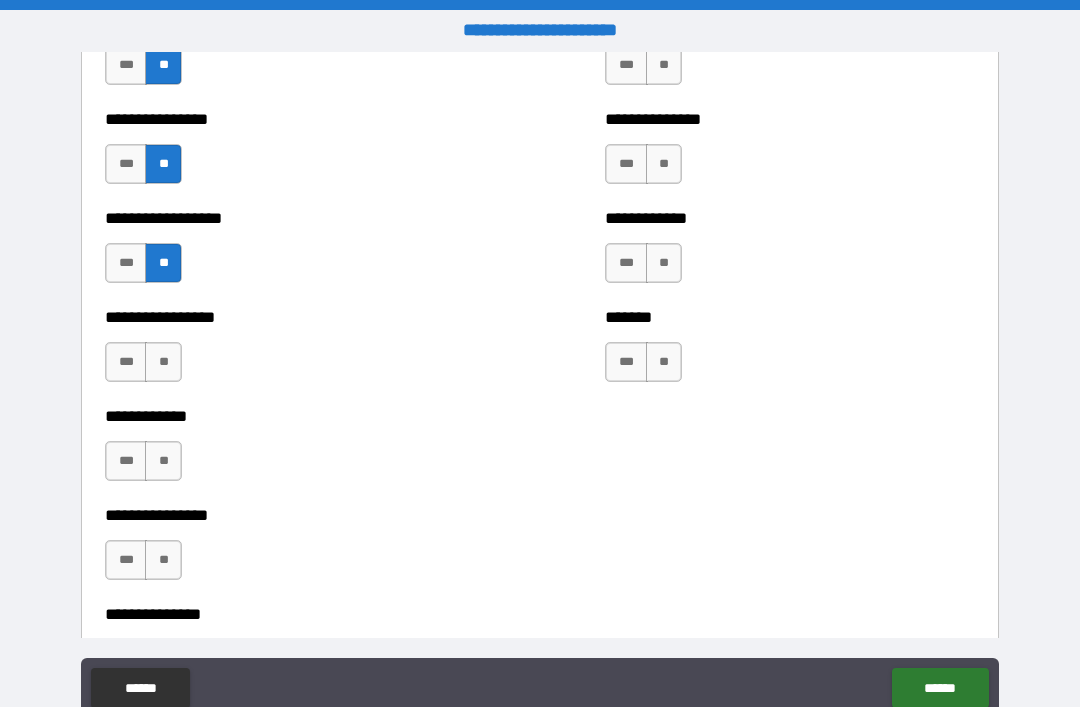 click on "**" at bounding box center (163, 362) 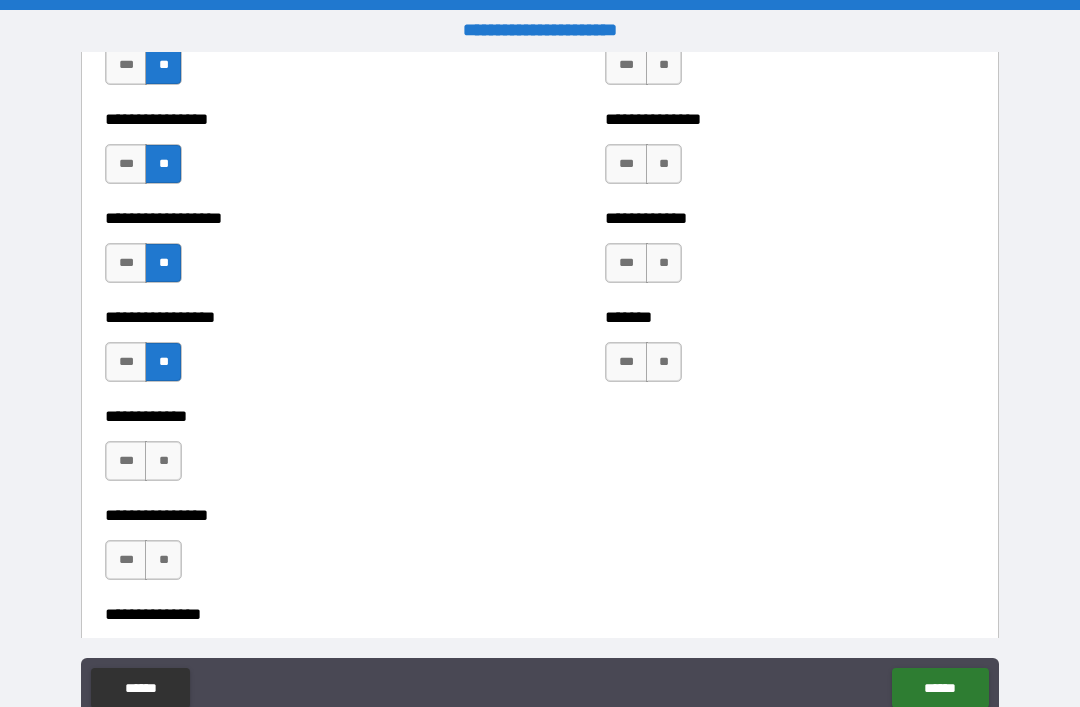 click on "**" at bounding box center (163, 461) 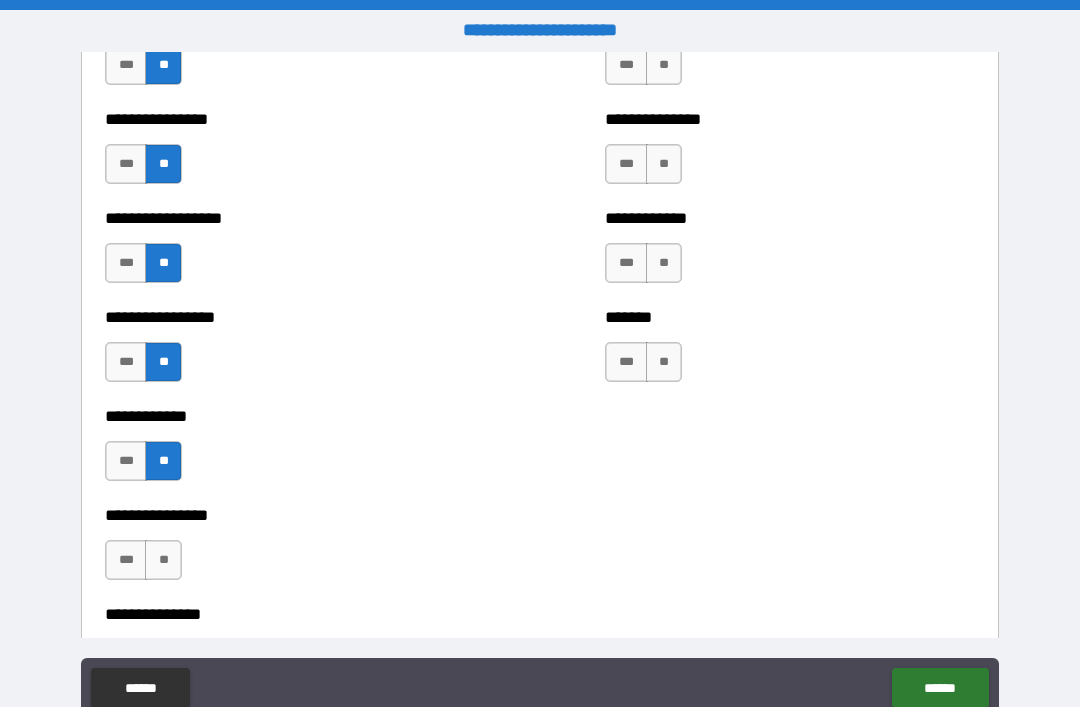 click on "**********" at bounding box center (540, 550) 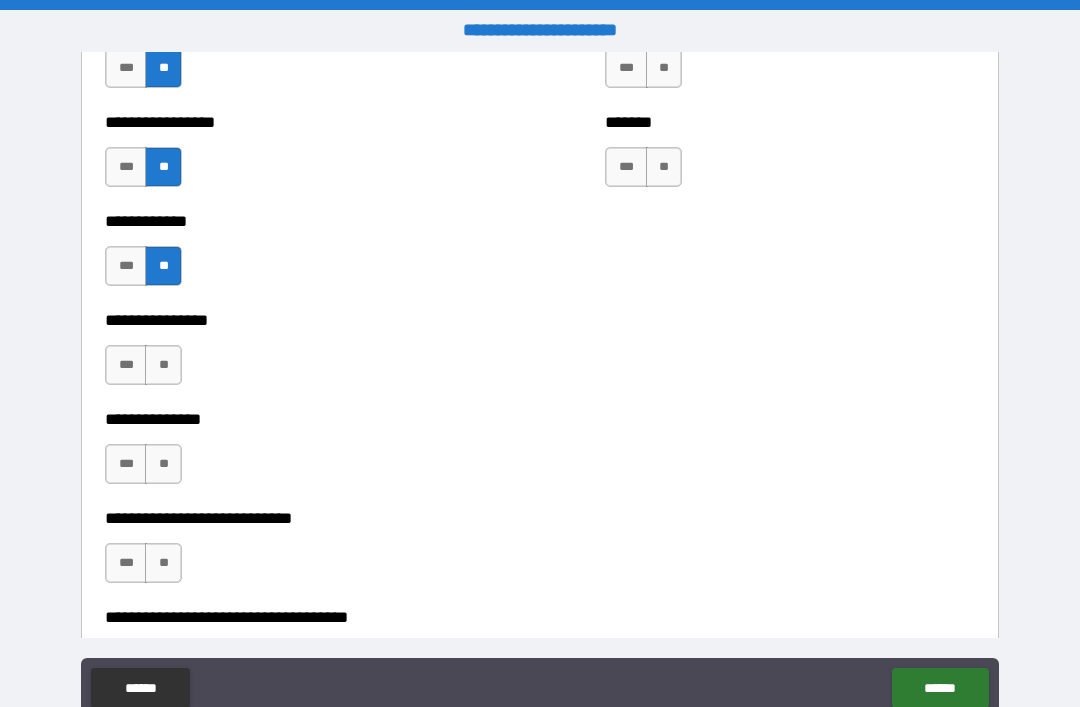 click on "**" at bounding box center [163, 365] 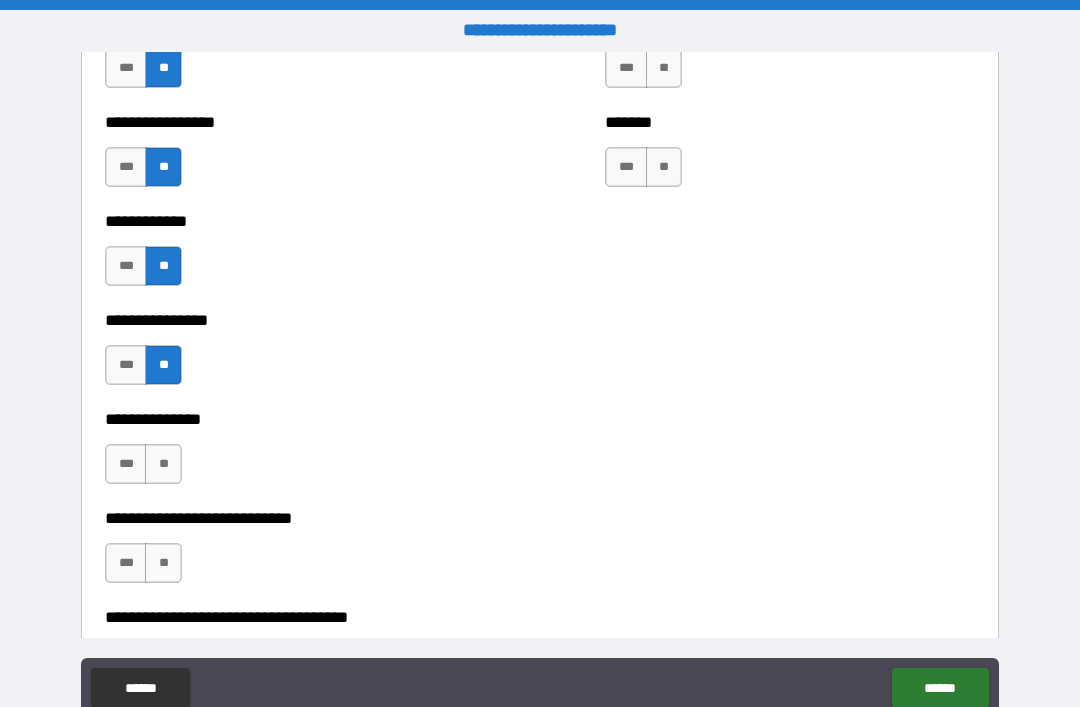 click on "**" at bounding box center [163, 464] 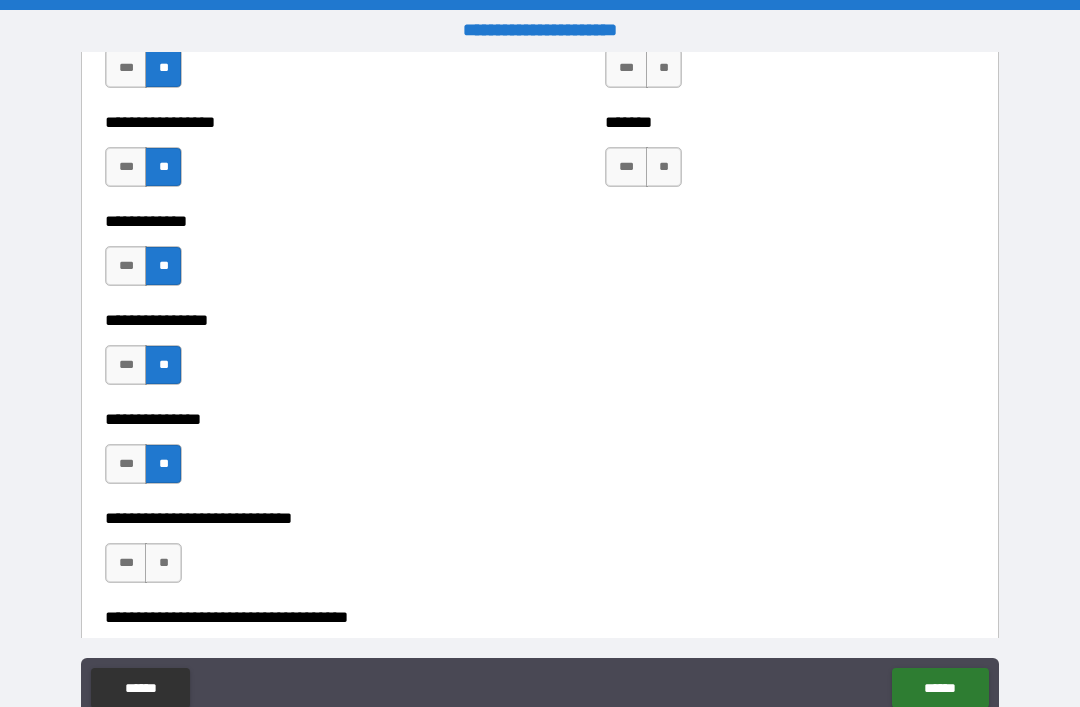 click on "**" at bounding box center [163, 563] 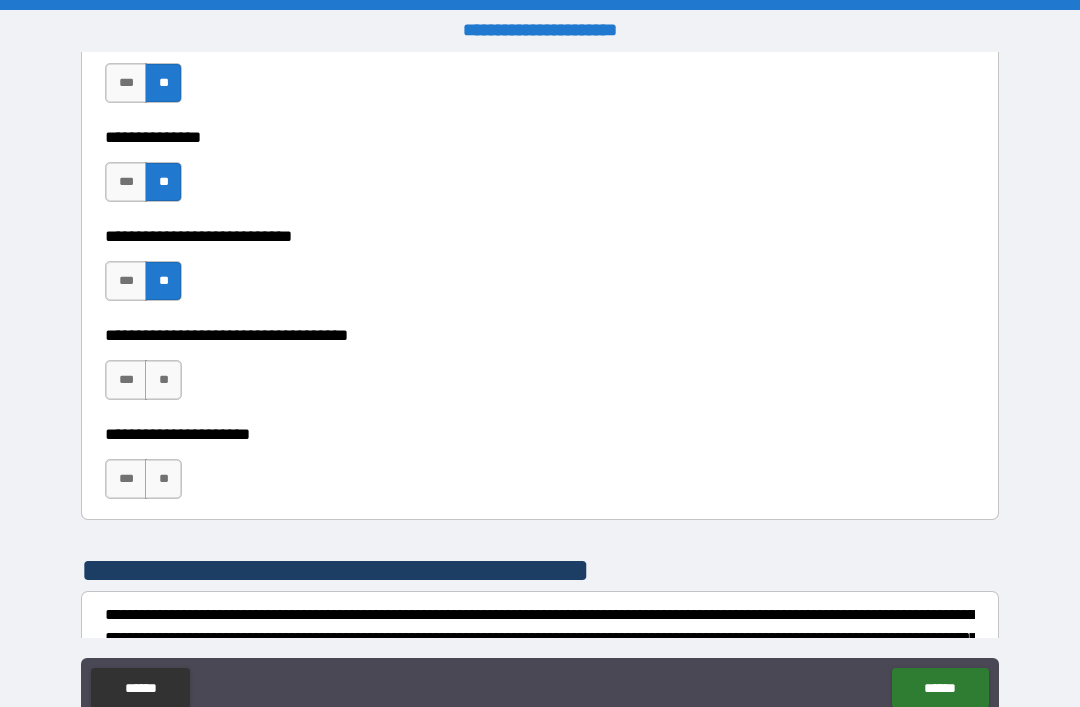scroll, scrollTop: 5488, scrollLeft: 0, axis: vertical 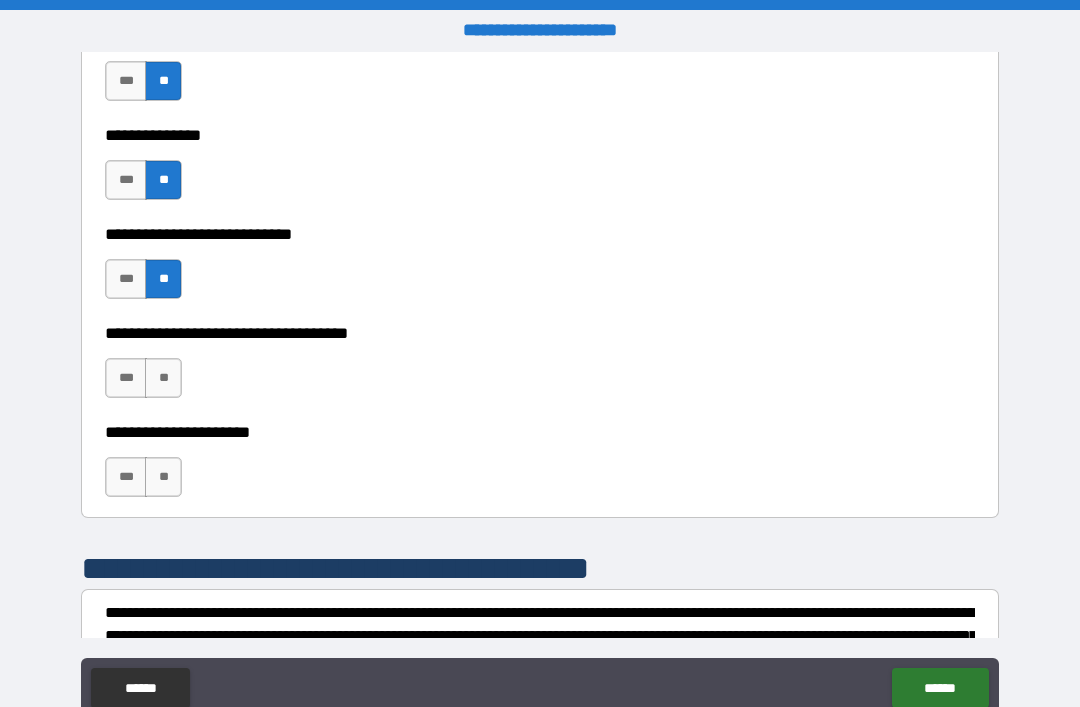 click on "**" at bounding box center [163, 378] 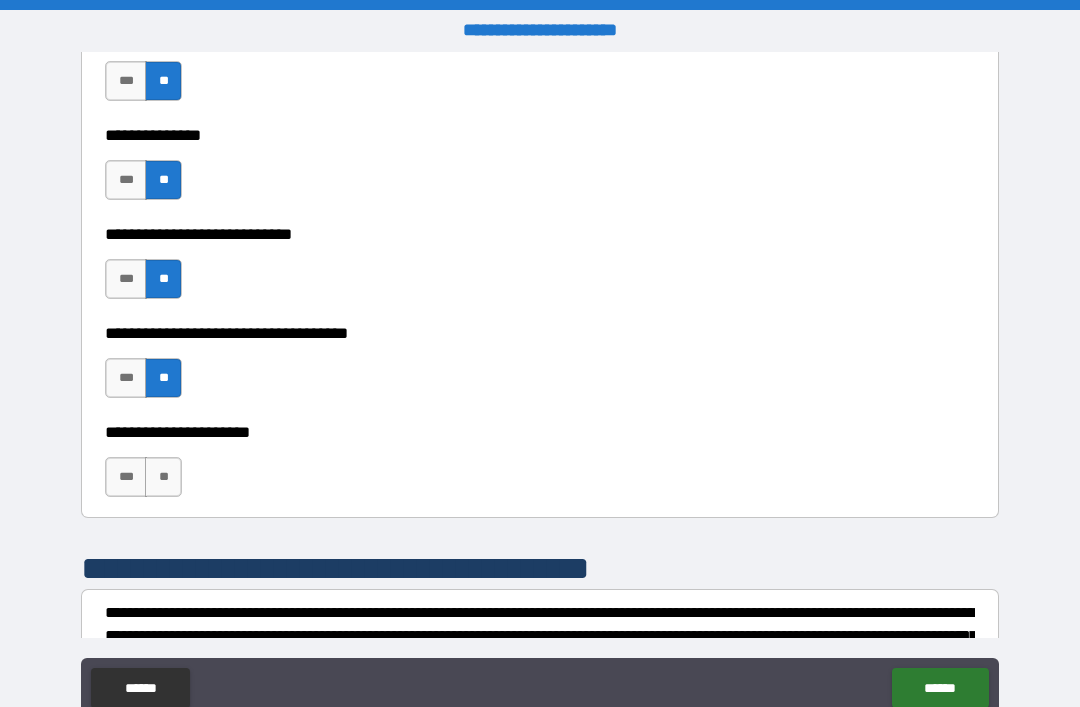 click on "**" at bounding box center [163, 477] 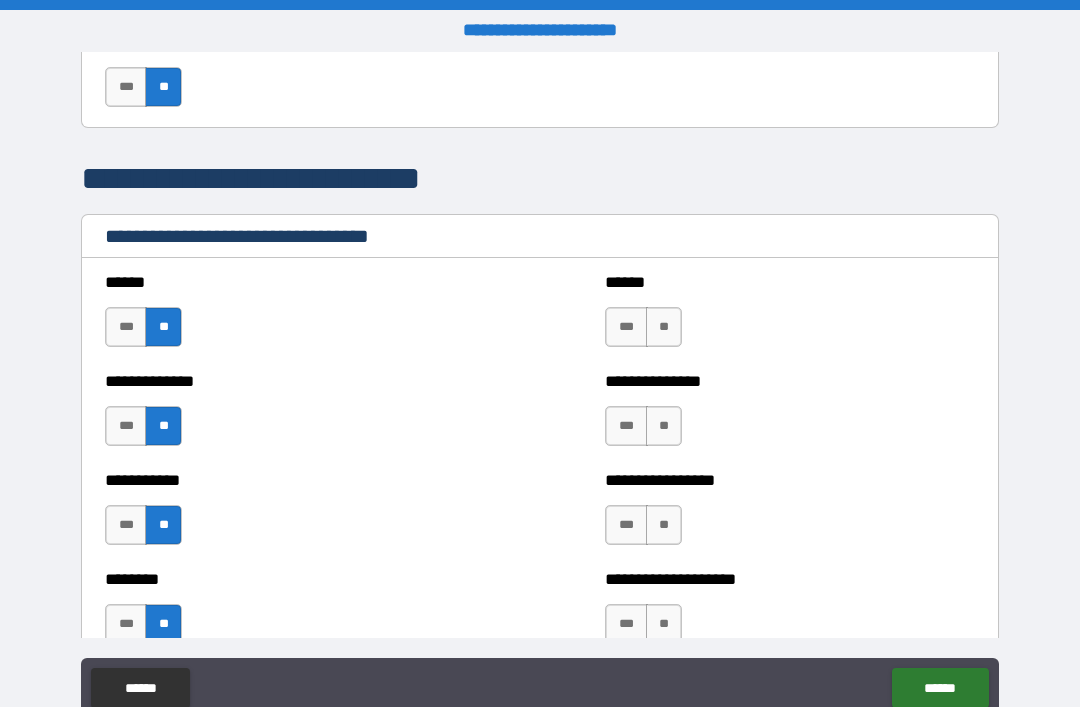 scroll, scrollTop: 3785, scrollLeft: 0, axis: vertical 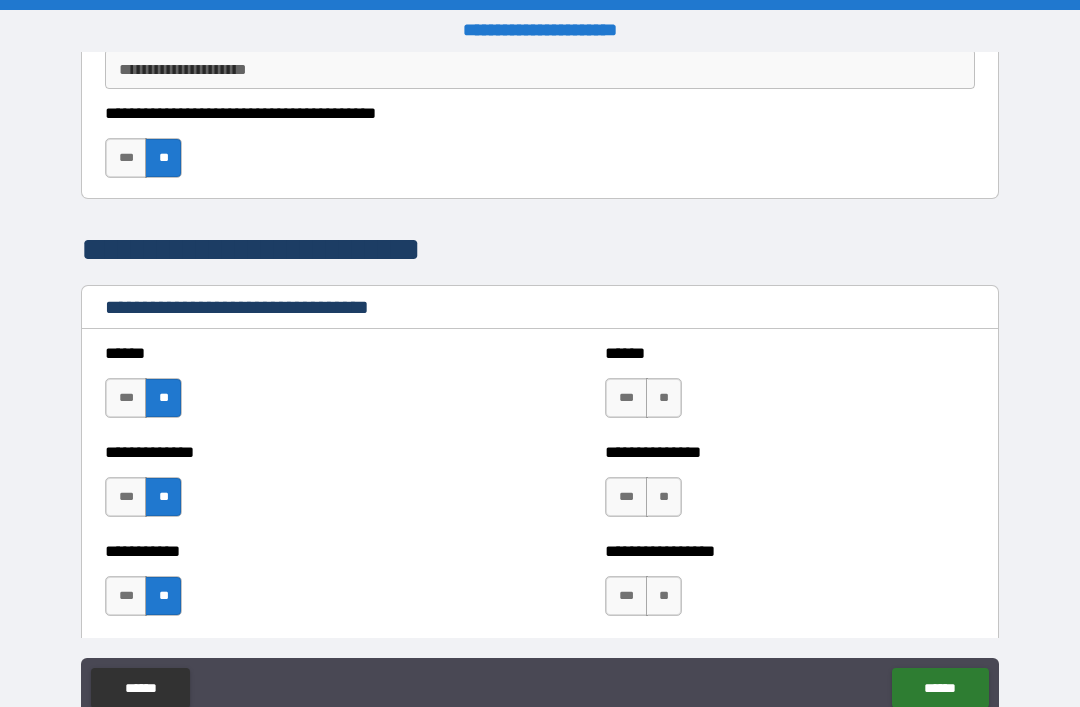 click on "**" at bounding box center [664, 398] 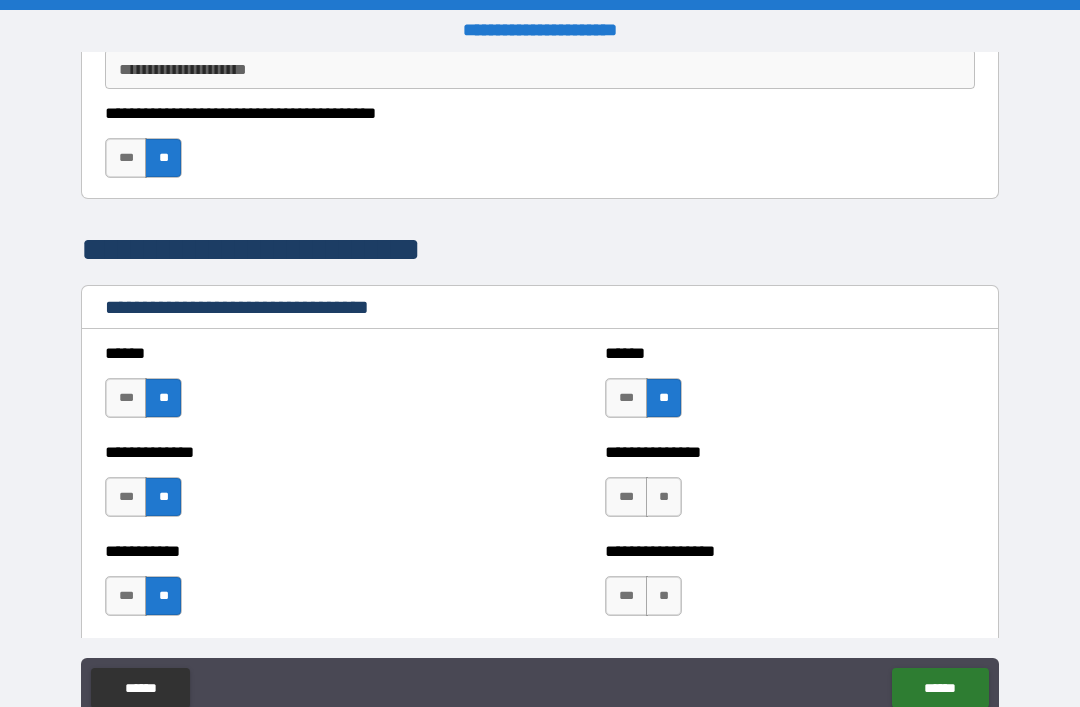 click on "**" at bounding box center (664, 497) 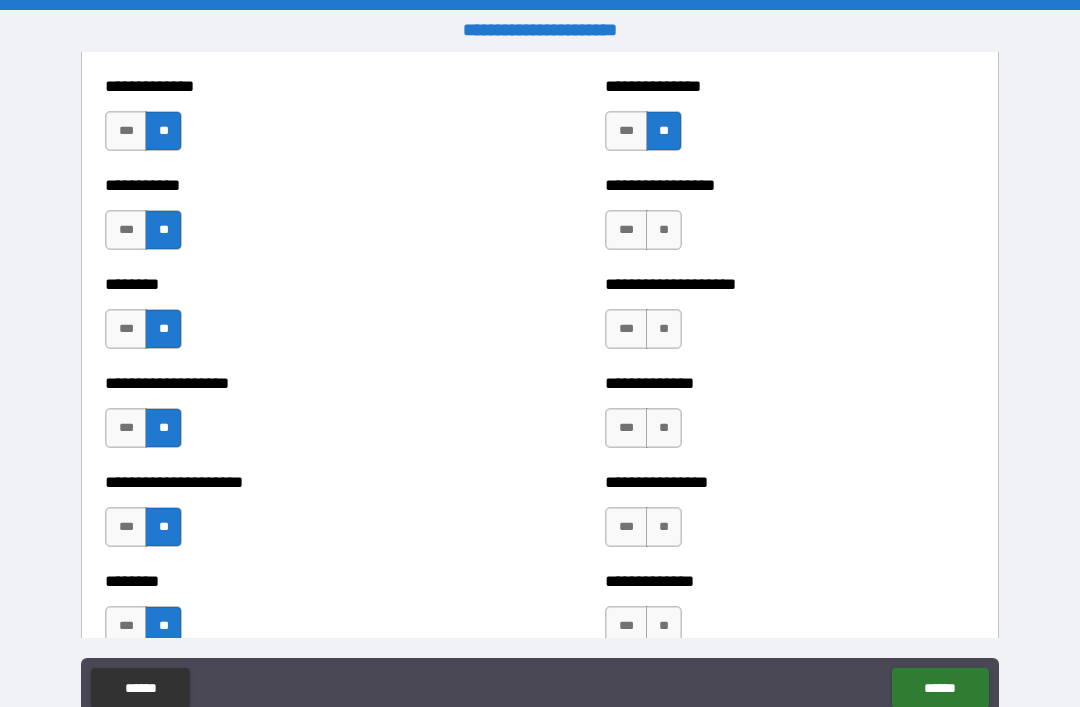 scroll, scrollTop: 4152, scrollLeft: 0, axis: vertical 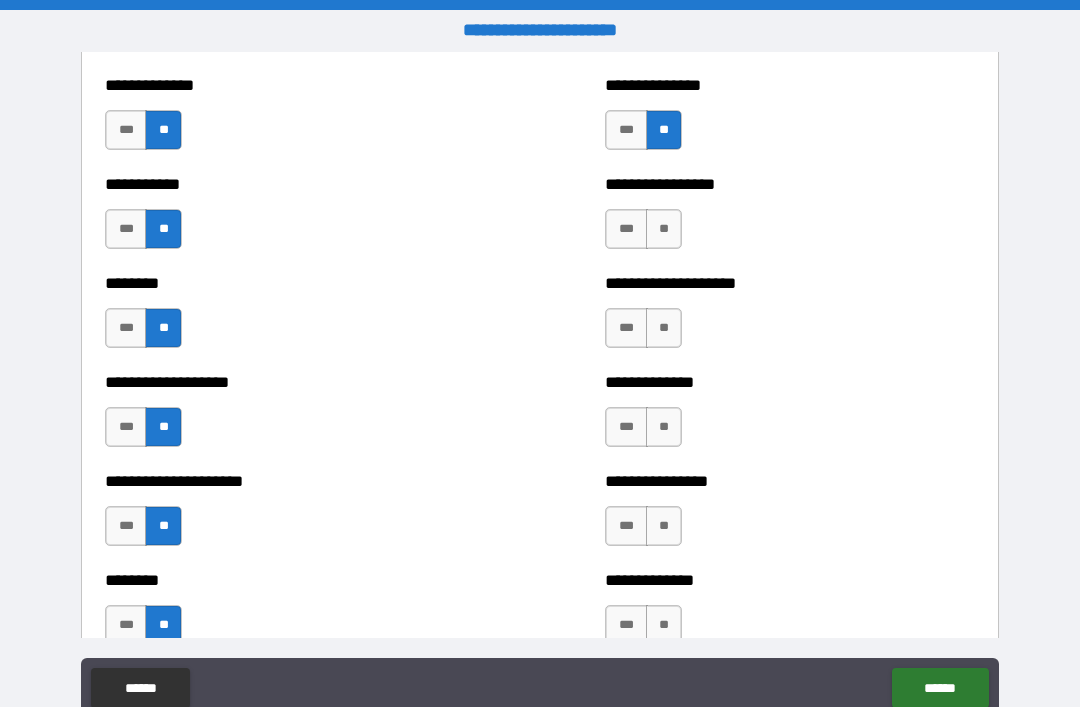 click on "**" at bounding box center (664, 229) 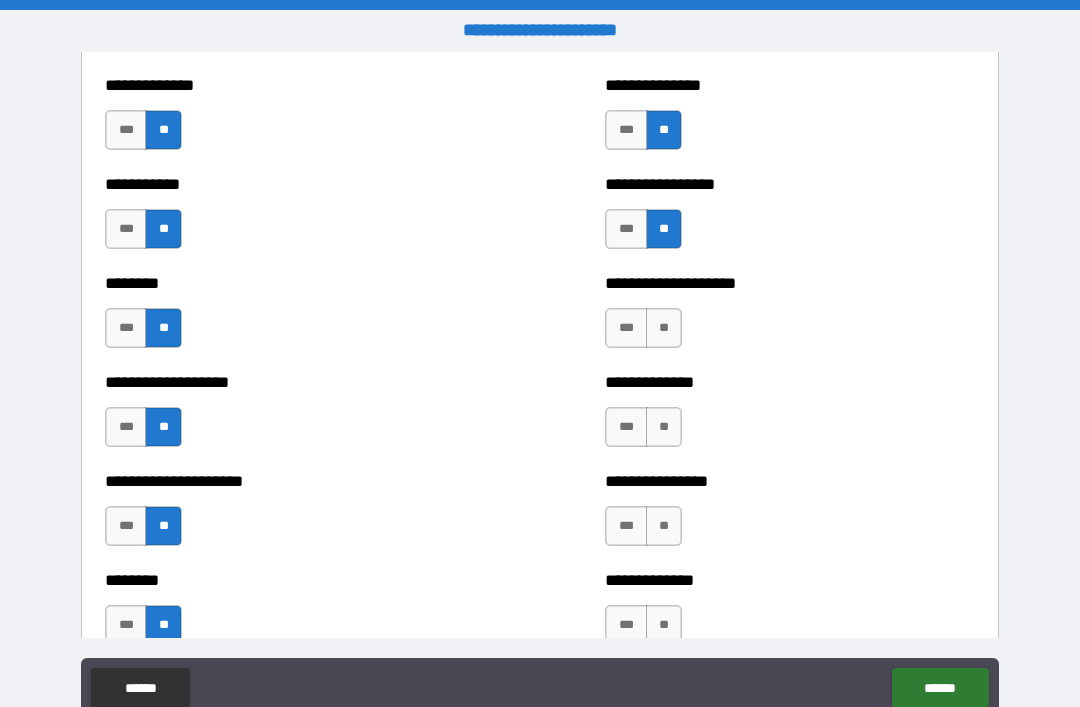 click on "**" at bounding box center [664, 328] 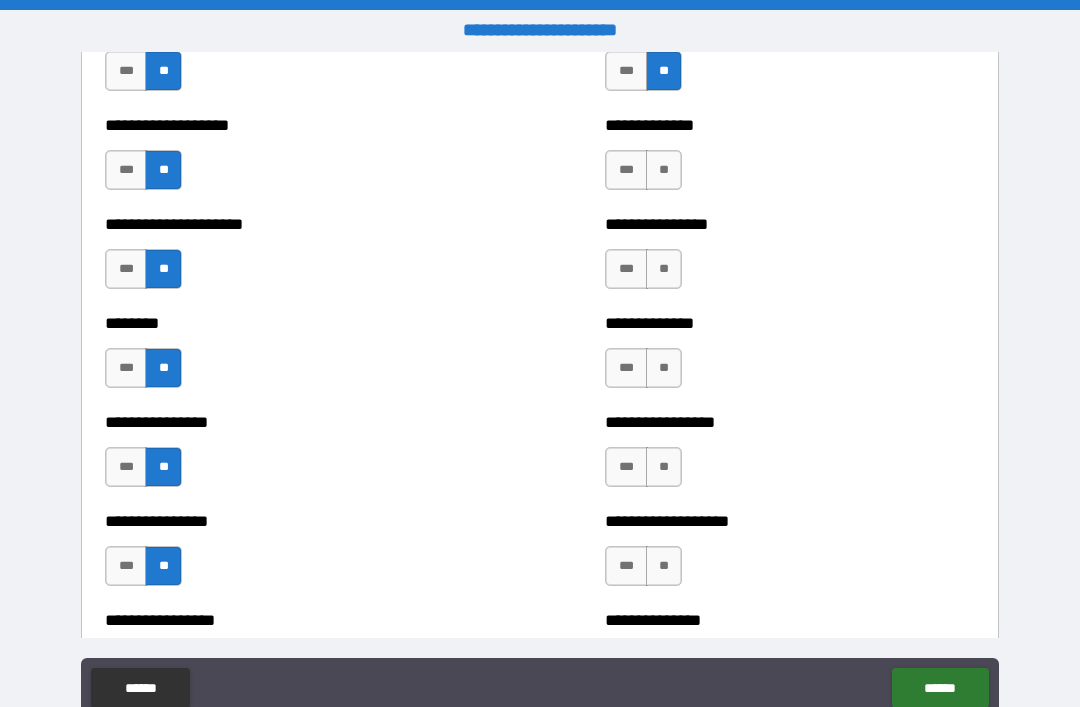 scroll, scrollTop: 4413, scrollLeft: 0, axis: vertical 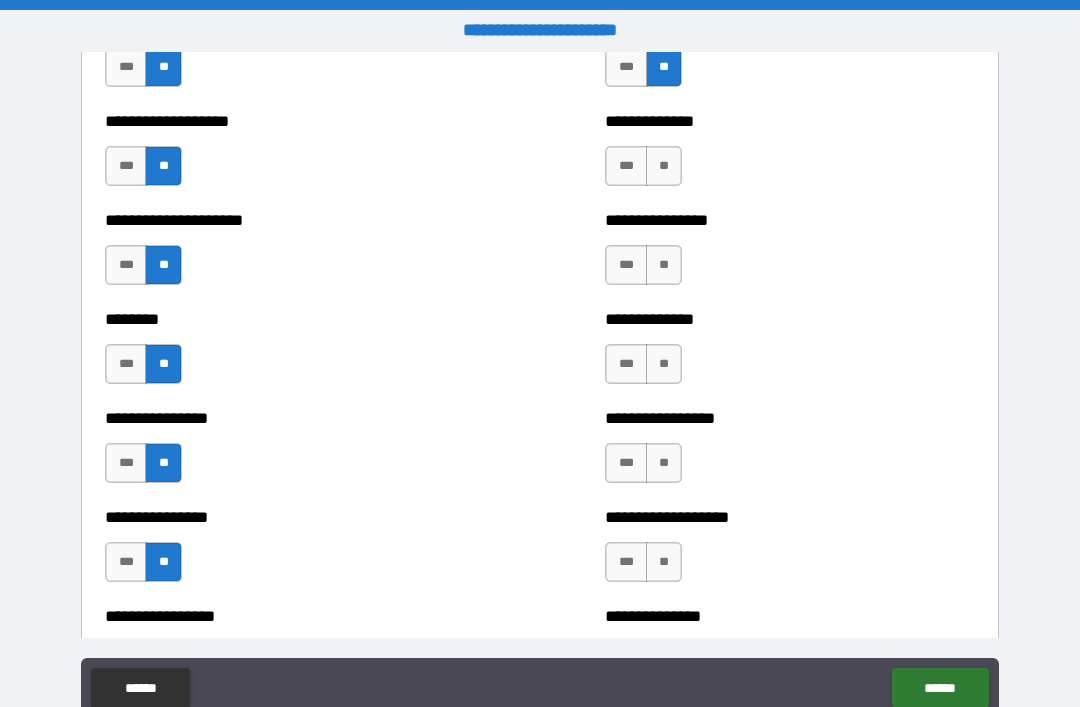 click on "**" at bounding box center [664, 166] 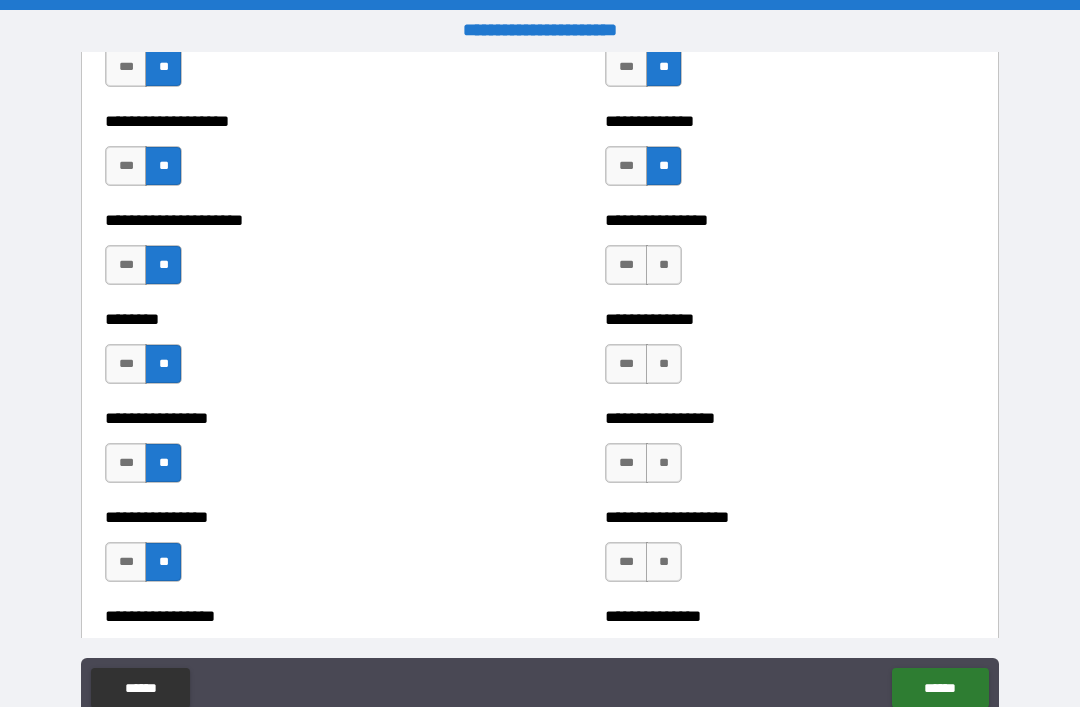 click on "**" at bounding box center [664, 265] 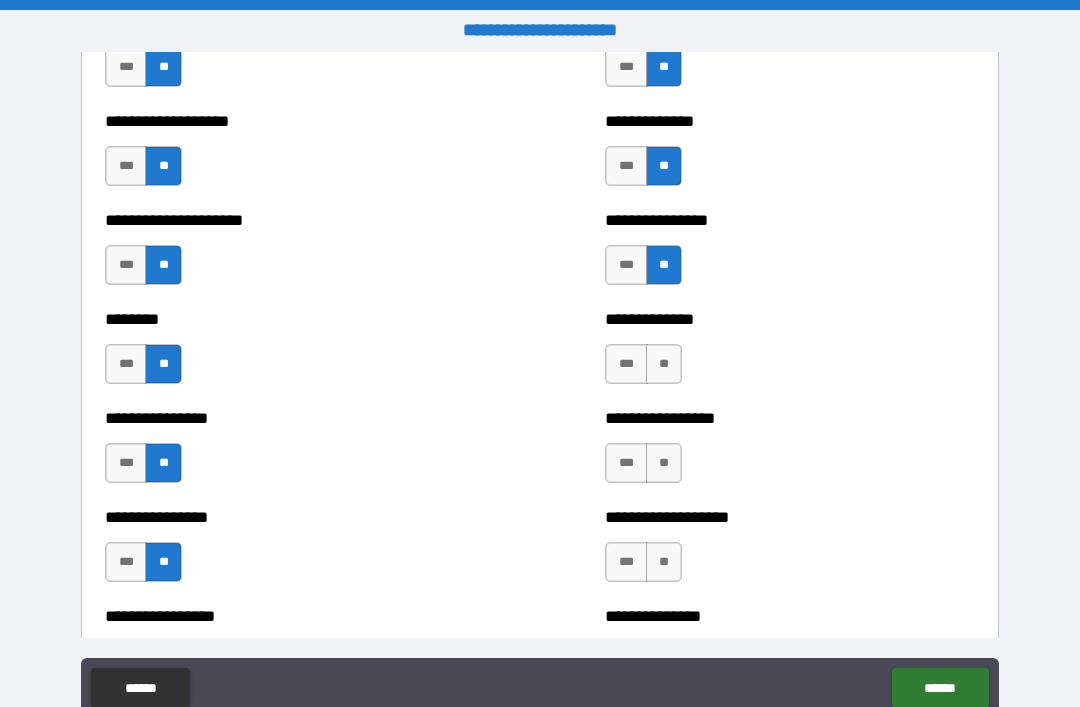 click on "**" at bounding box center (664, 364) 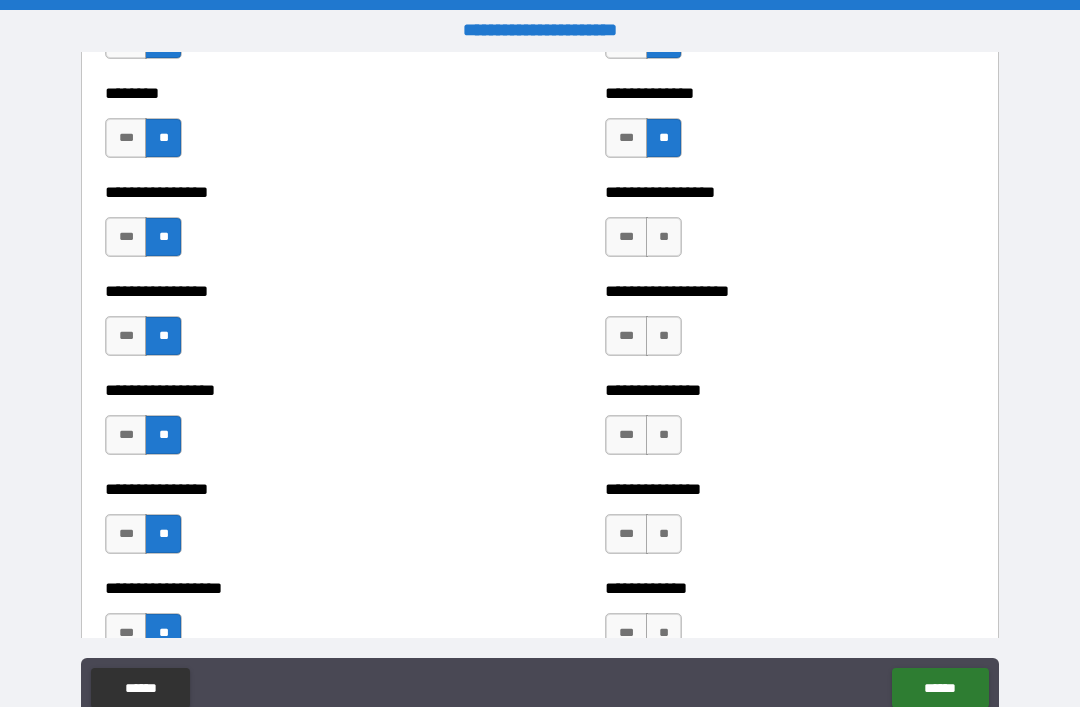 scroll, scrollTop: 4654, scrollLeft: 0, axis: vertical 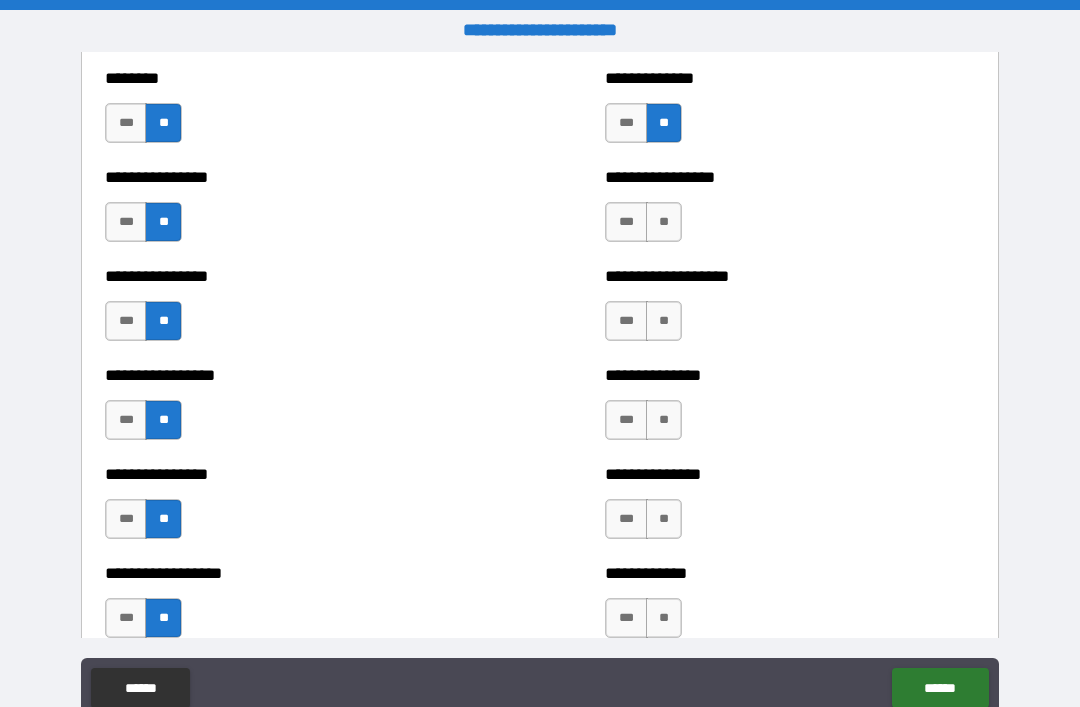 click on "**" at bounding box center (664, 222) 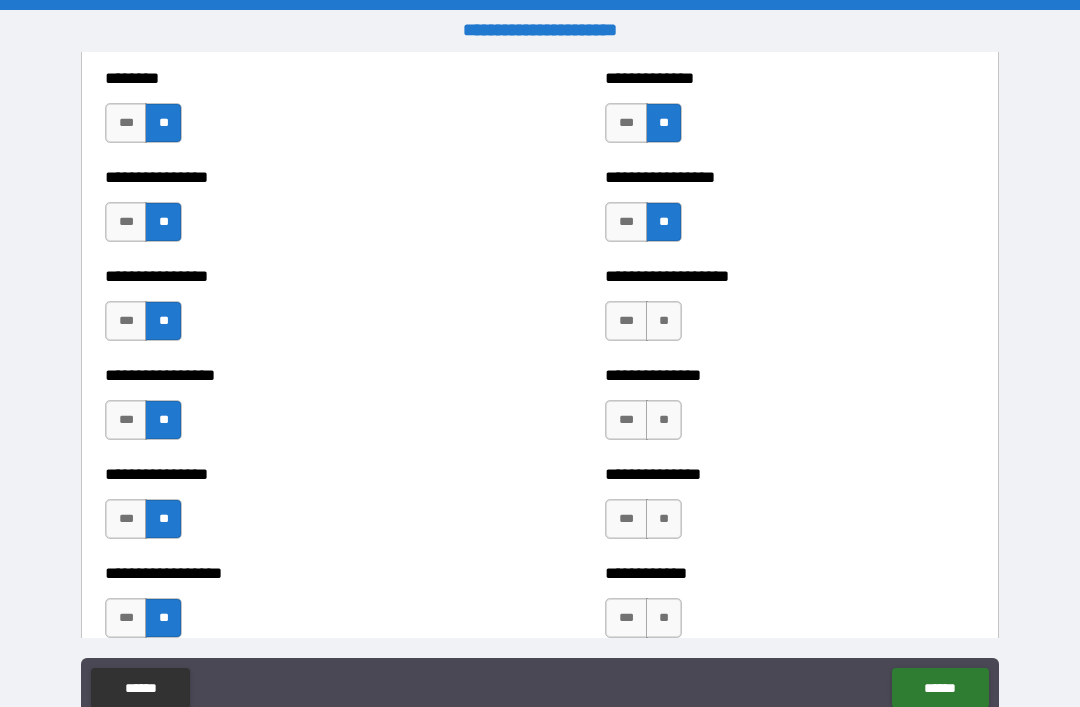 click on "**" at bounding box center (664, 321) 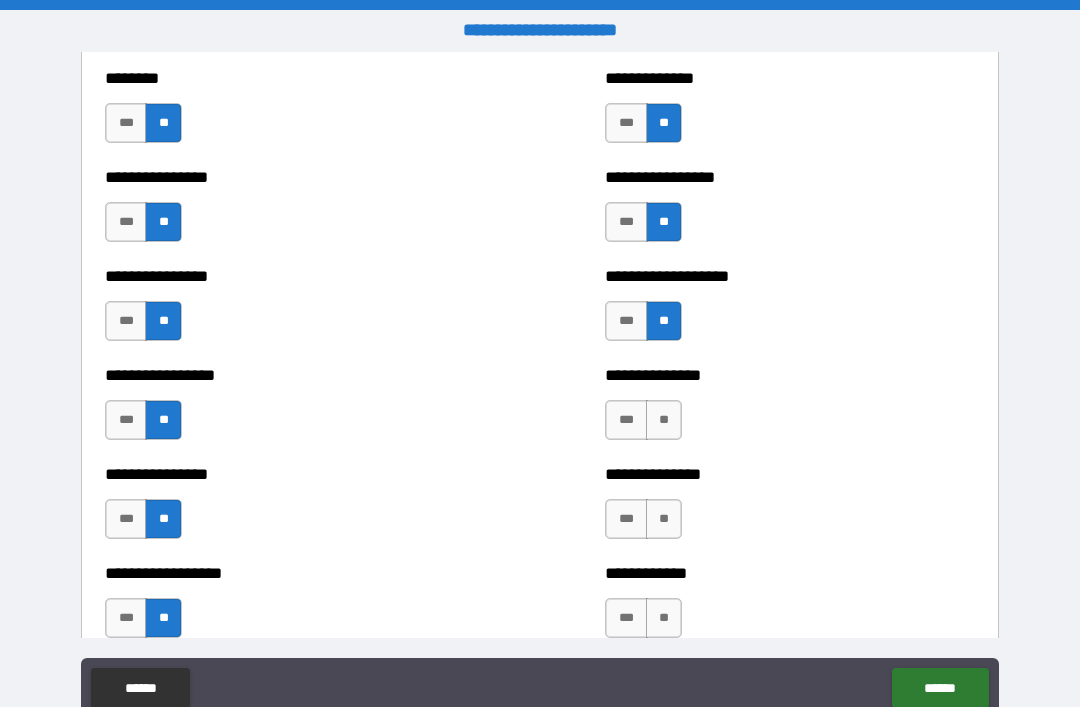 click on "**" at bounding box center (664, 420) 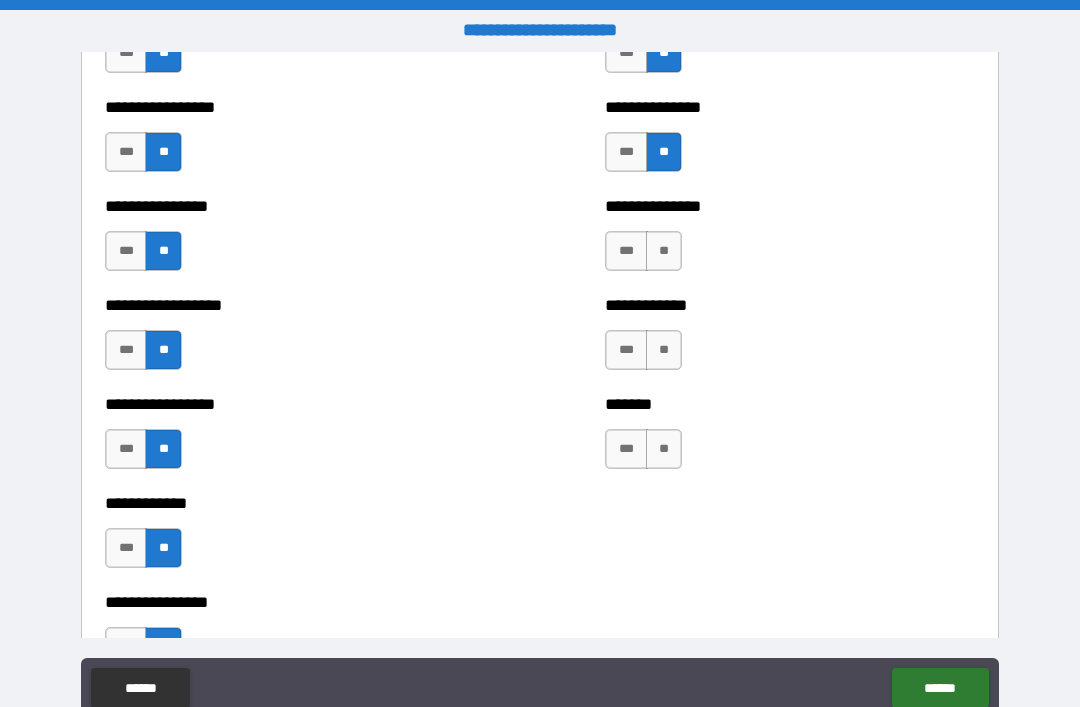 scroll, scrollTop: 4966, scrollLeft: 0, axis: vertical 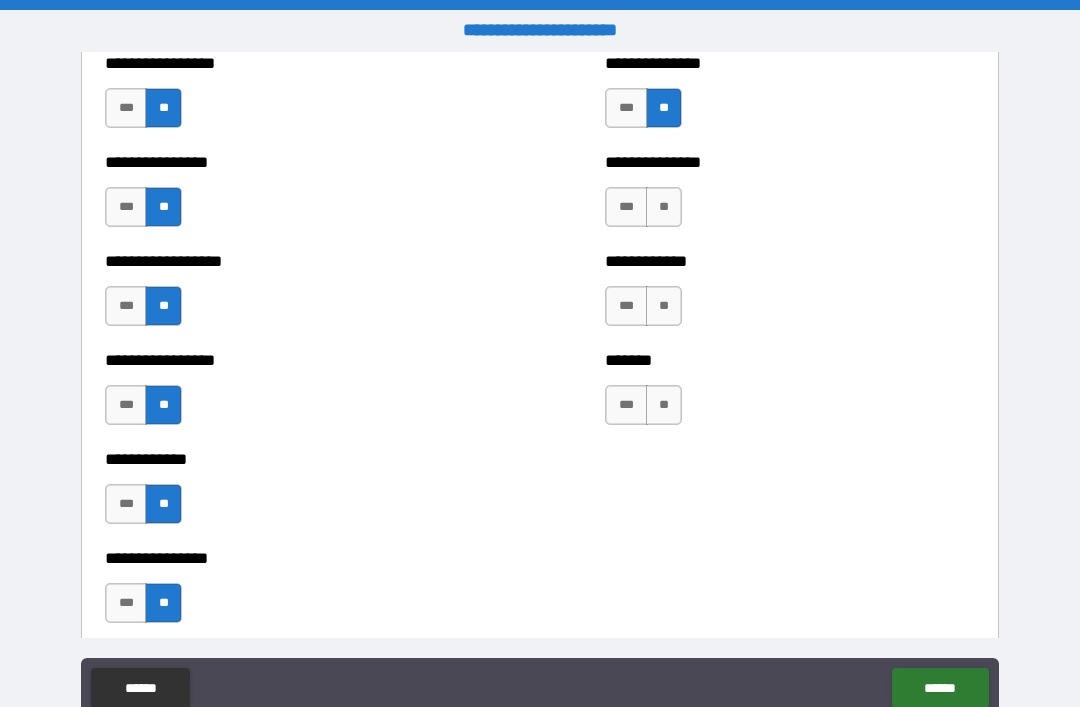 click on "**" at bounding box center [664, 207] 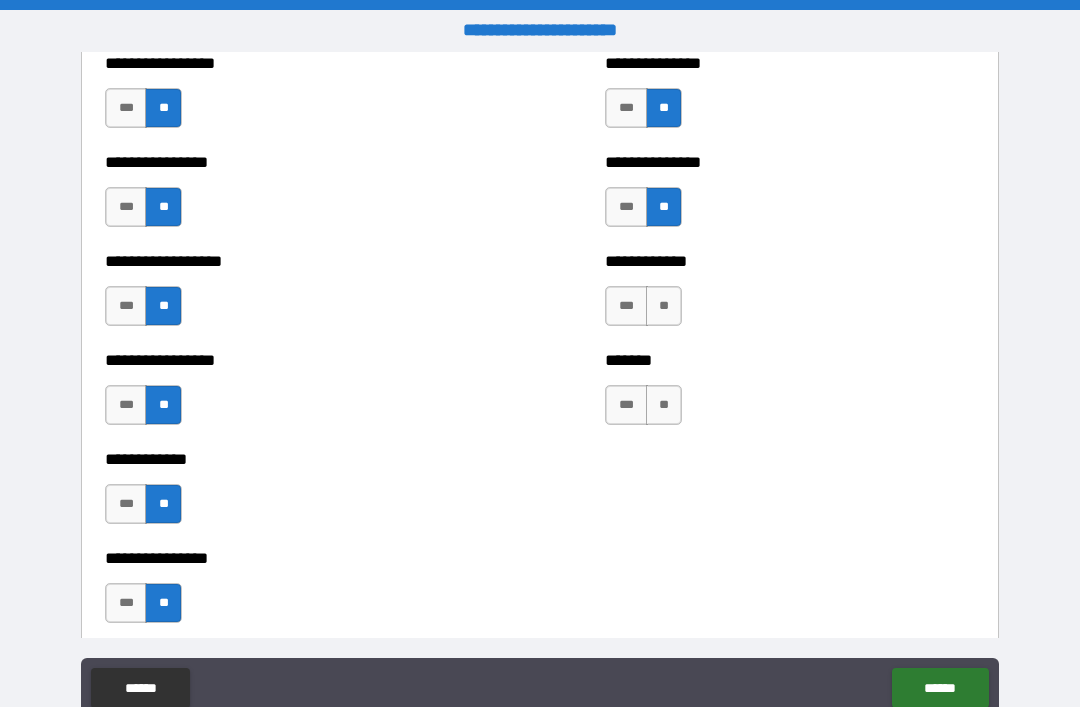 click on "**" at bounding box center [664, 306] 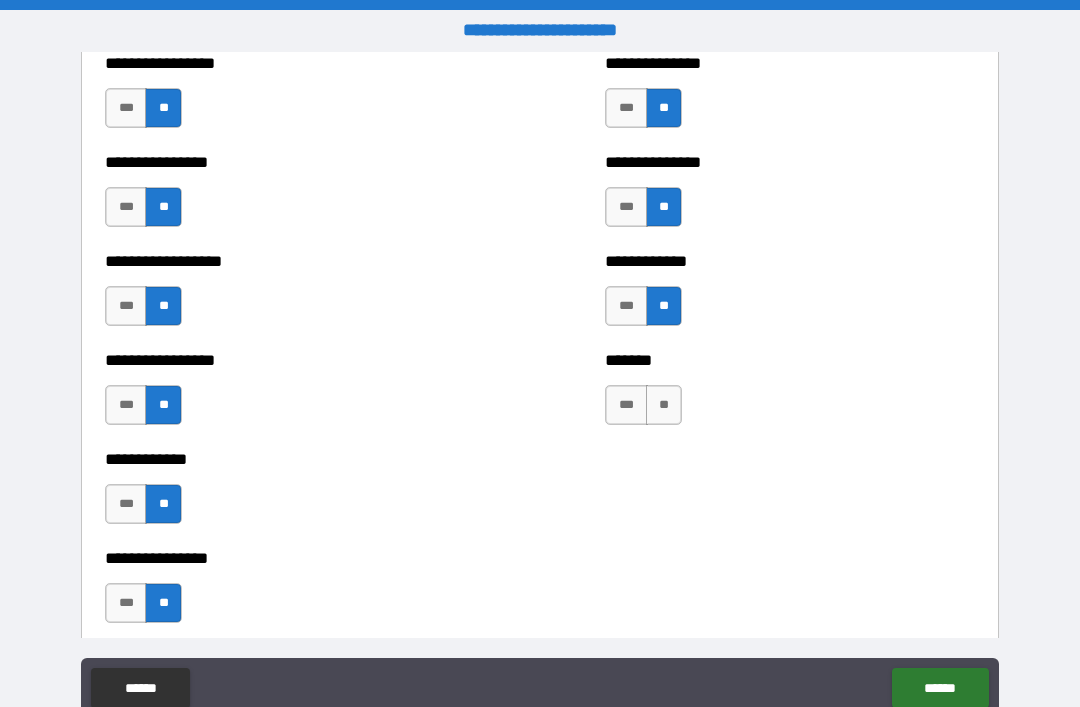 click on "**" at bounding box center [664, 405] 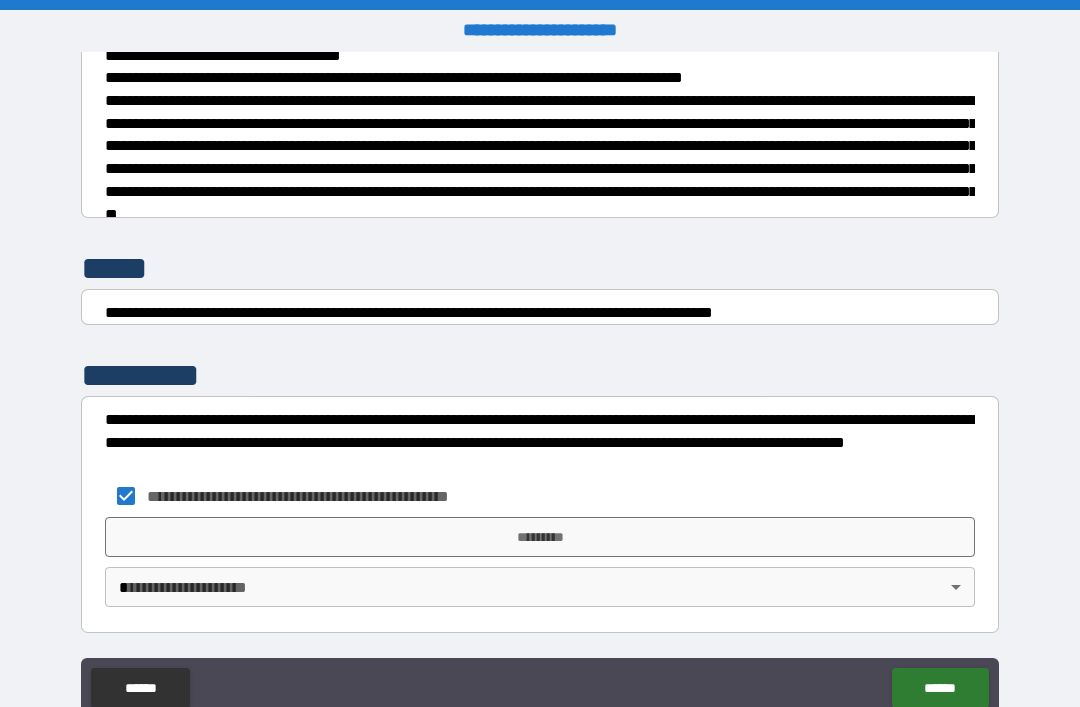 scroll, scrollTop: 7448, scrollLeft: 0, axis: vertical 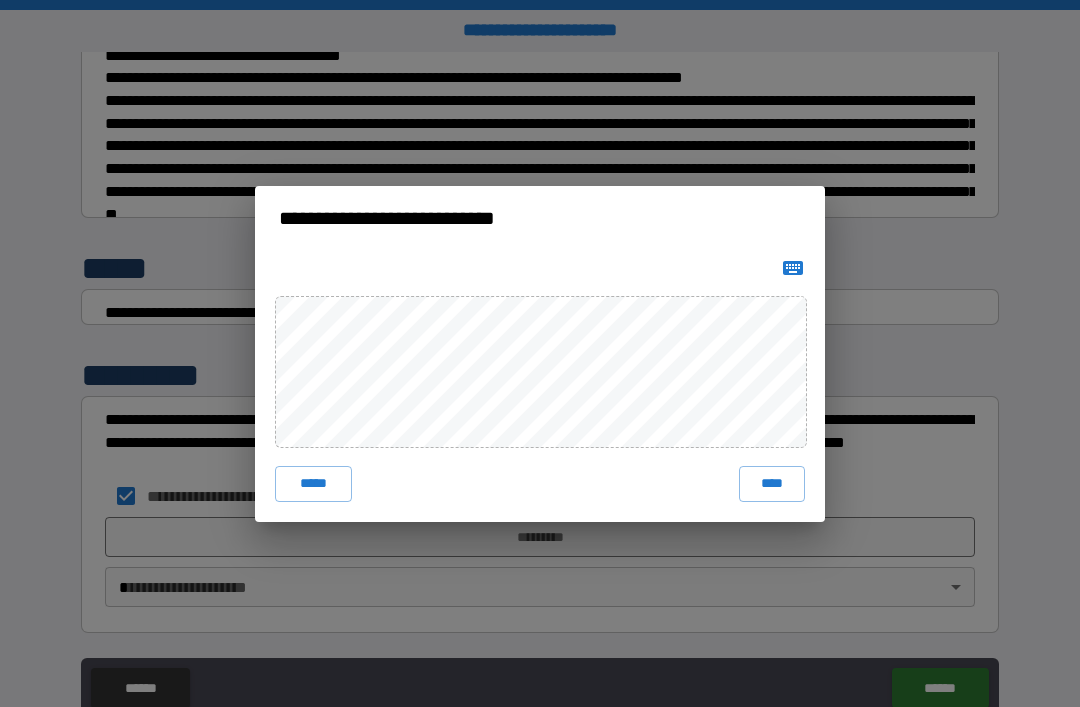 click on "****" at bounding box center [772, 484] 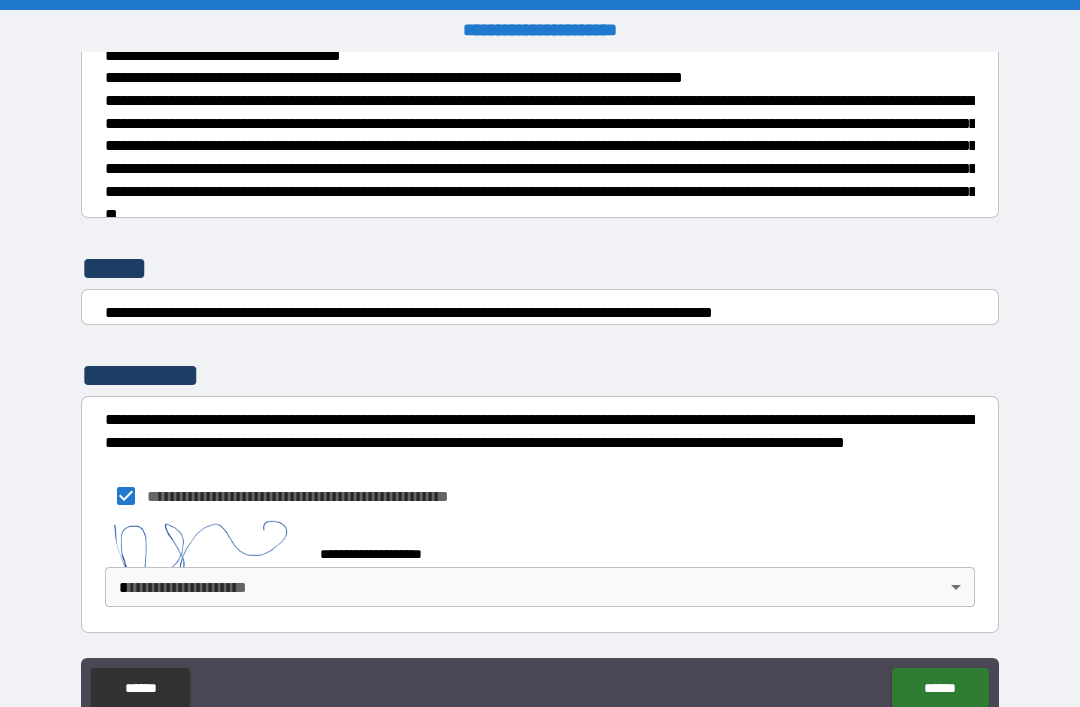 scroll, scrollTop: 7438, scrollLeft: 0, axis: vertical 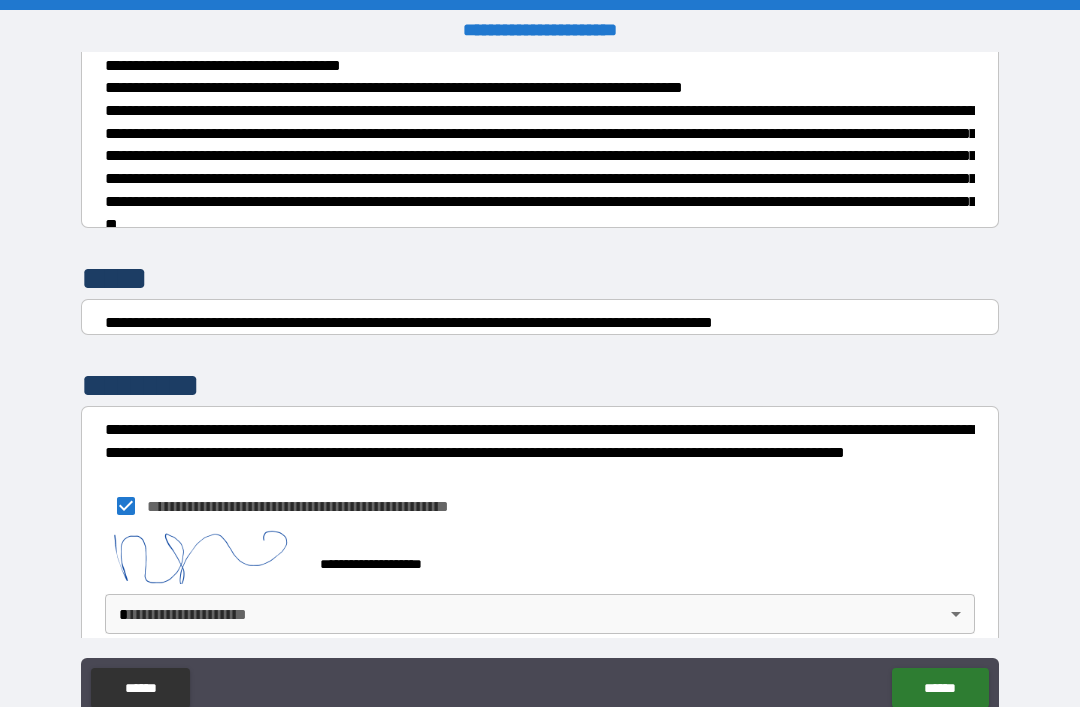click on "[FIRST] [LAST] [STREET_NAME] [CITY], [STATE] [ZIP_CODE] [COUNTRY] [PHONE] [EMAIL] [DATE] [SSN] [CREDIT_CARD]" at bounding box center [540, 385] 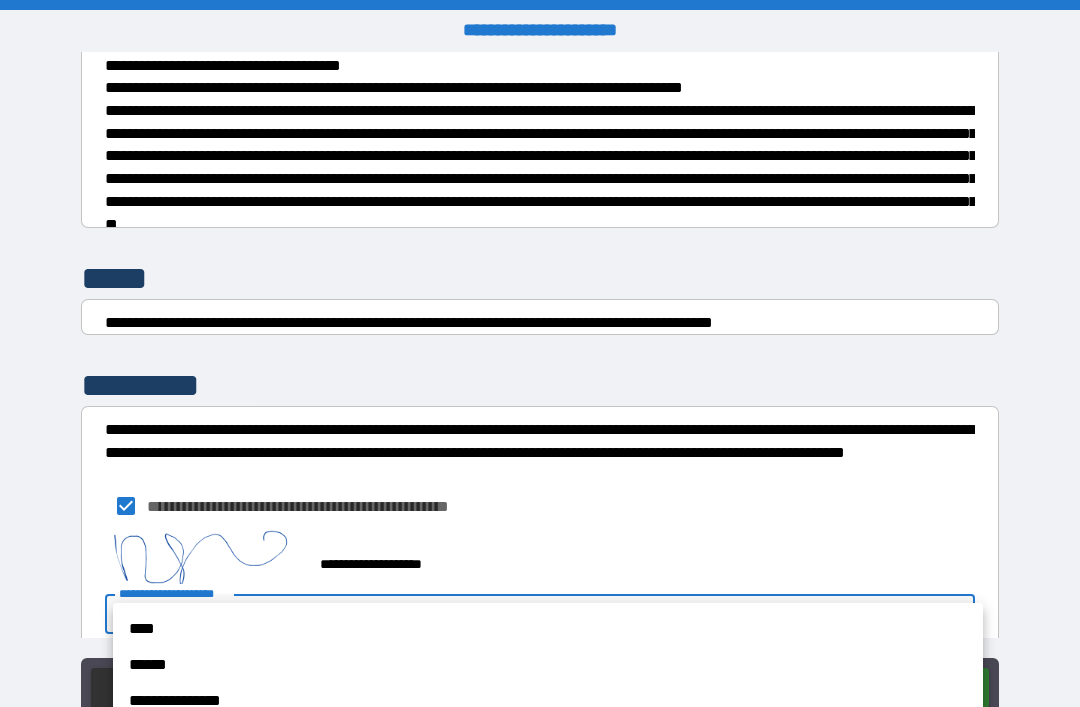 click on "**********" at bounding box center (548, 701) 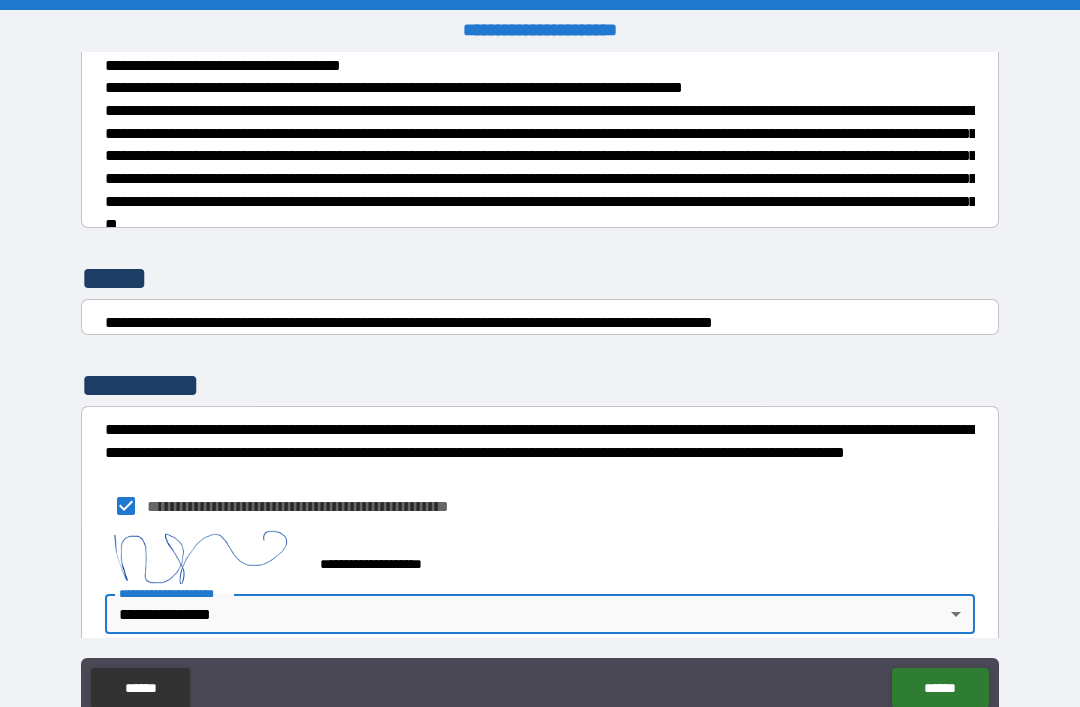 click on "******" at bounding box center (940, 688) 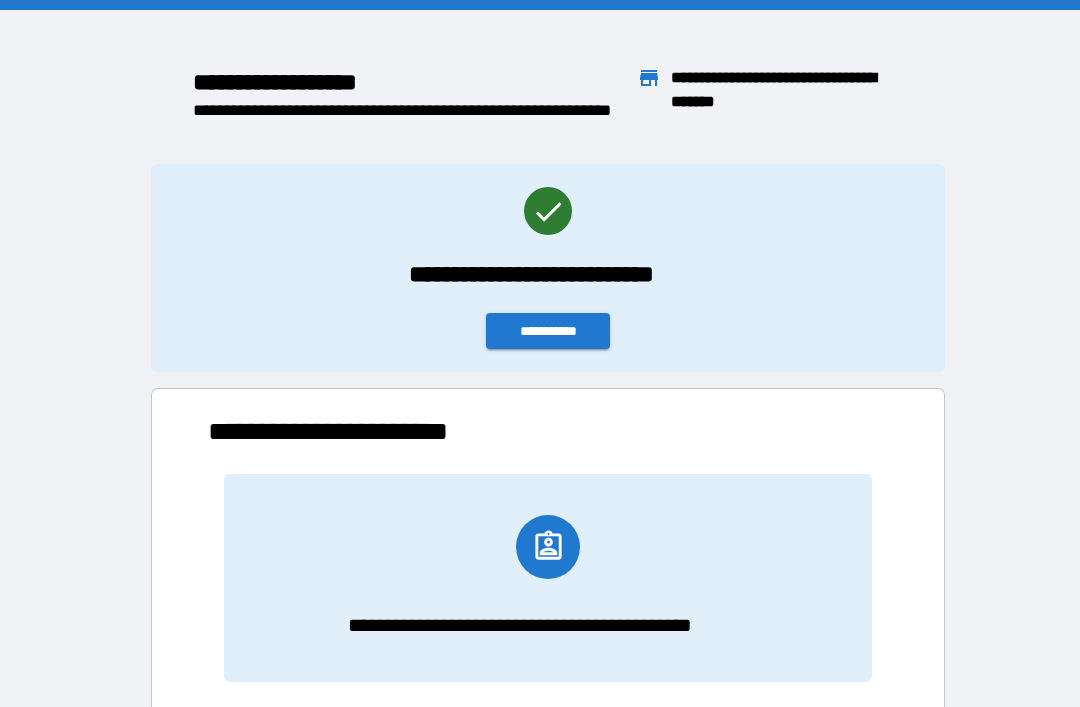 scroll, scrollTop: 111, scrollLeft: 680, axis: both 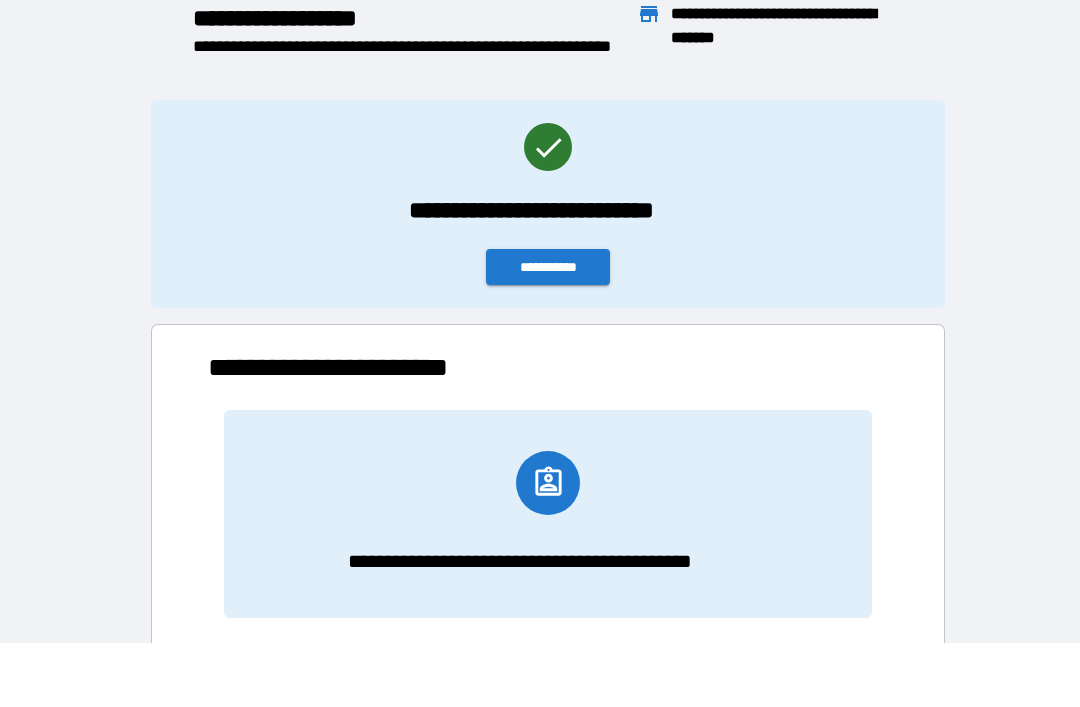 click on "**********" at bounding box center (548, 267) 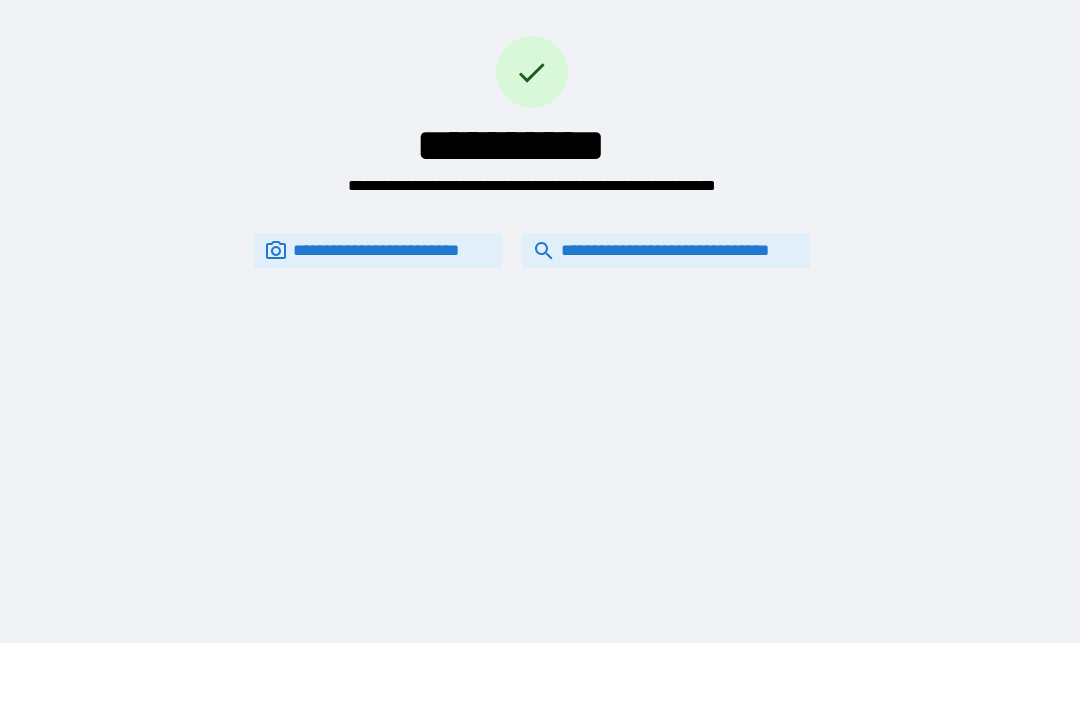 click on "**********" at bounding box center [666, 250] 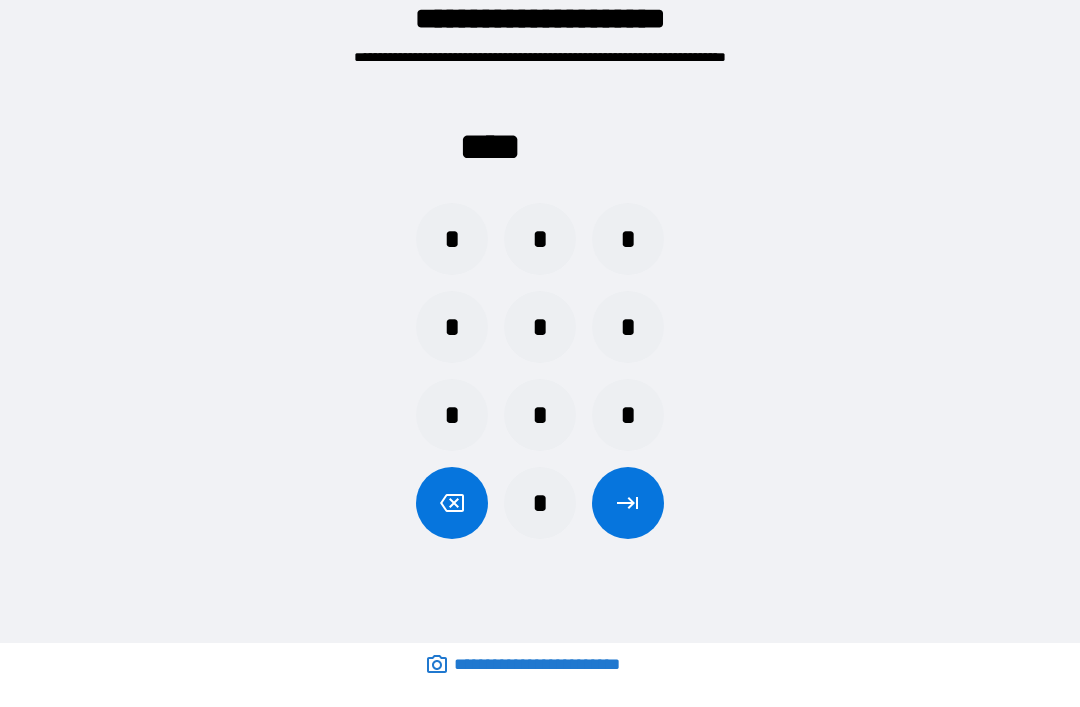 click on "*" at bounding box center (540, 239) 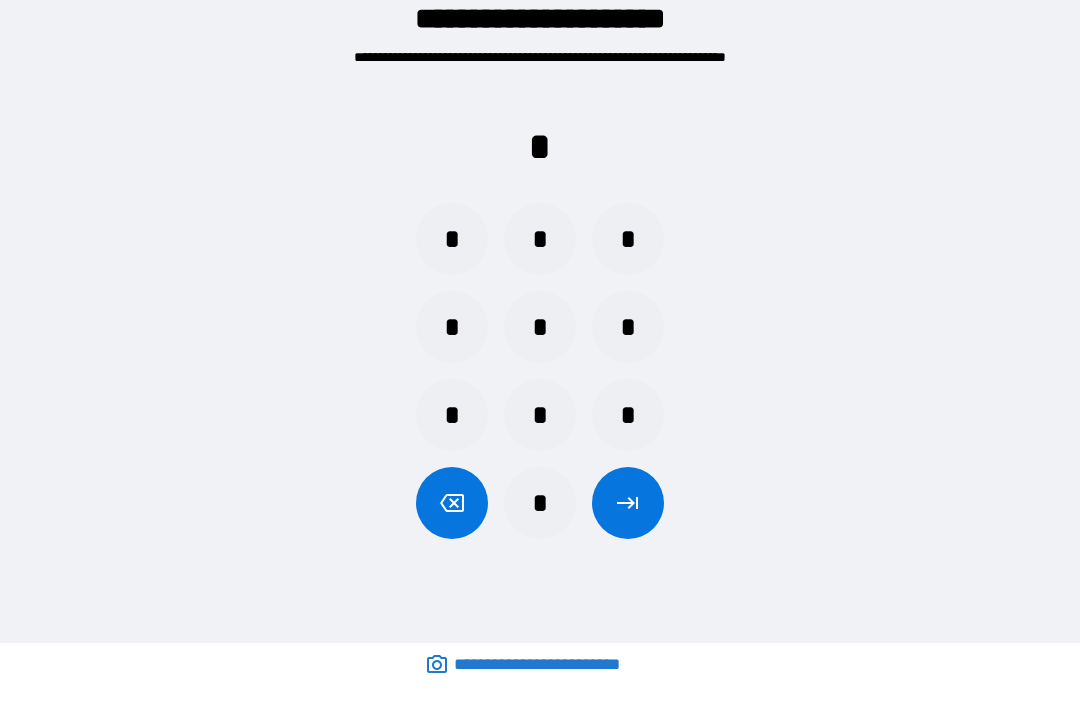 click on "*" at bounding box center (628, 415) 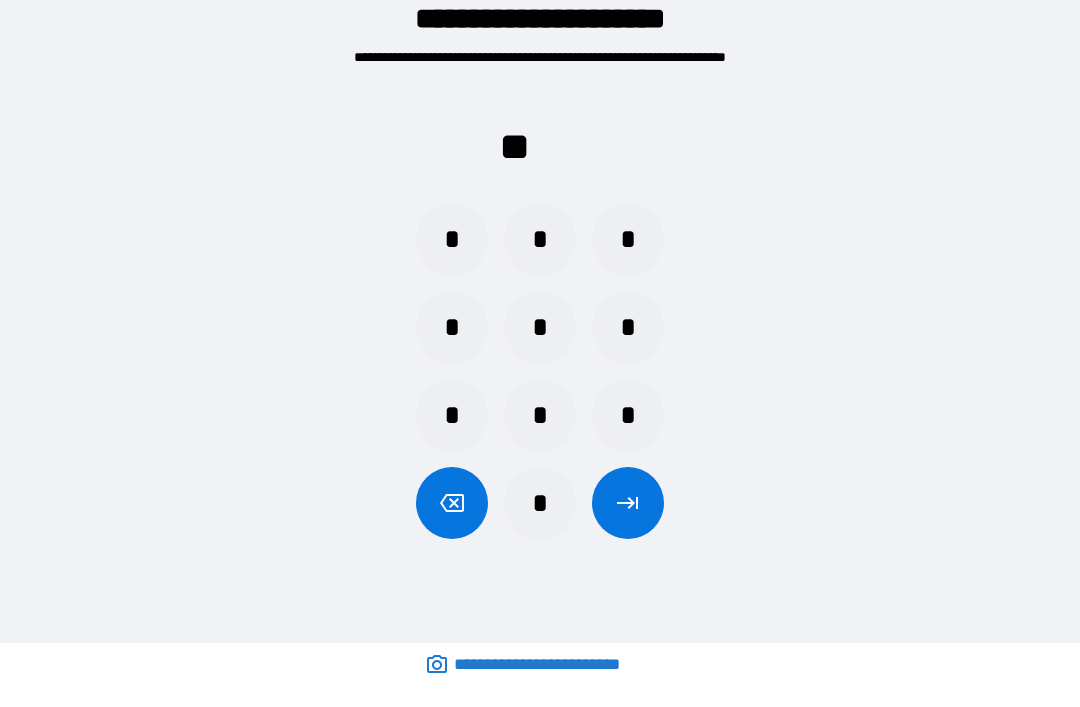 click on "*" at bounding box center (628, 327) 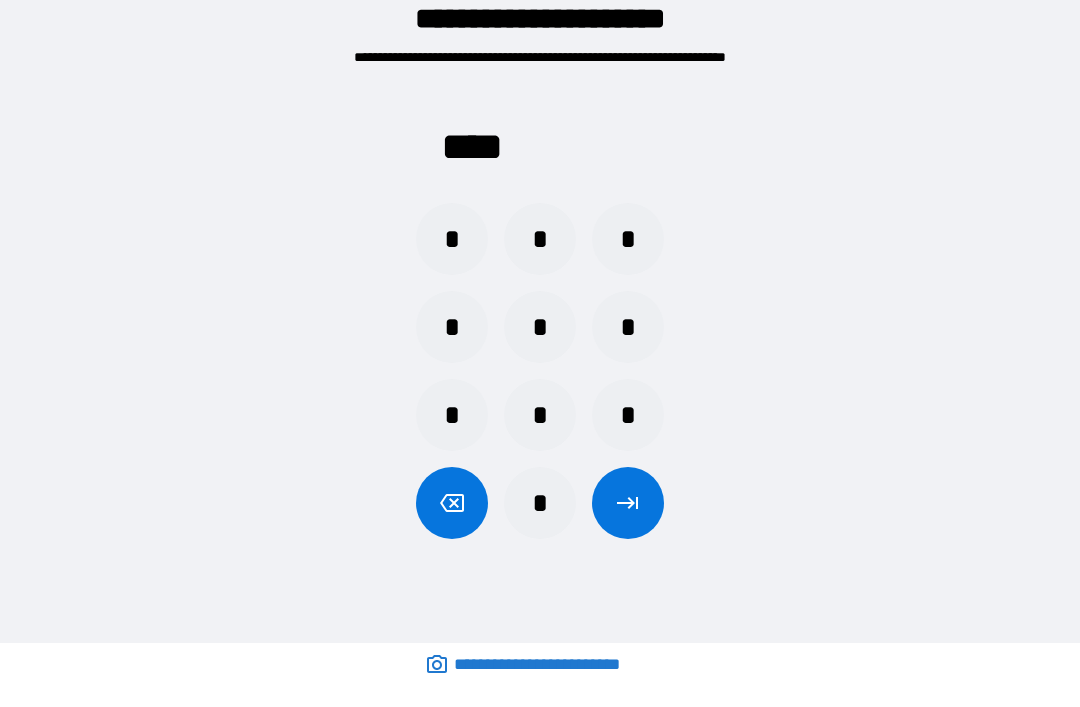 click at bounding box center (628, 503) 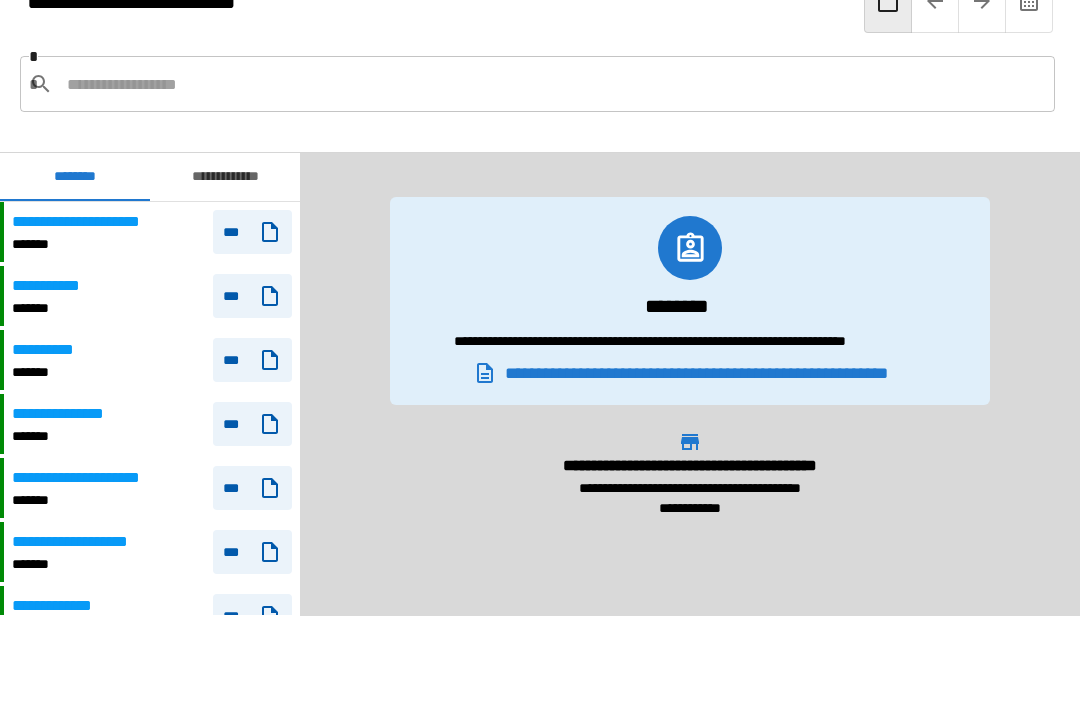 scroll, scrollTop: 1140, scrollLeft: 0, axis: vertical 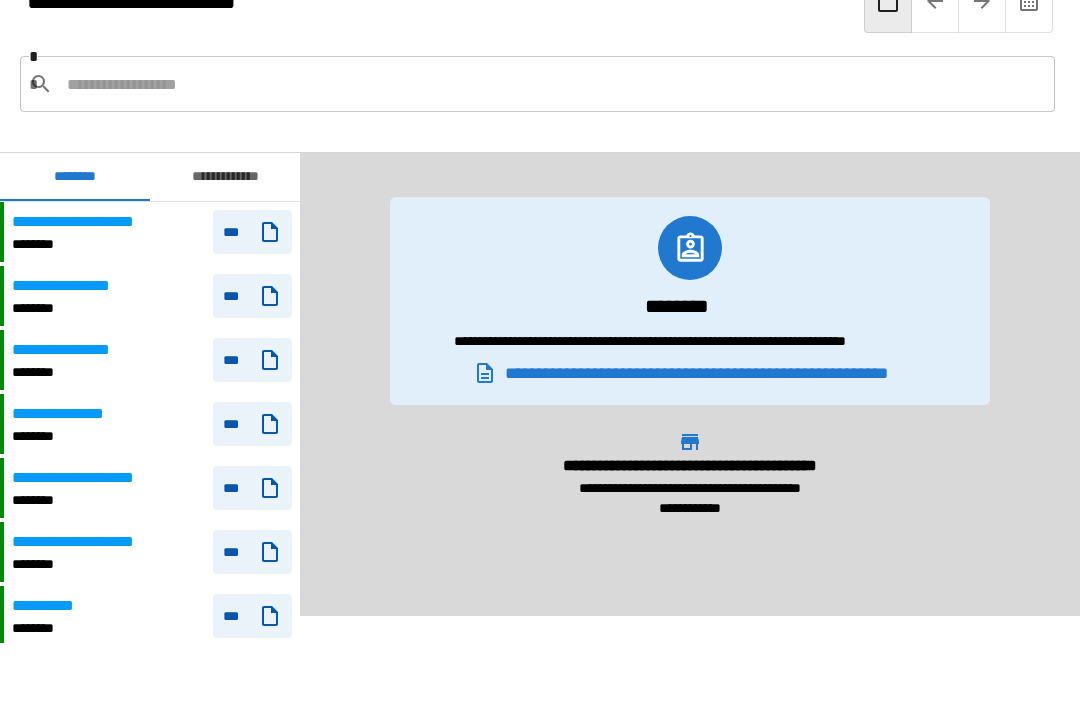 click on "********" at bounding box center [97, 500] 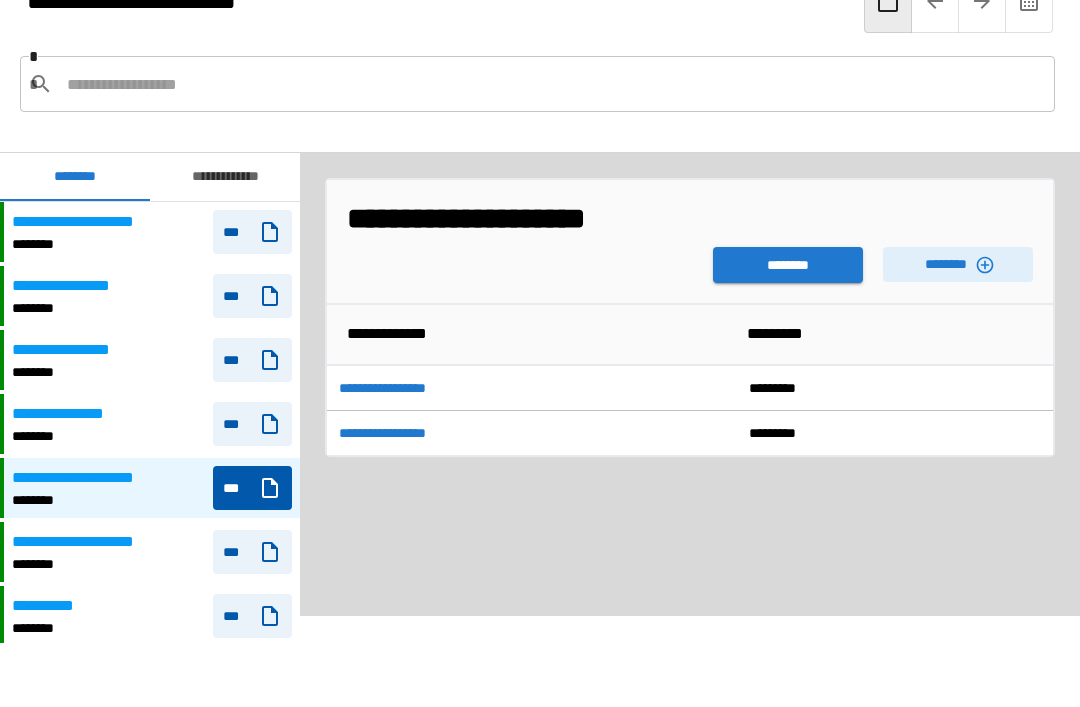 click on "********" at bounding box center (958, 264) 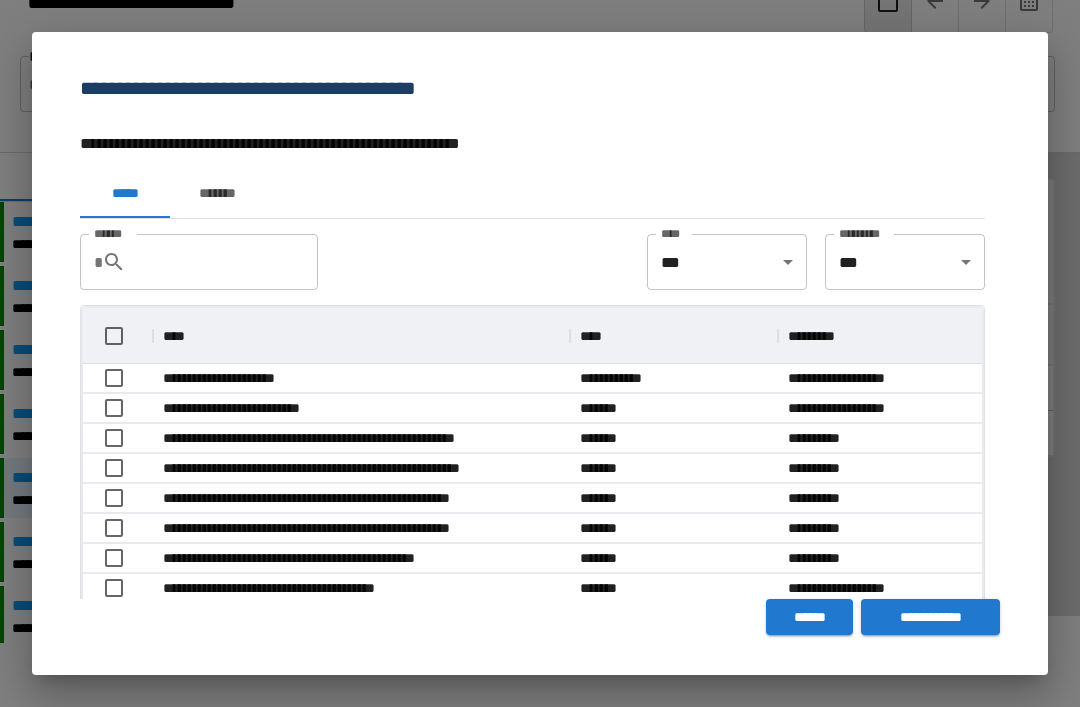scroll, scrollTop: 356, scrollLeft: 899, axis: both 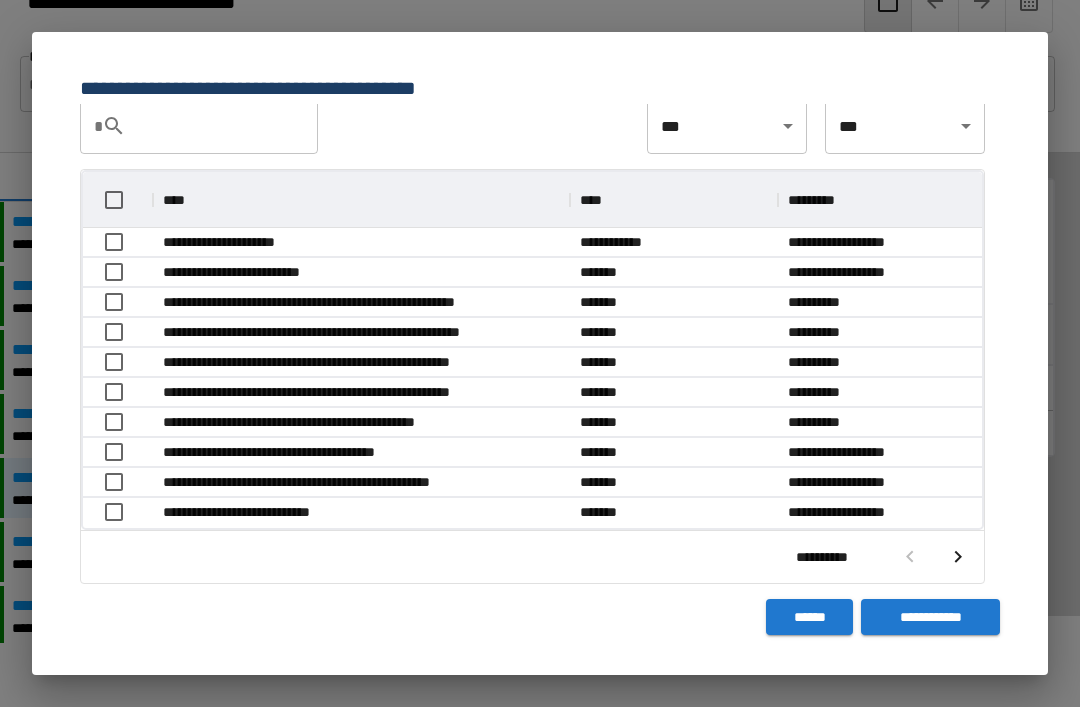 click 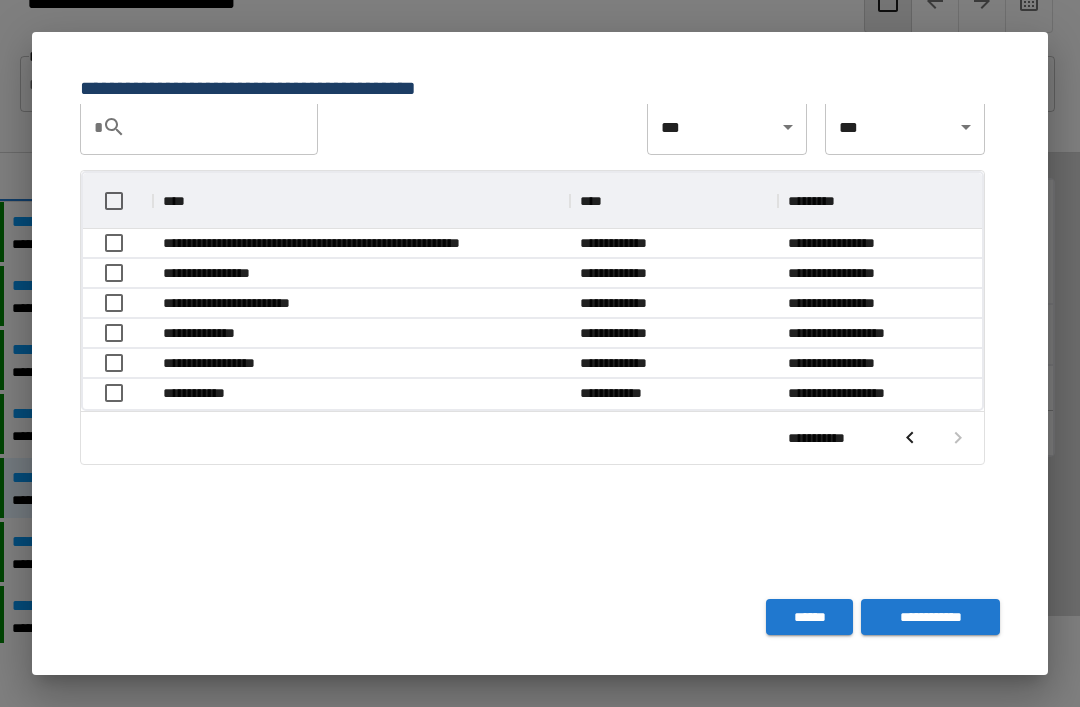 scroll, scrollTop: 236, scrollLeft: 899, axis: both 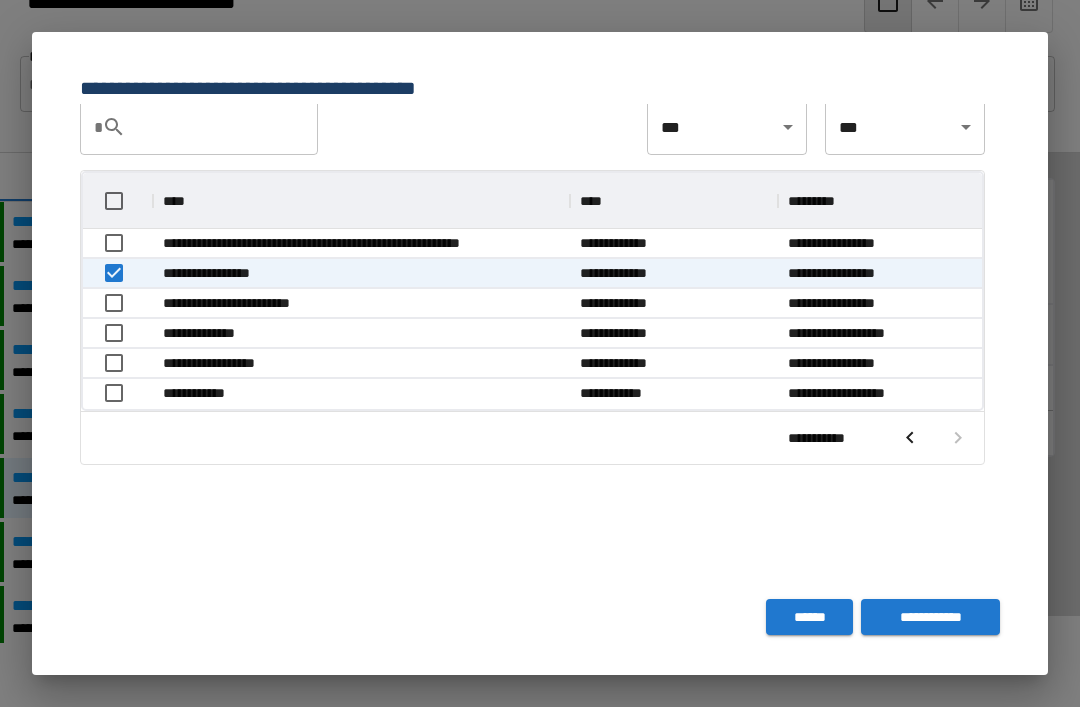 click on "**********" at bounding box center [930, 617] 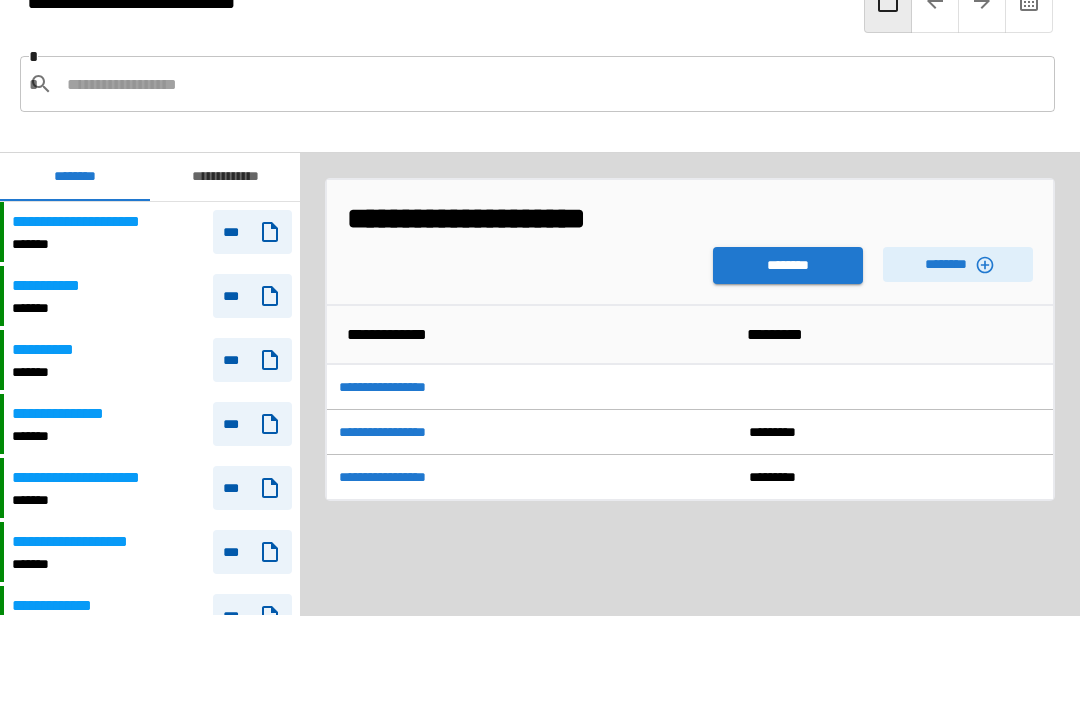 scroll, scrollTop: 1140, scrollLeft: 0, axis: vertical 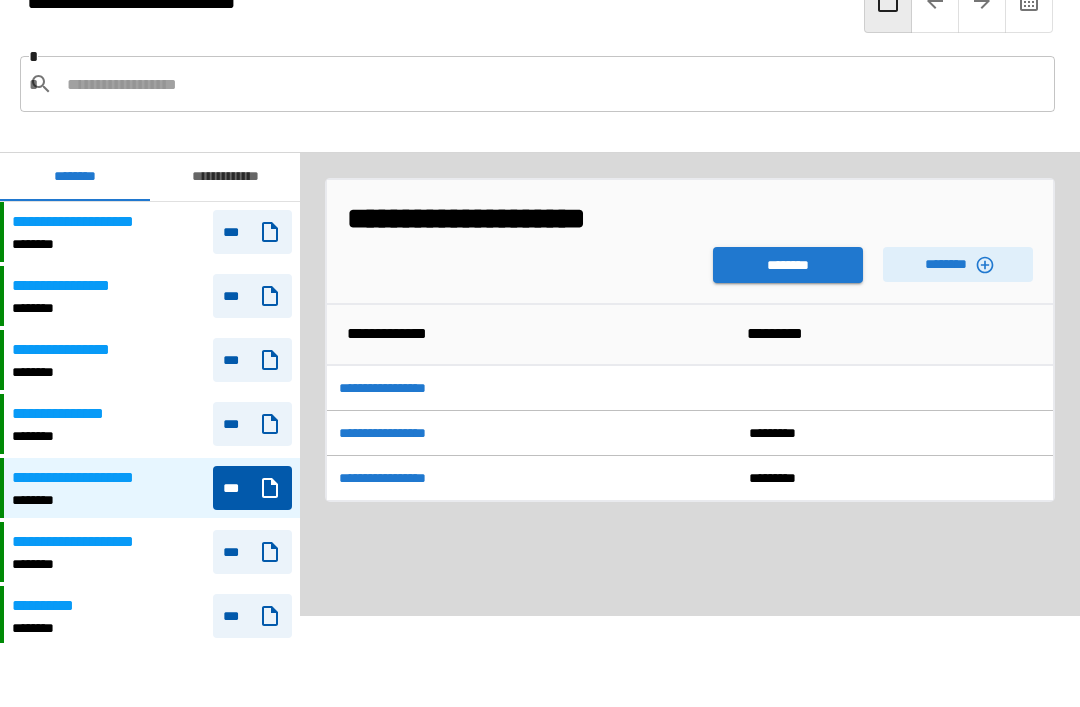 click on "********" at bounding box center (788, 265) 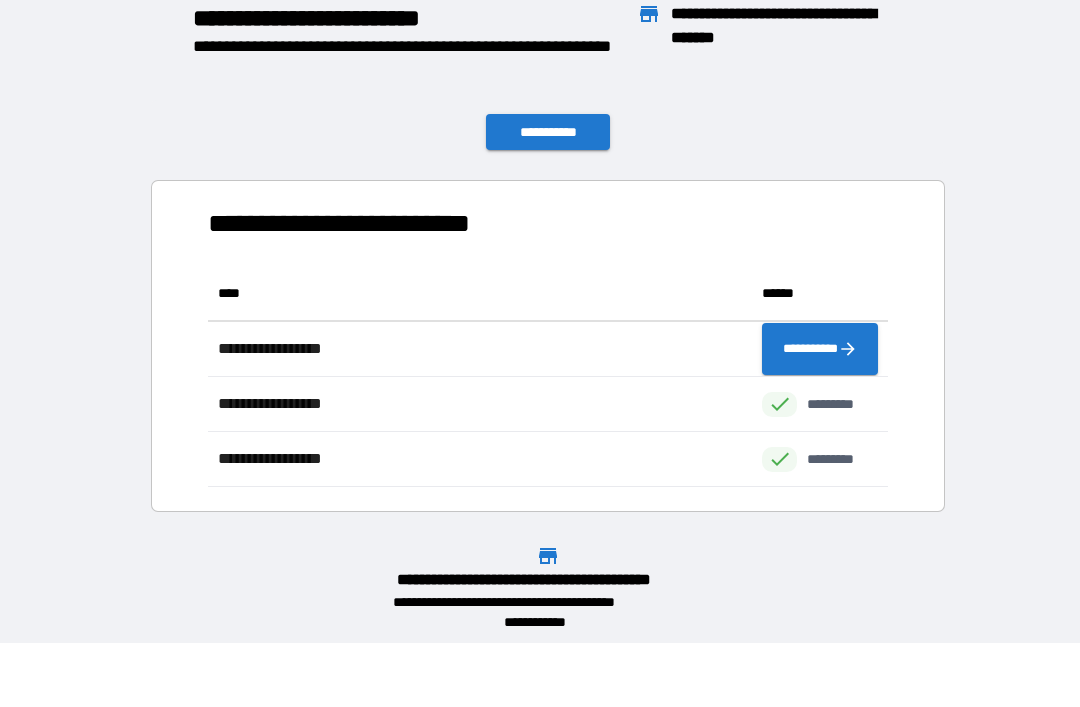 scroll, scrollTop: 1, scrollLeft: 1, axis: both 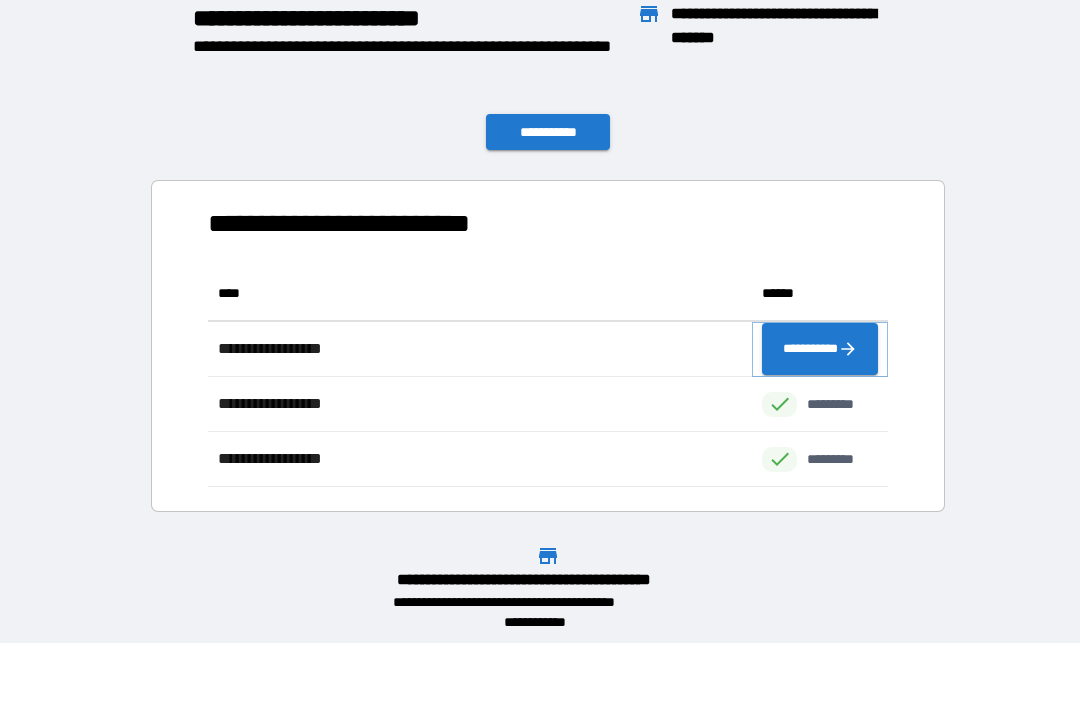 click on "**********" at bounding box center [820, 349] 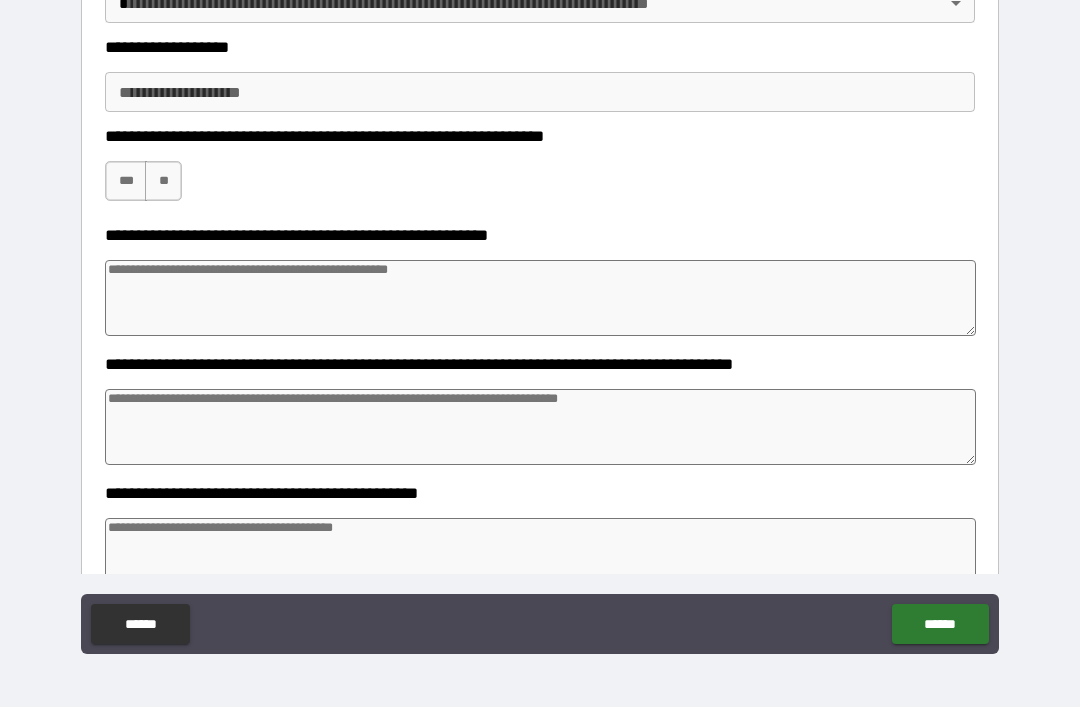 scroll, scrollTop: 655, scrollLeft: 0, axis: vertical 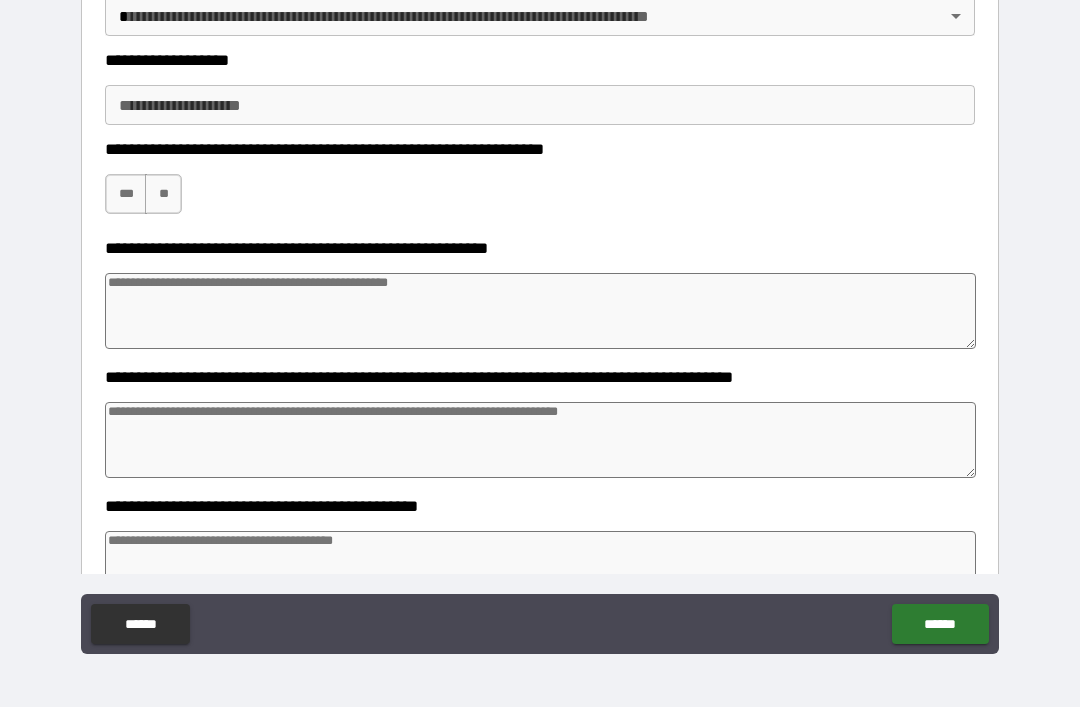 click on "**********" at bounding box center (540, 105) 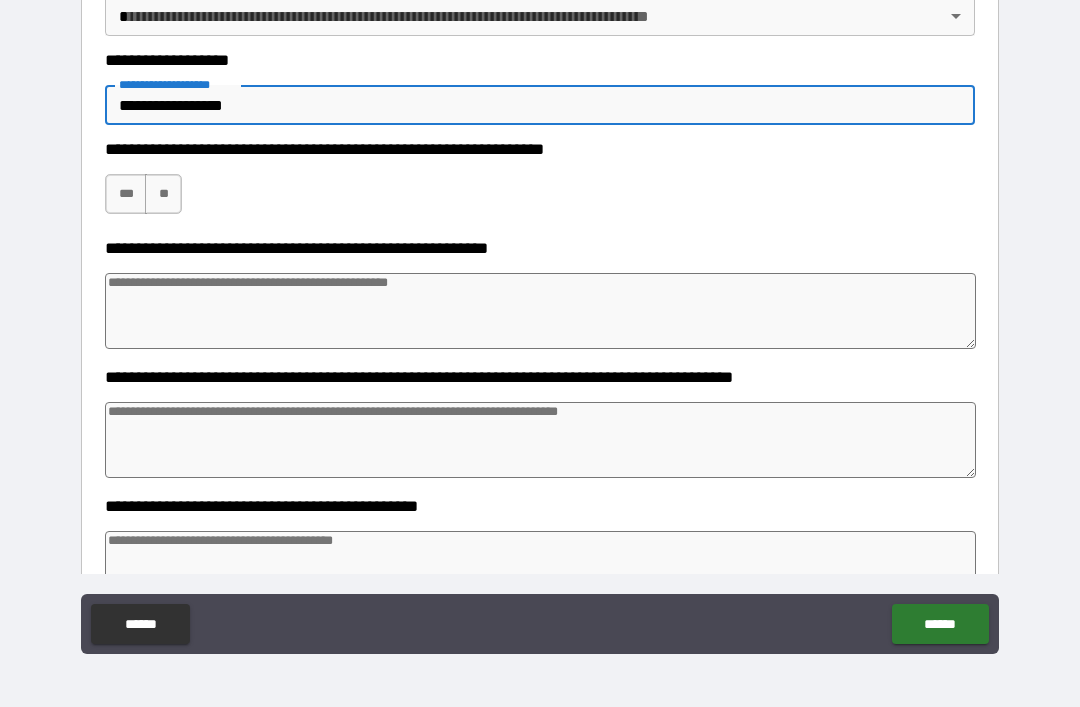click on "***" at bounding box center [126, 194] 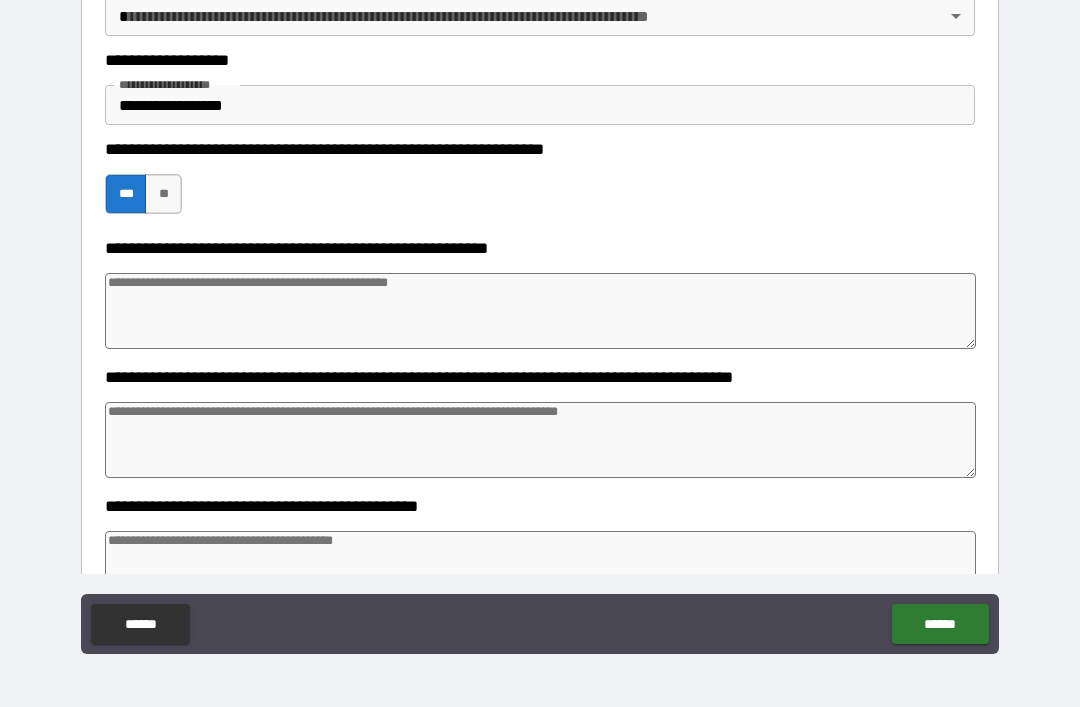 click on "[FIRST] [LAST] [STREET_NAME] [CITY], [STATE] [ZIP_CODE] [COUNTRY] [PHONE] [EMAIL] [DATE] [SSN] [CREDIT_CARD]" at bounding box center (540, 324) 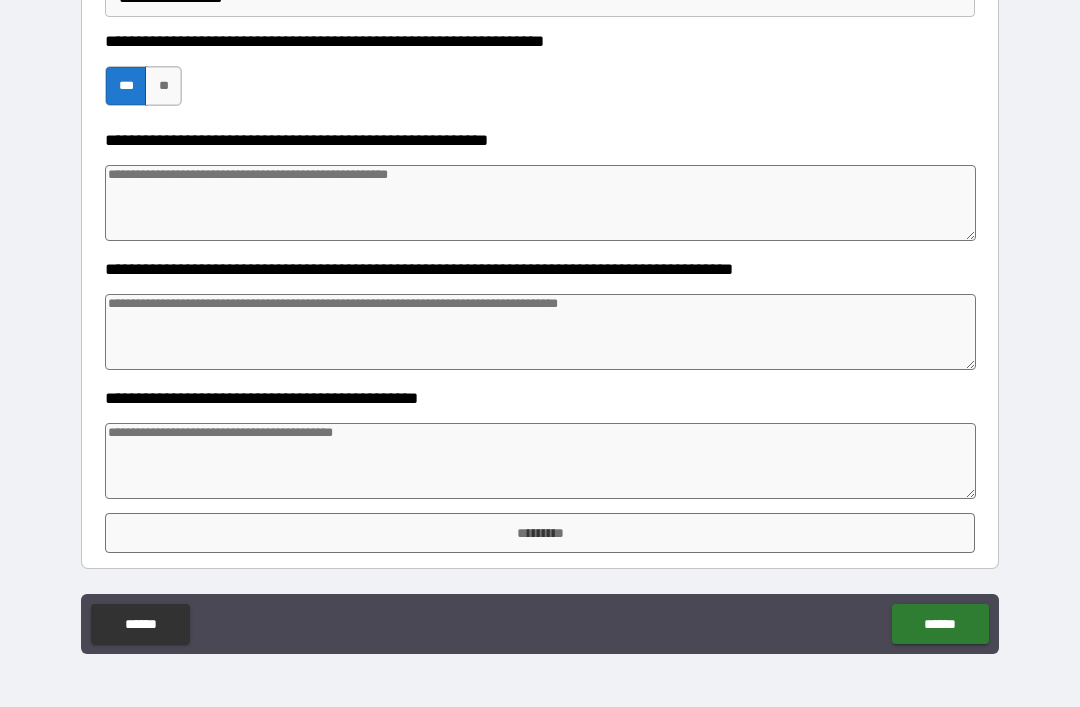 scroll, scrollTop: 763, scrollLeft: 0, axis: vertical 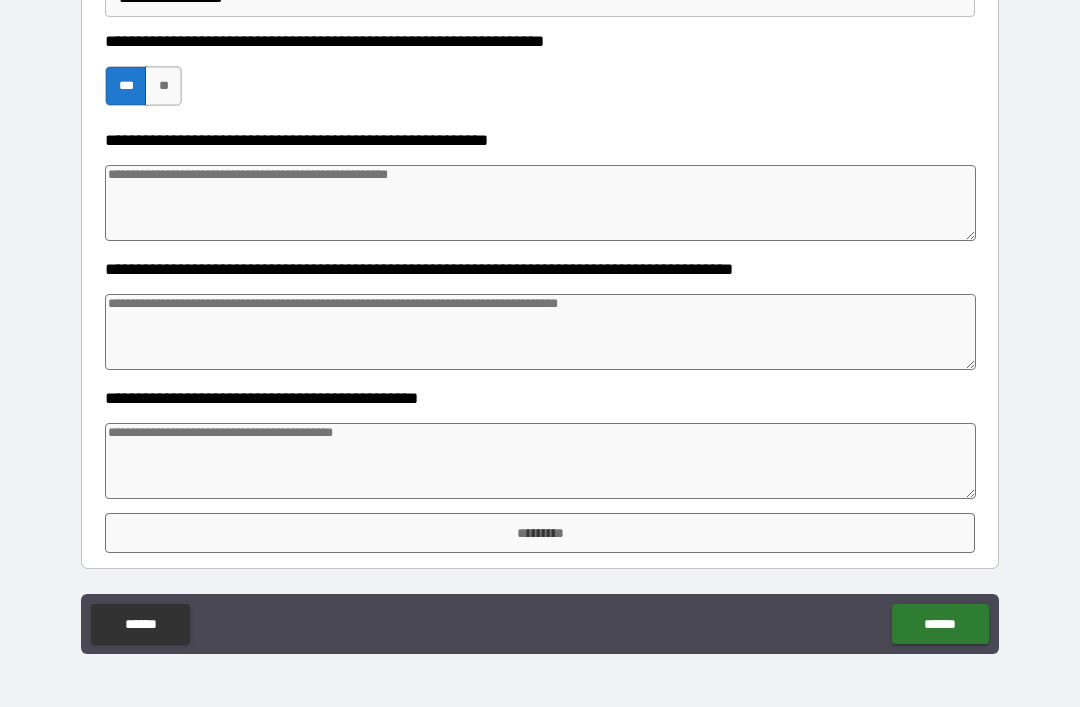click at bounding box center (540, 461) 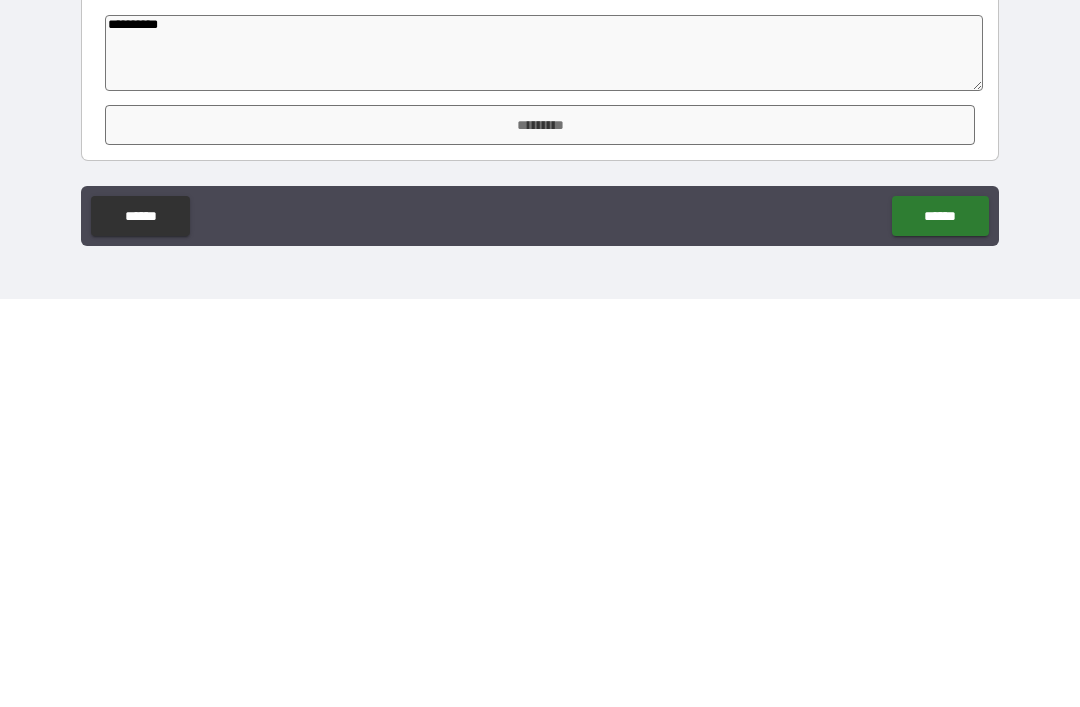 click on "*********" at bounding box center (540, 533) 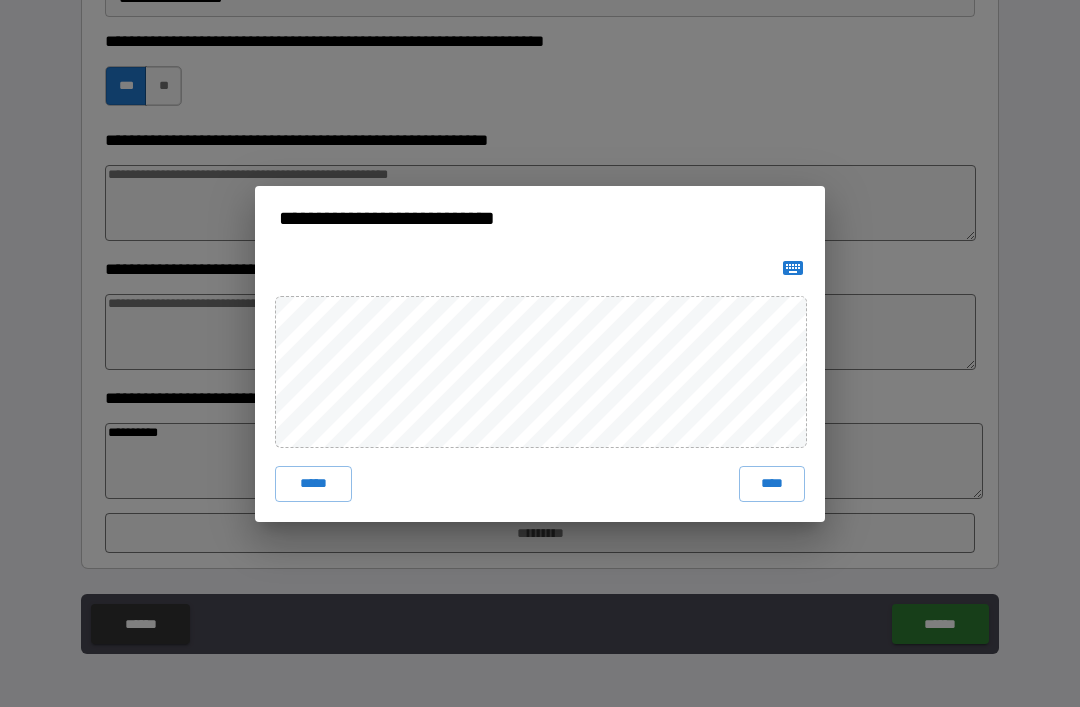 click on "****" at bounding box center (772, 484) 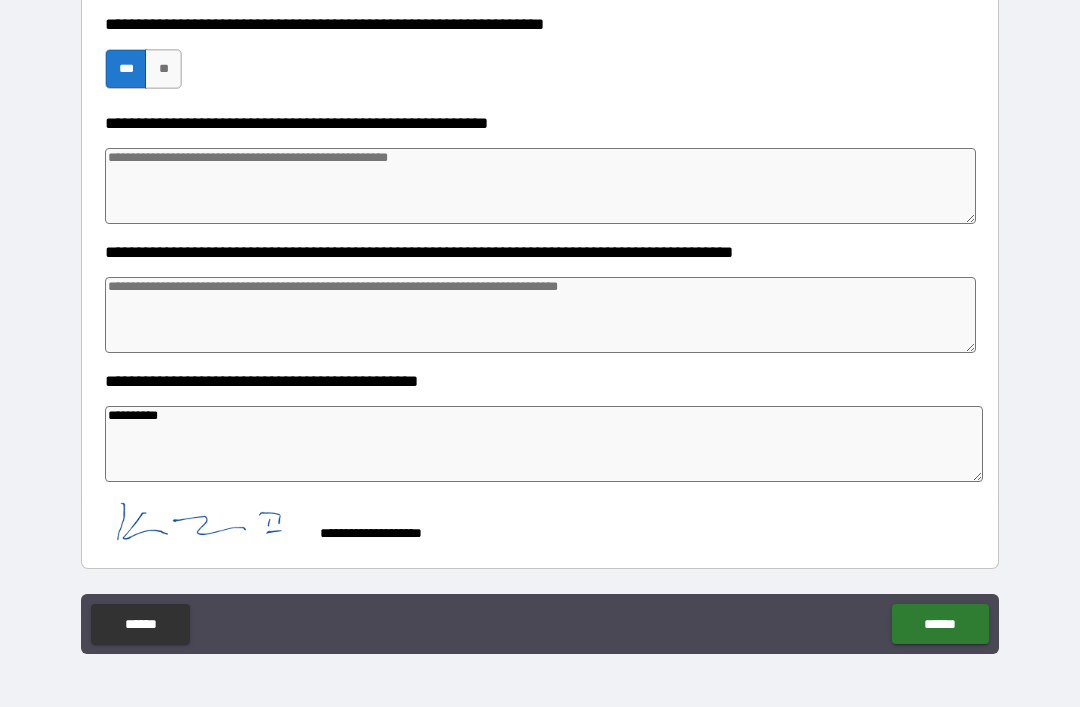 scroll, scrollTop: 780, scrollLeft: 0, axis: vertical 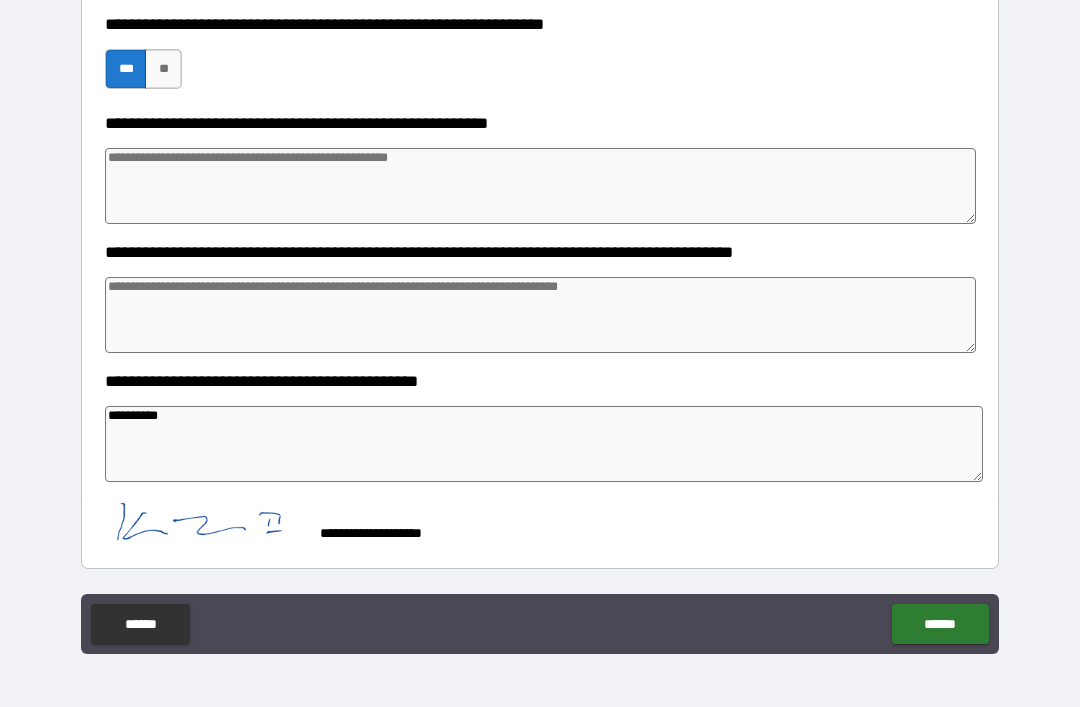 click on "******" at bounding box center [940, 624] 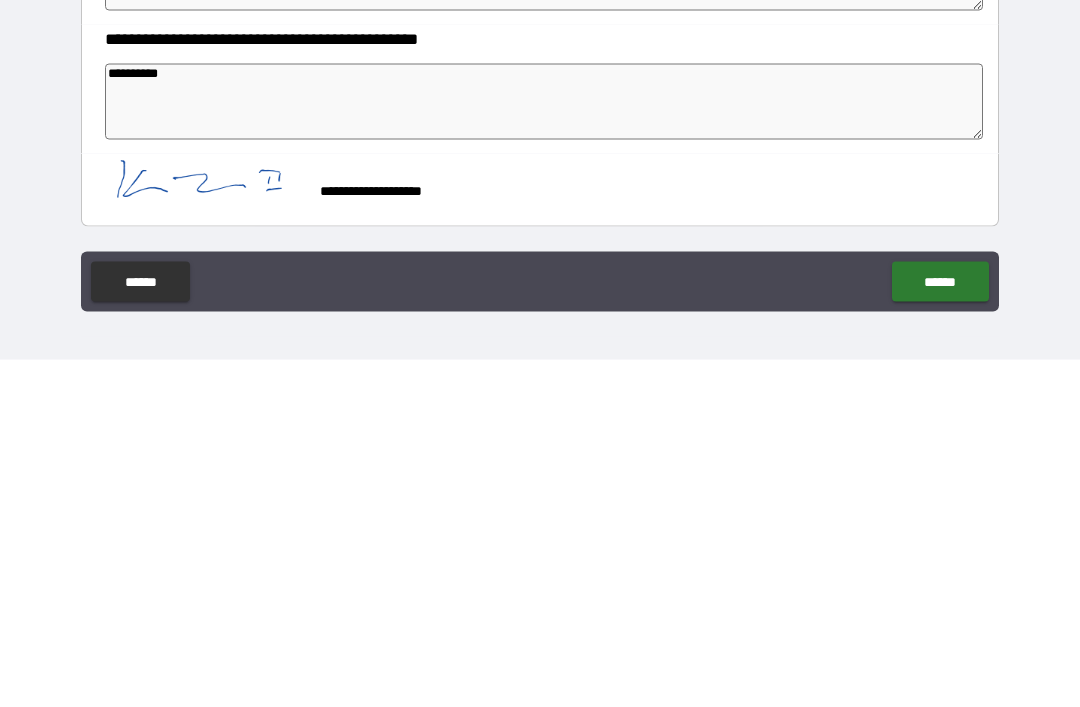 scroll, scrollTop: 64, scrollLeft: 0, axis: vertical 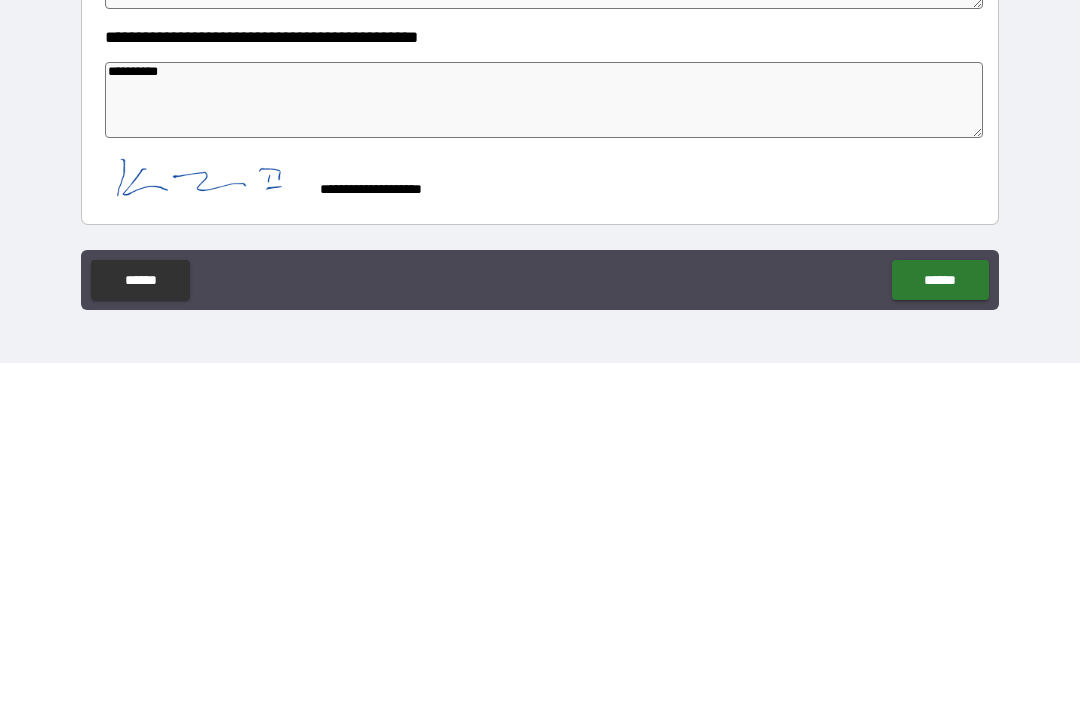 click on "******" at bounding box center [940, 624] 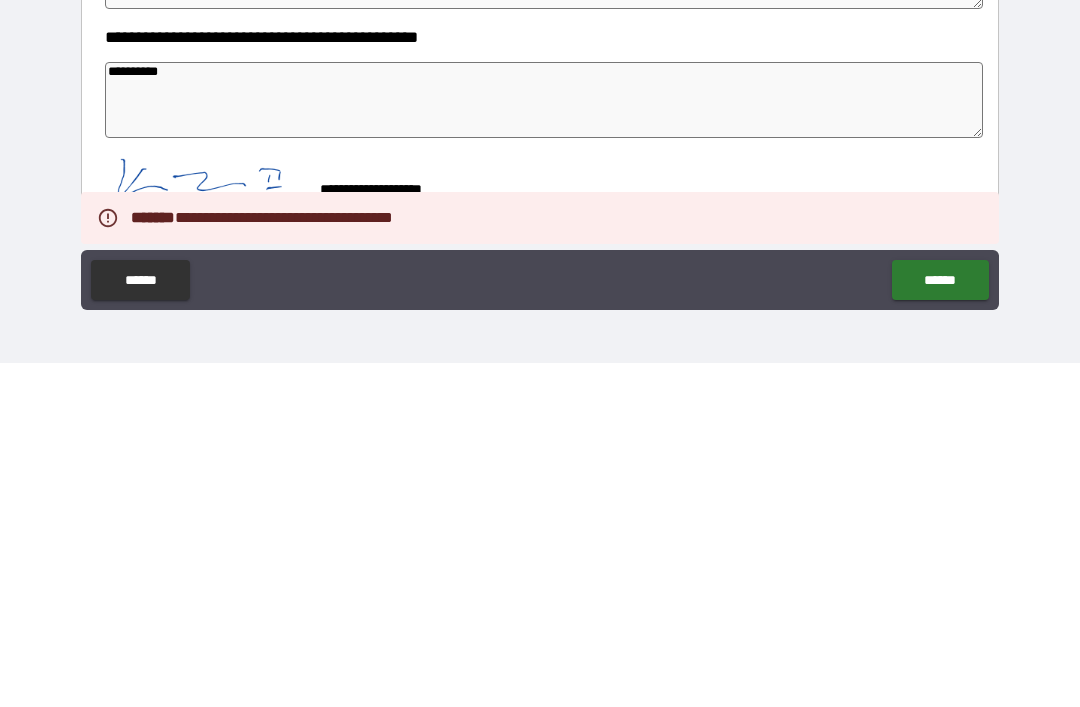 scroll, scrollTop: 0, scrollLeft: 0, axis: both 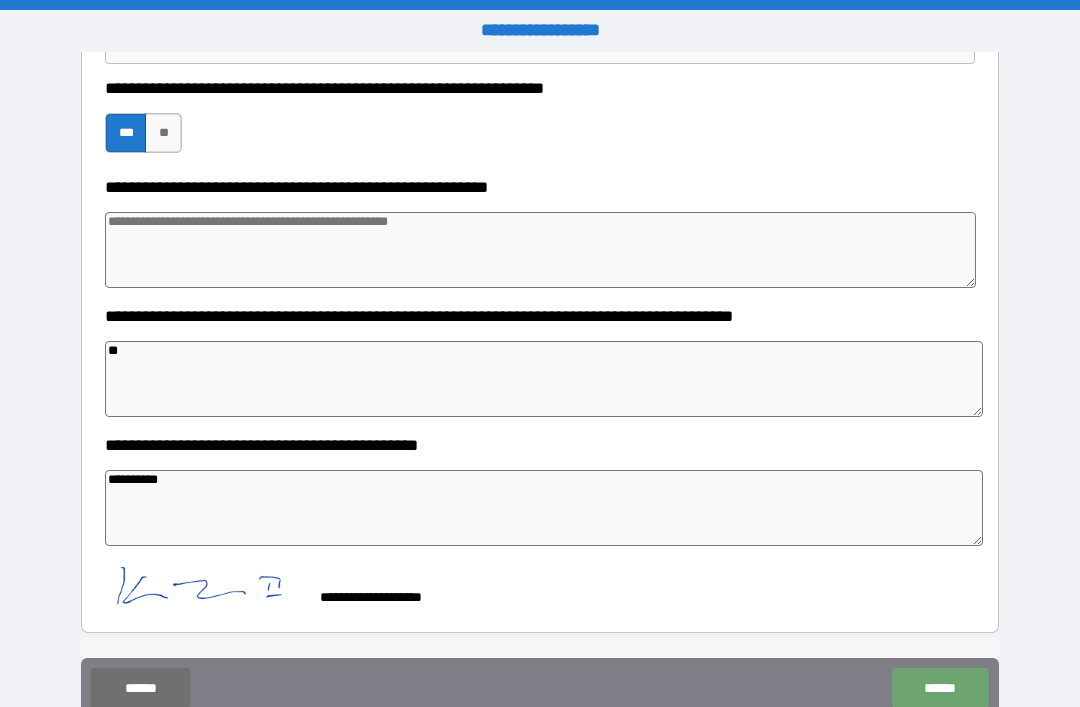 click on "******" at bounding box center (940, 688) 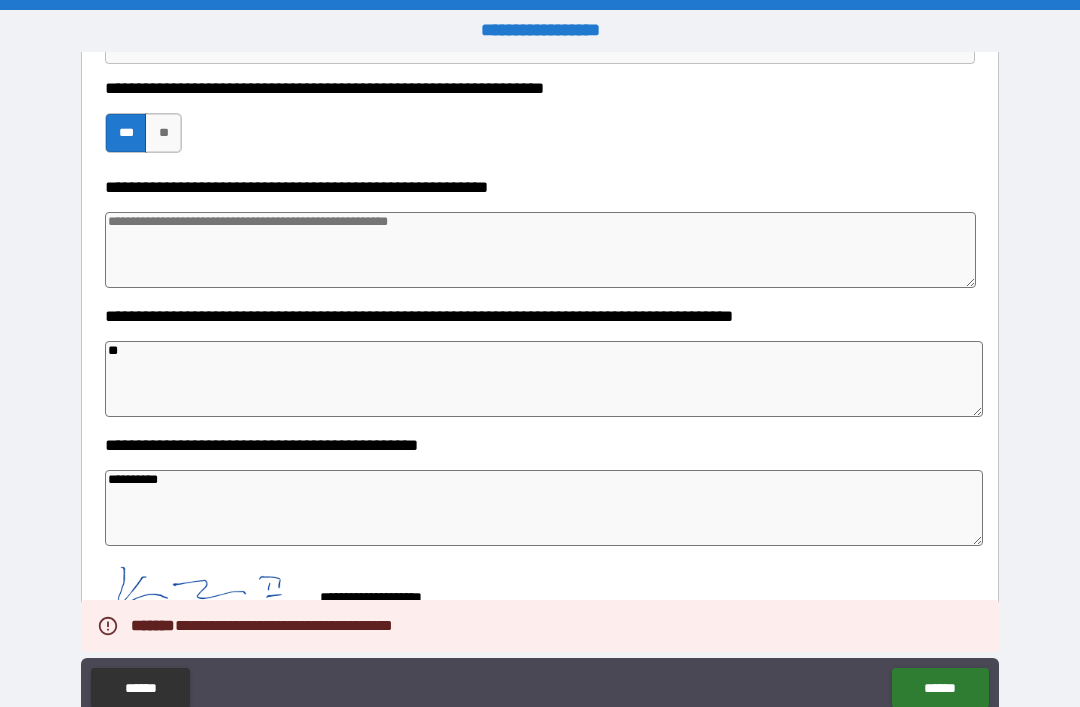 scroll, scrollTop: 0, scrollLeft: 0, axis: both 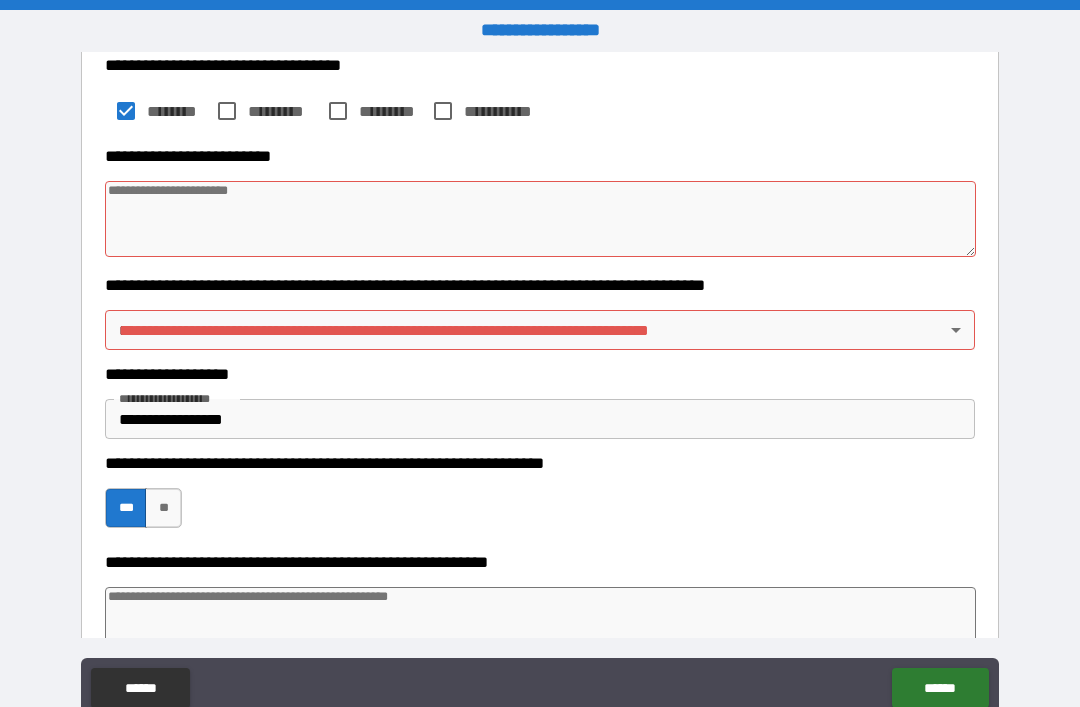 click at bounding box center [540, 219] 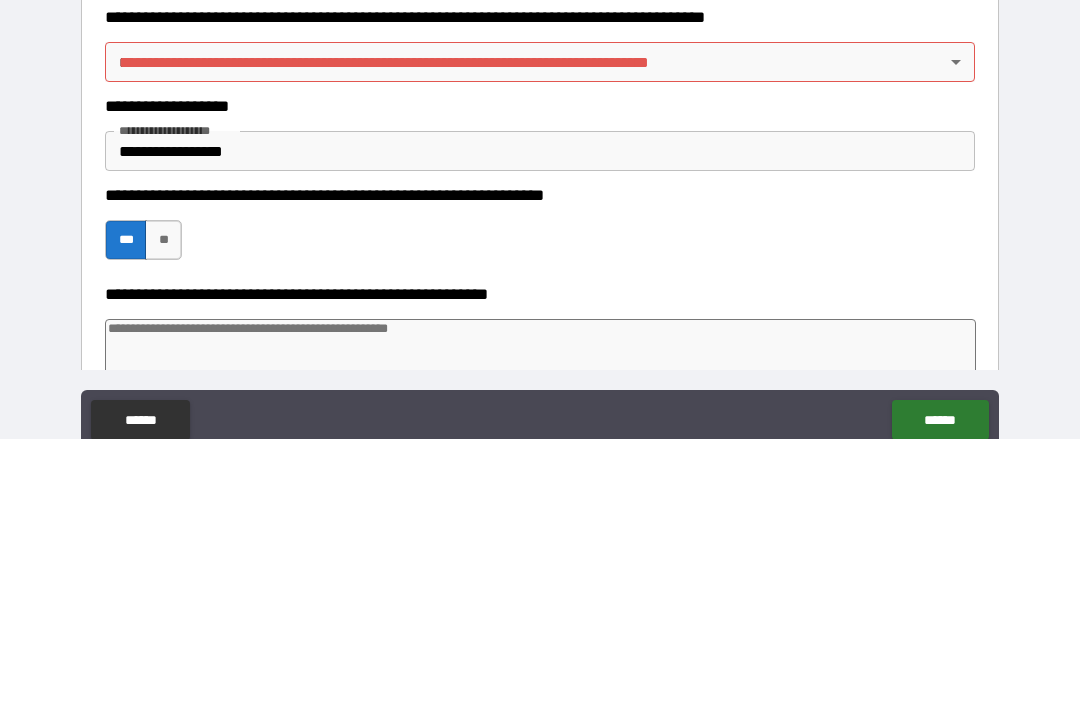 click on "[FIRST] [LAST] [STREET_NAME] [CITY], [STATE] [ZIP_CODE] [COUNTRY] [PHONE] [EMAIL] [DATE] [SSN] [CREDIT_CARD]" at bounding box center [540, 353] 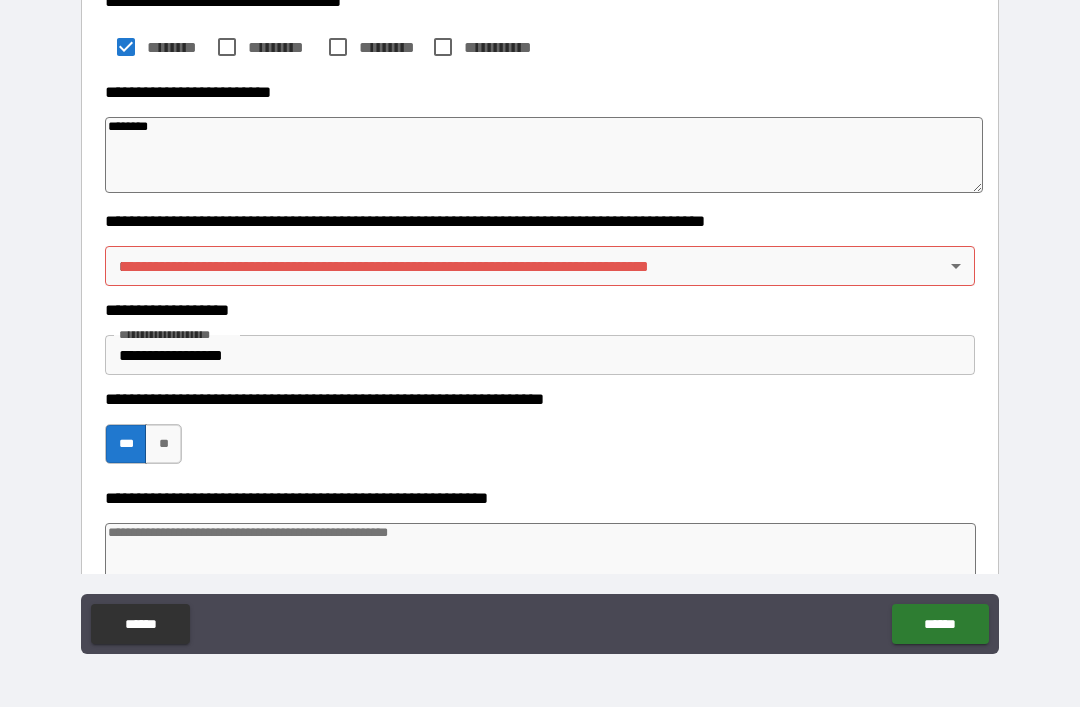 click on "[FIRST] [LAST] [STREET_NAME] [CITY], [STATE] [ZIP_CODE] [COUNTRY] [PHONE] [EMAIL] [DATE] [SSN] [CREDIT_CARD]" at bounding box center [540, 321] 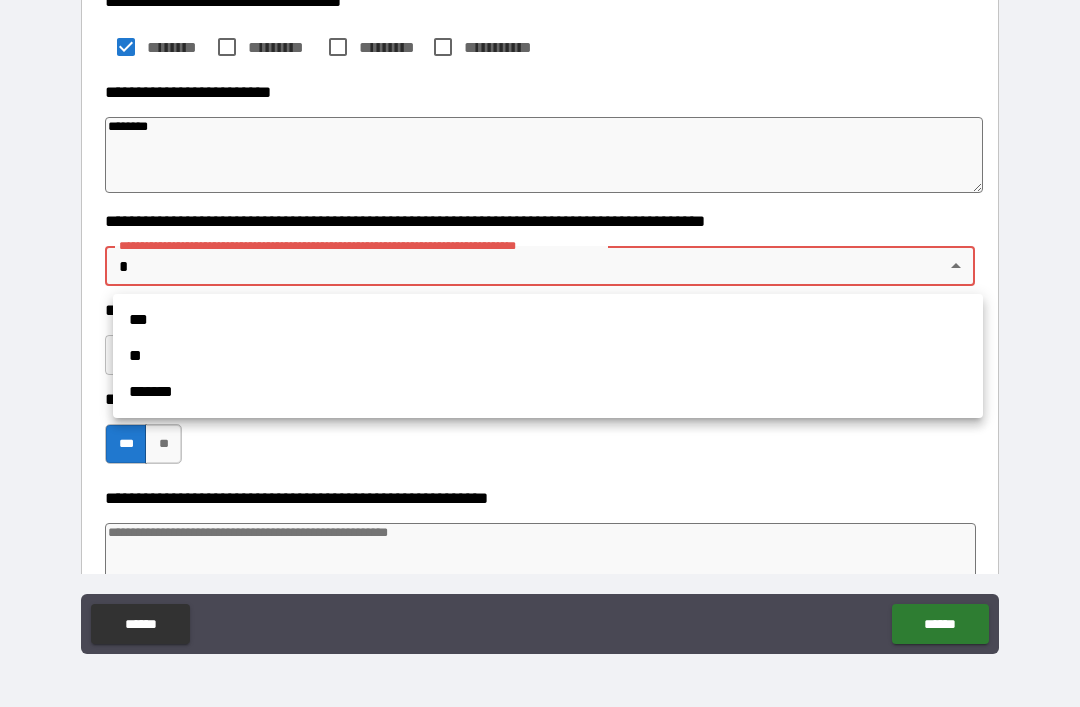 click on "**" at bounding box center [548, 356] 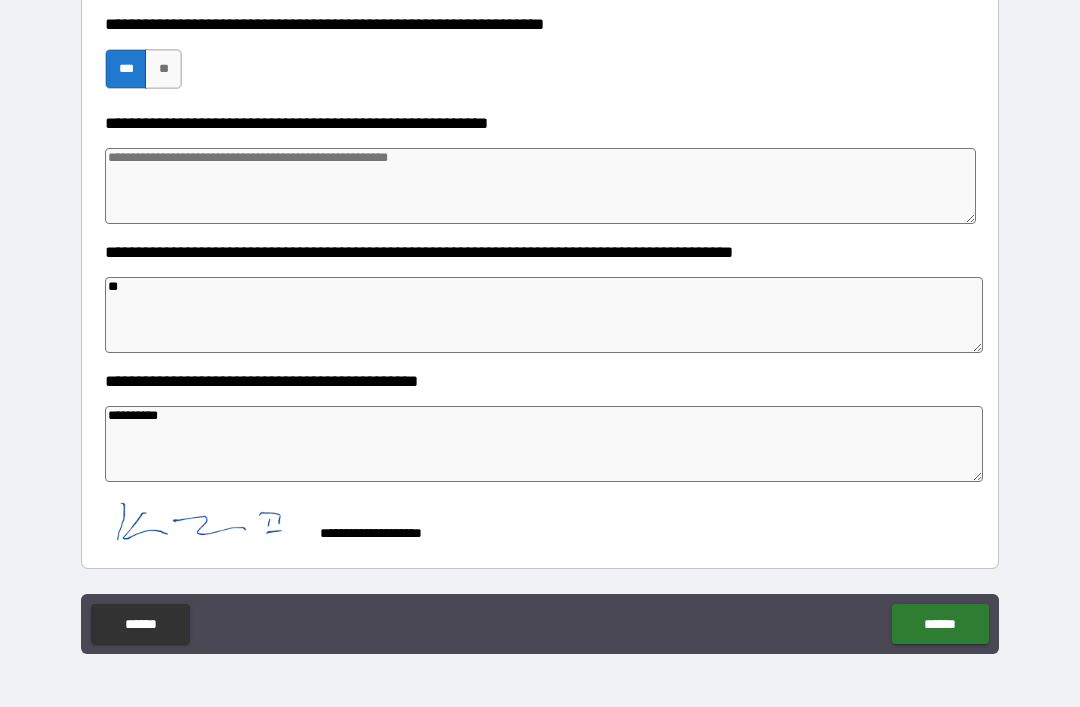 scroll, scrollTop: 0, scrollLeft: 0, axis: both 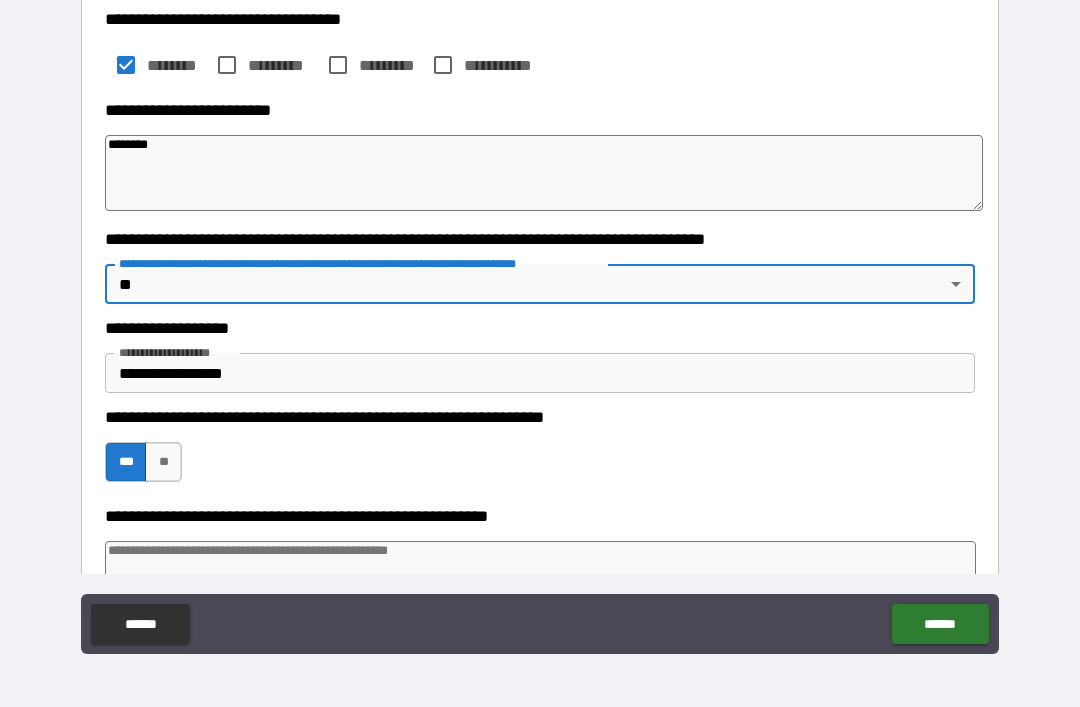 click on "******" at bounding box center (940, 624) 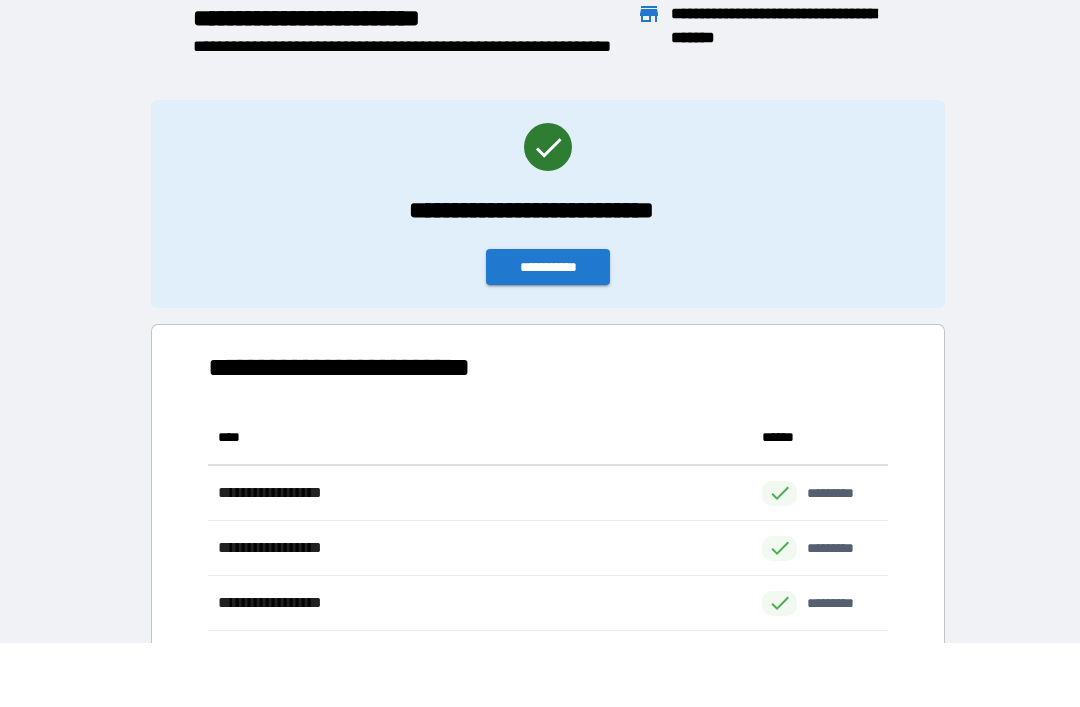 scroll, scrollTop: 221, scrollLeft: 680, axis: both 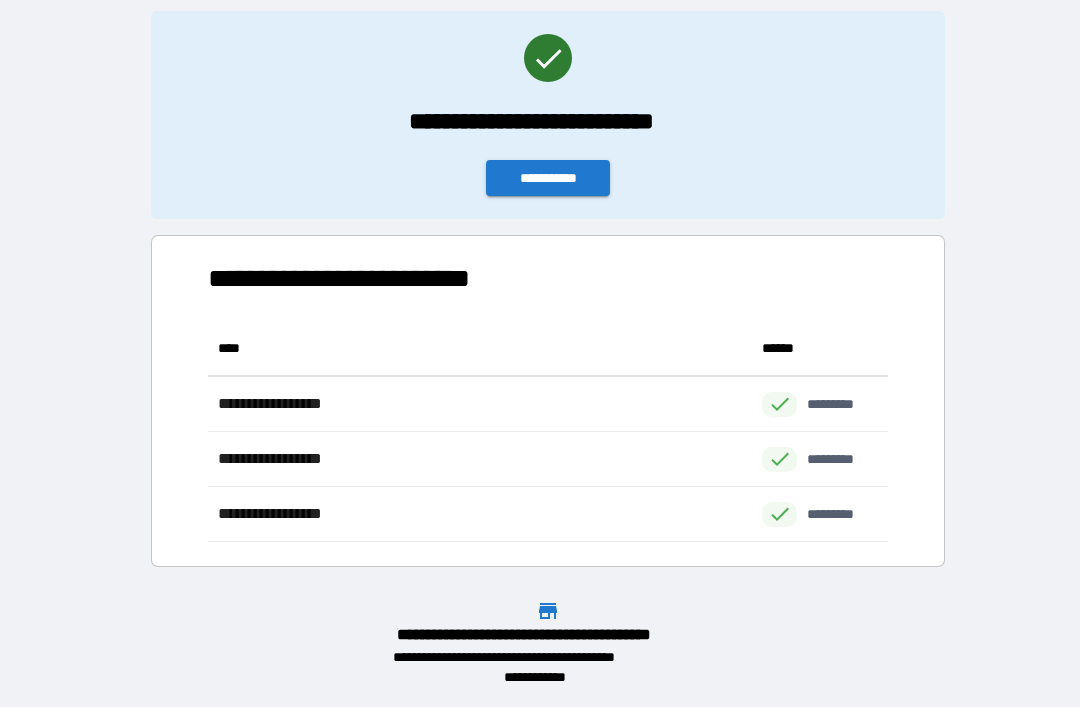click on "**********" at bounding box center (548, 178) 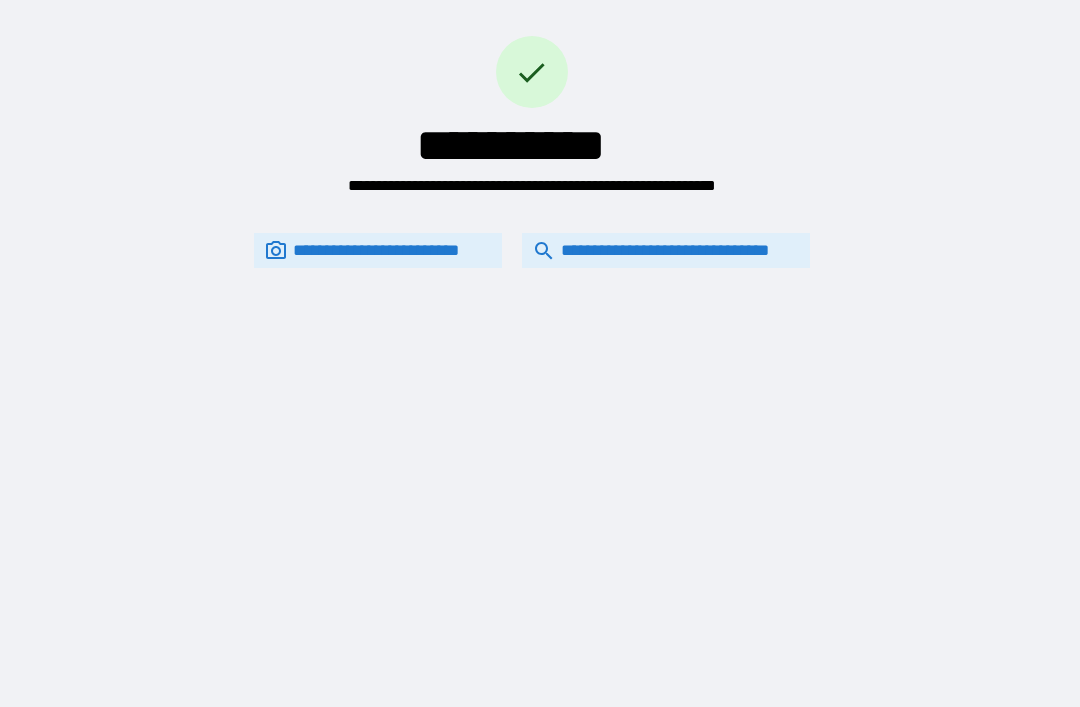 click on "**********" at bounding box center [666, 250] 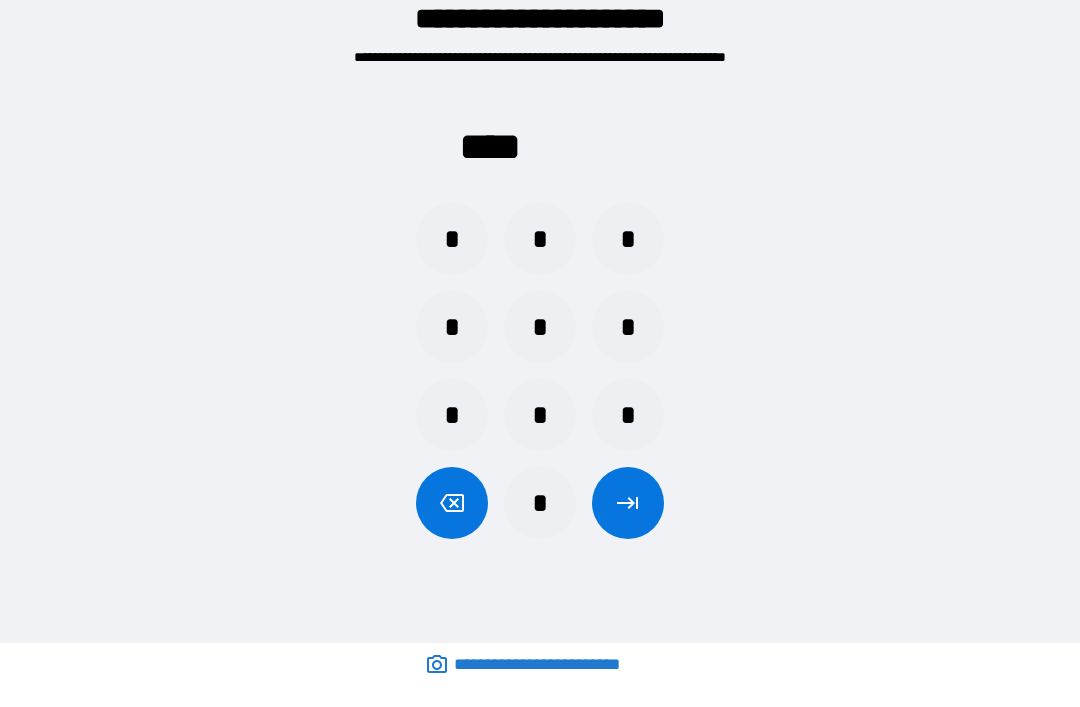 click on "*" at bounding box center (540, 239) 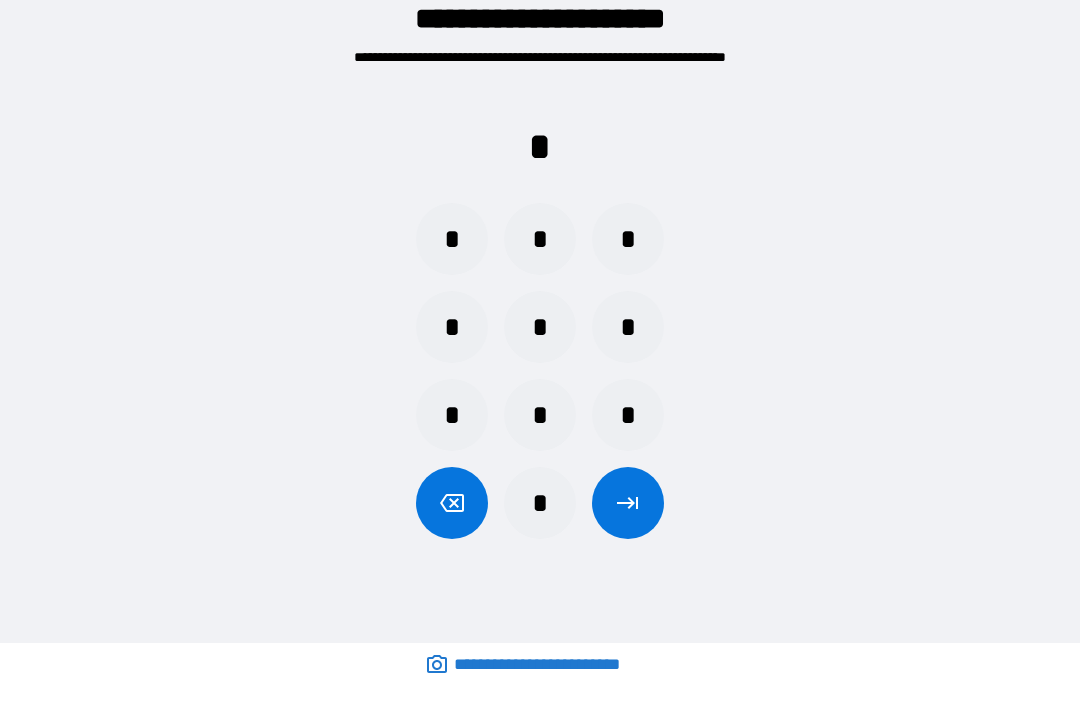 click on "*" at bounding box center [628, 415] 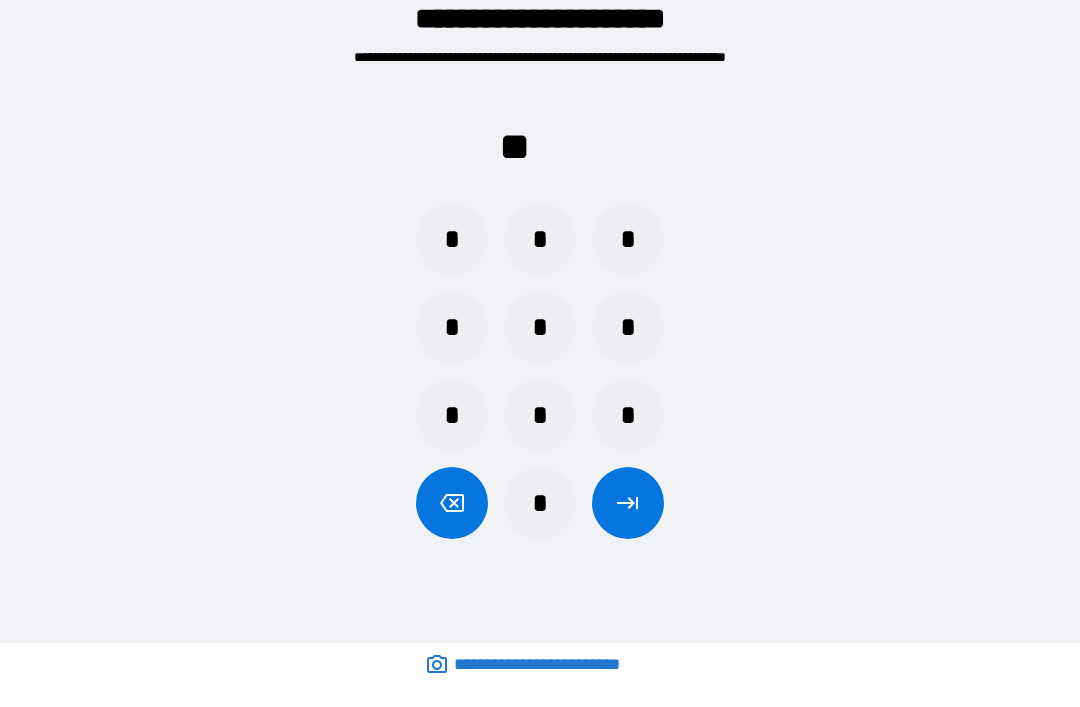 click on "*" at bounding box center [628, 327] 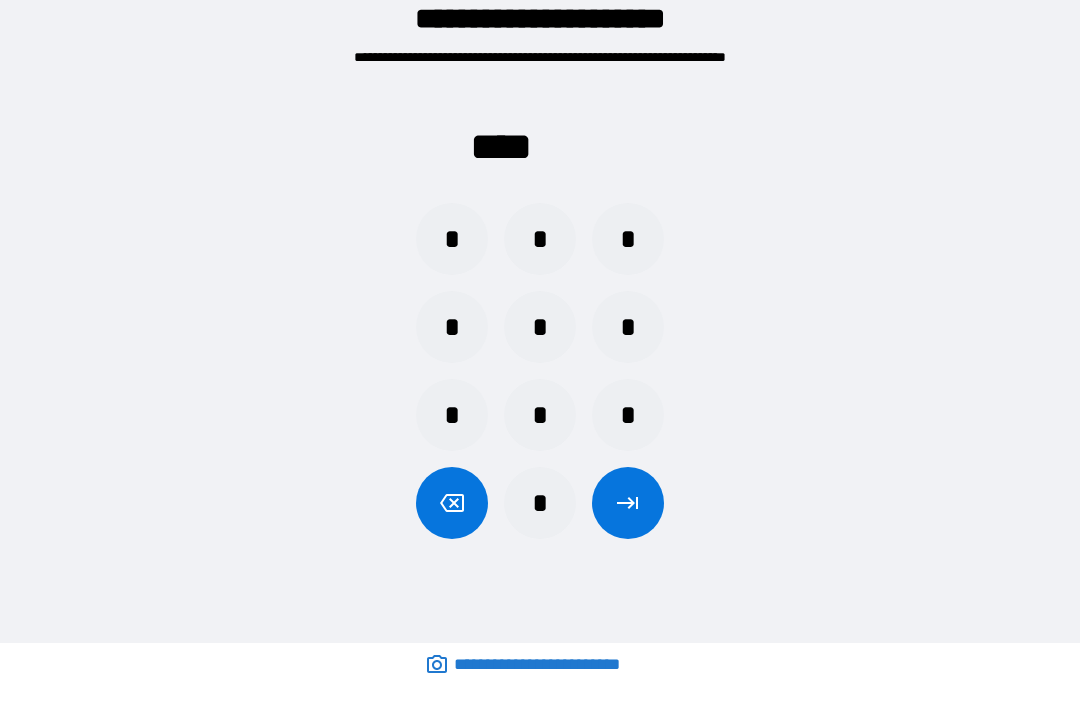 click at bounding box center (628, 503) 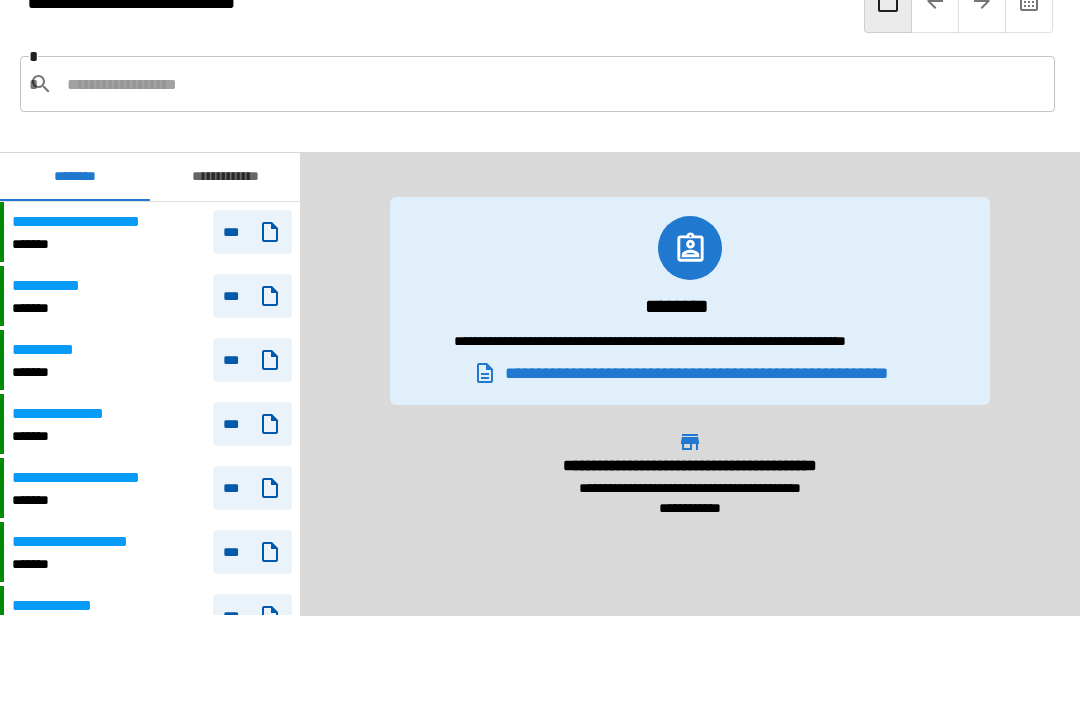 scroll, scrollTop: 1140, scrollLeft: 0, axis: vertical 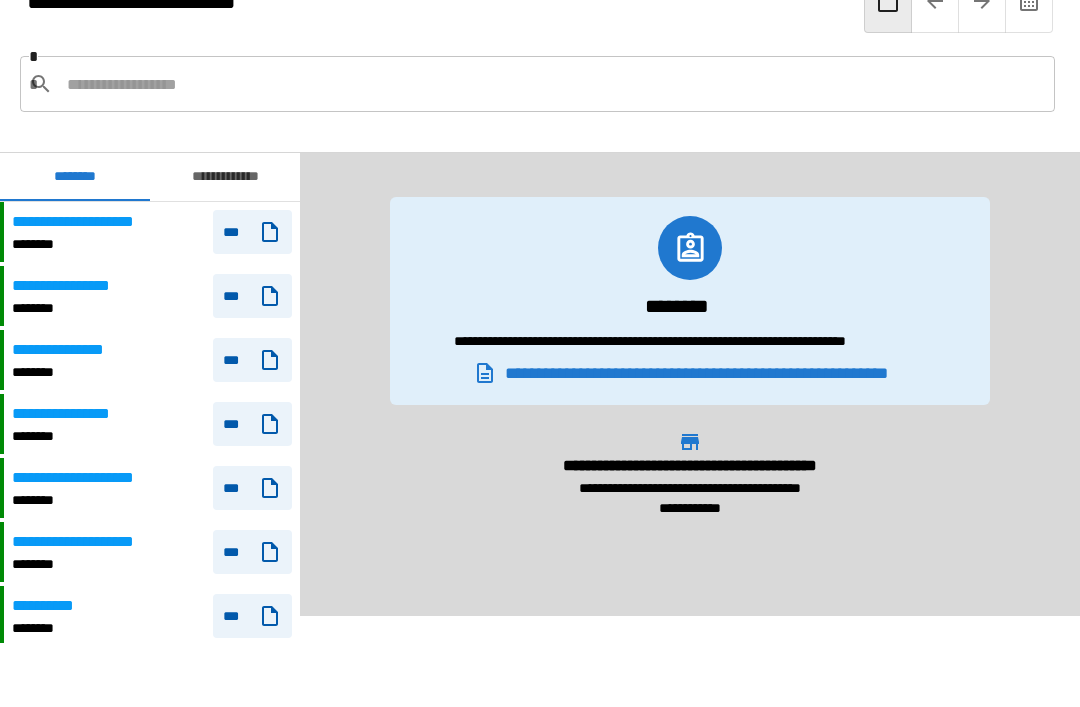 click on "********" at bounding box center (94, 244) 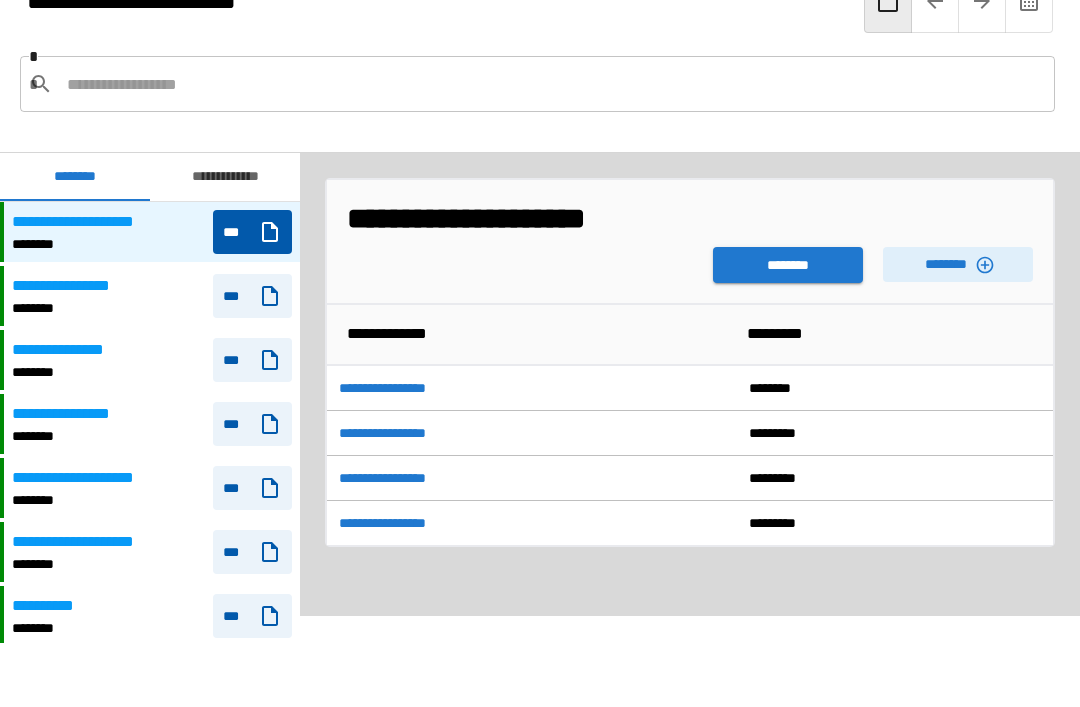 click on "********" at bounding box center [958, 264] 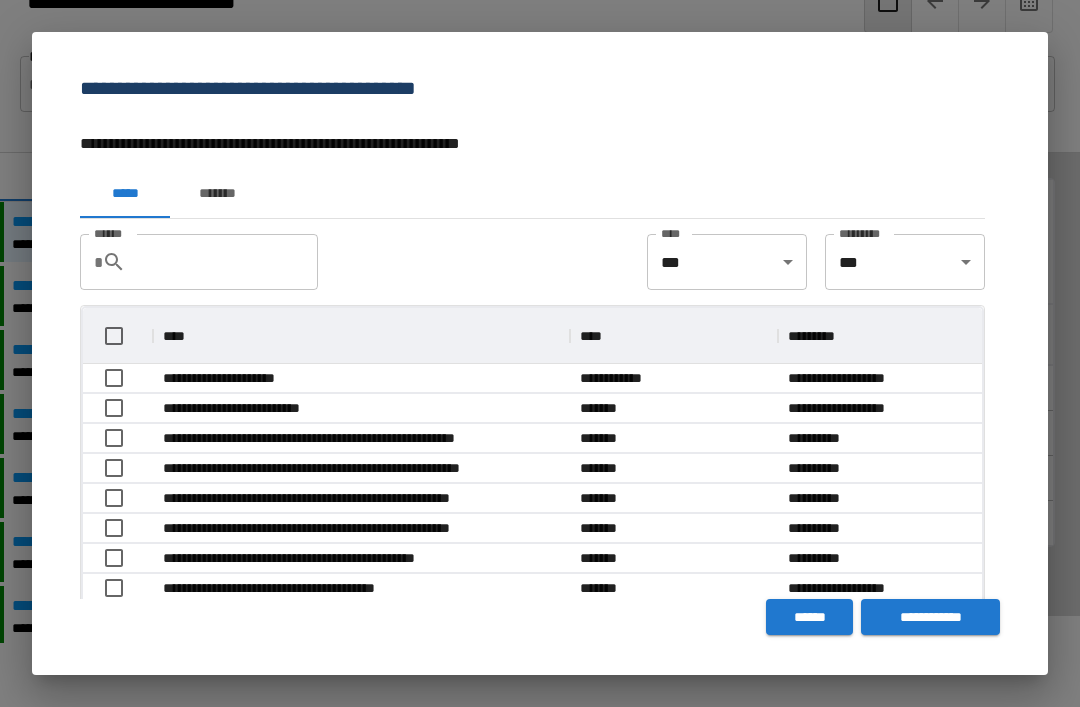 scroll, scrollTop: 1, scrollLeft: 1, axis: both 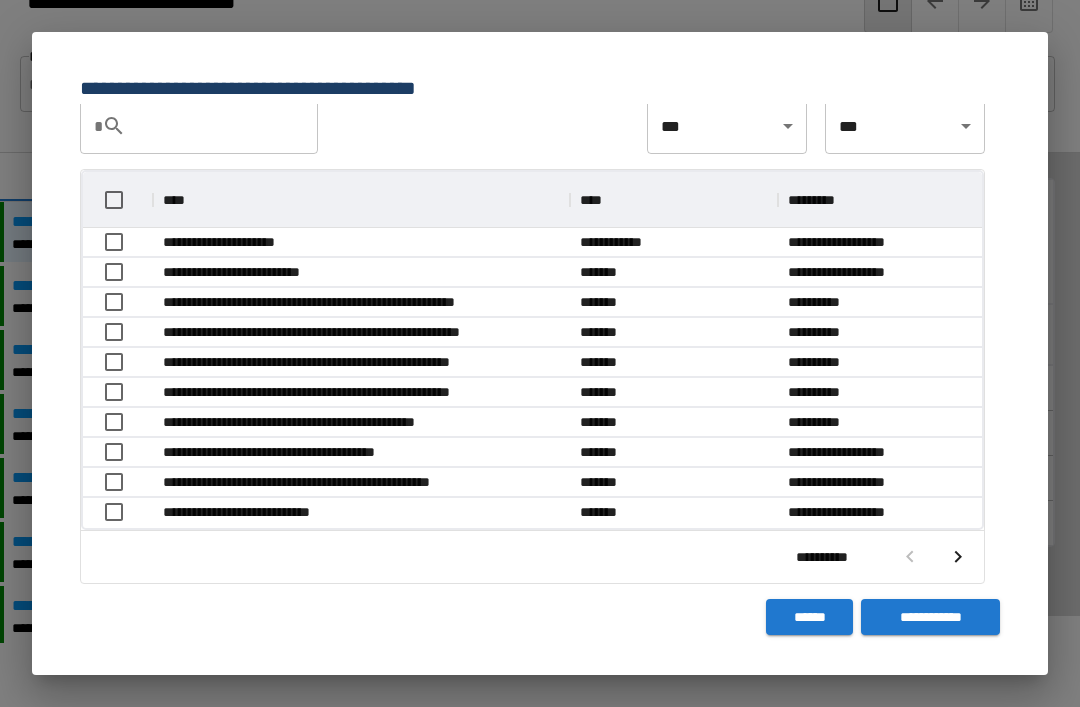 click 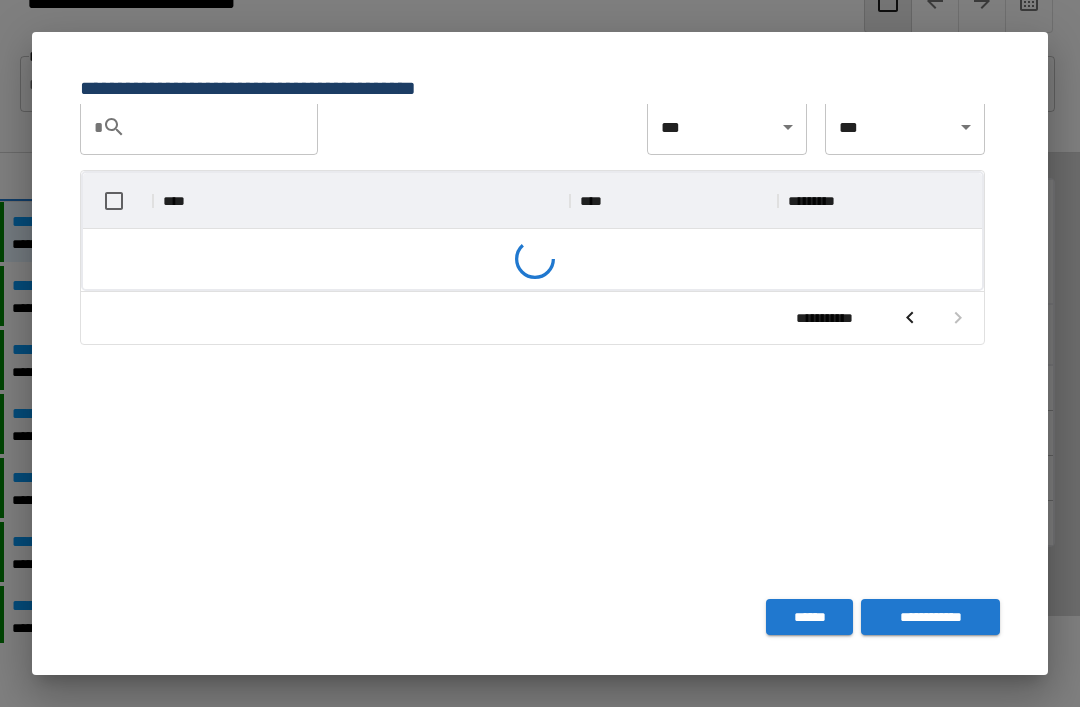 scroll, scrollTop: 135, scrollLeft: 0, axis: vertical 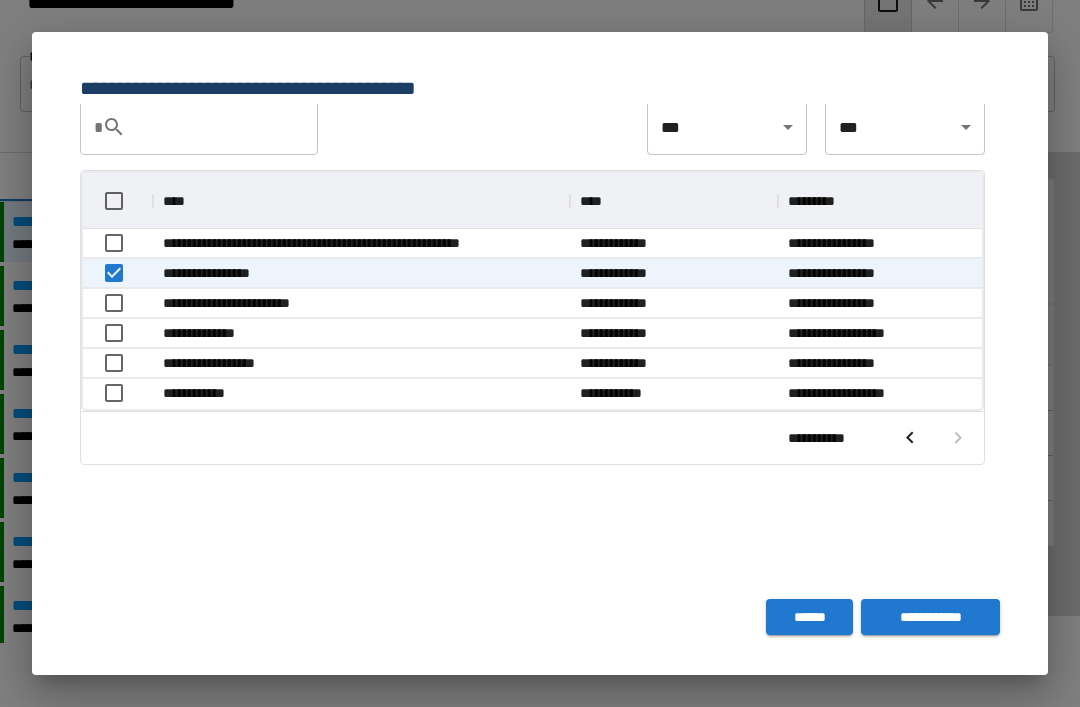 click on "**********" at bounding box center [930, 617] 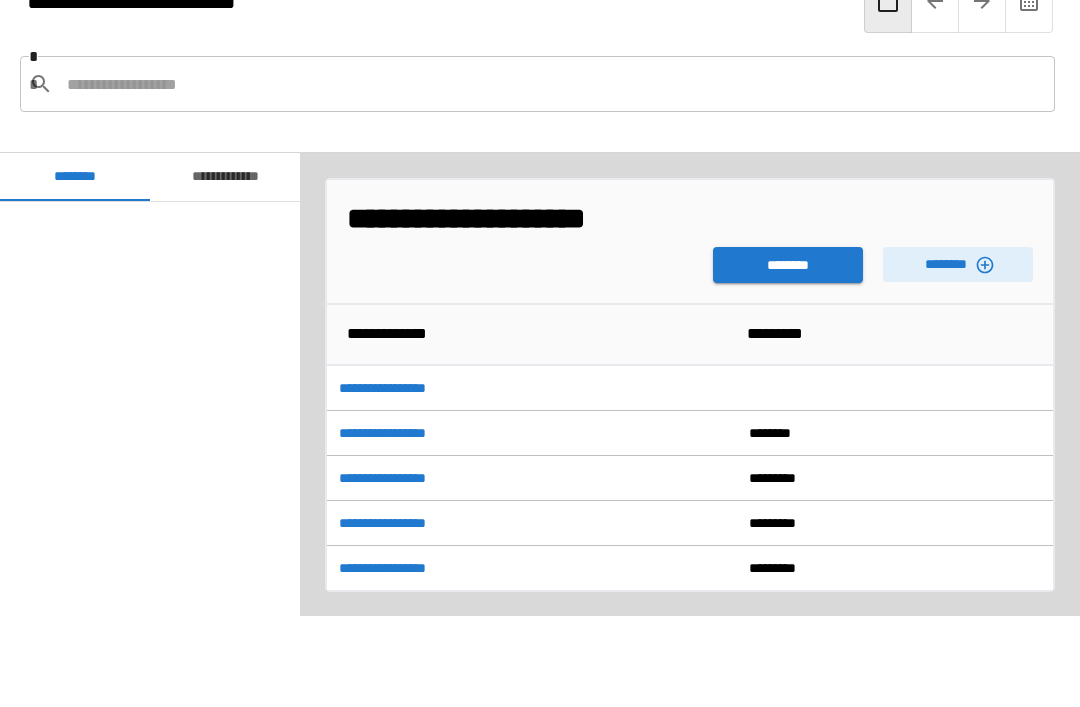 scroll, scrollTop: 1140, scrollLeft: 0, axis: vertical 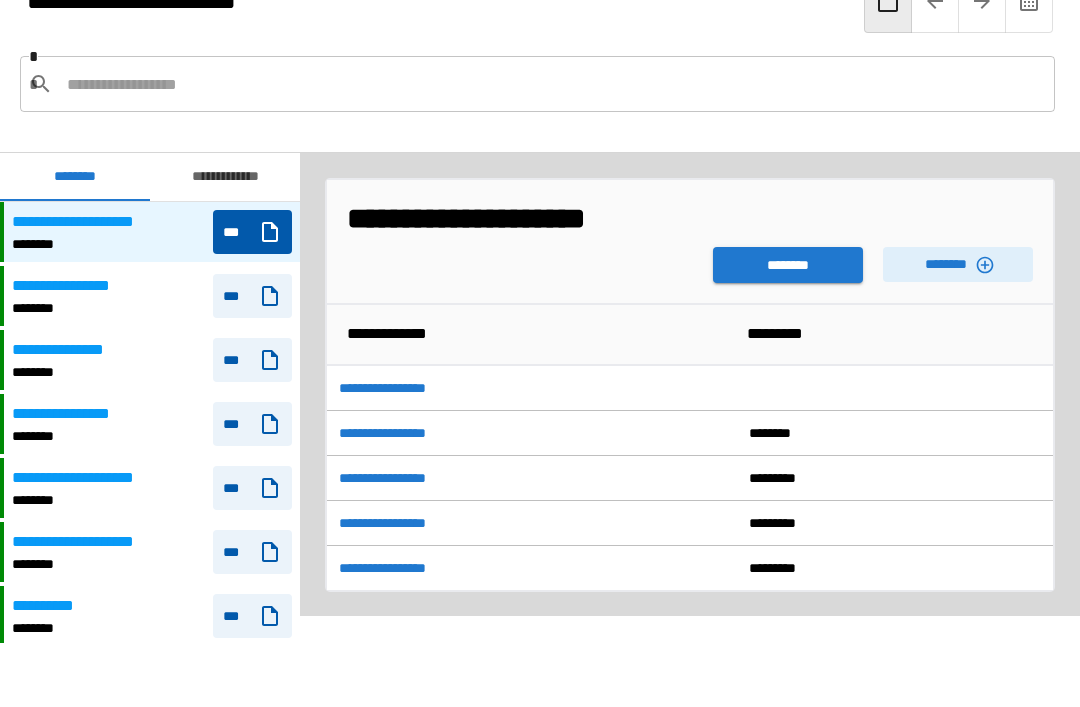 click on "********" at bounding box center (788, 265) 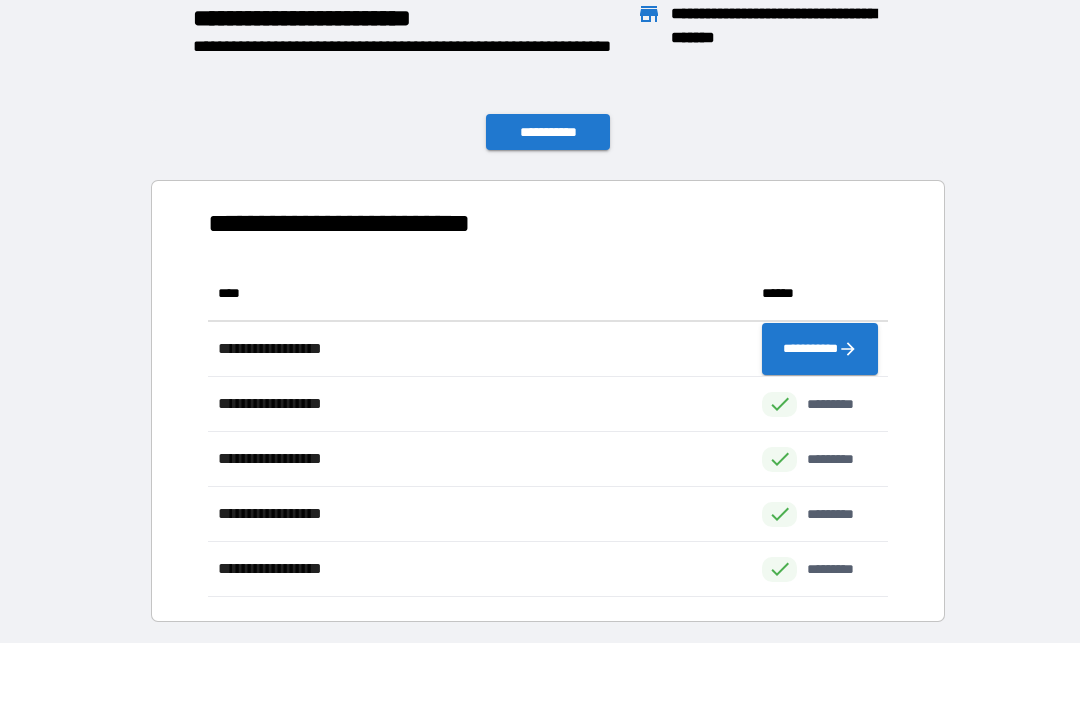 scroll, scrollTop: 1, scrollLeft: 1, axis: both 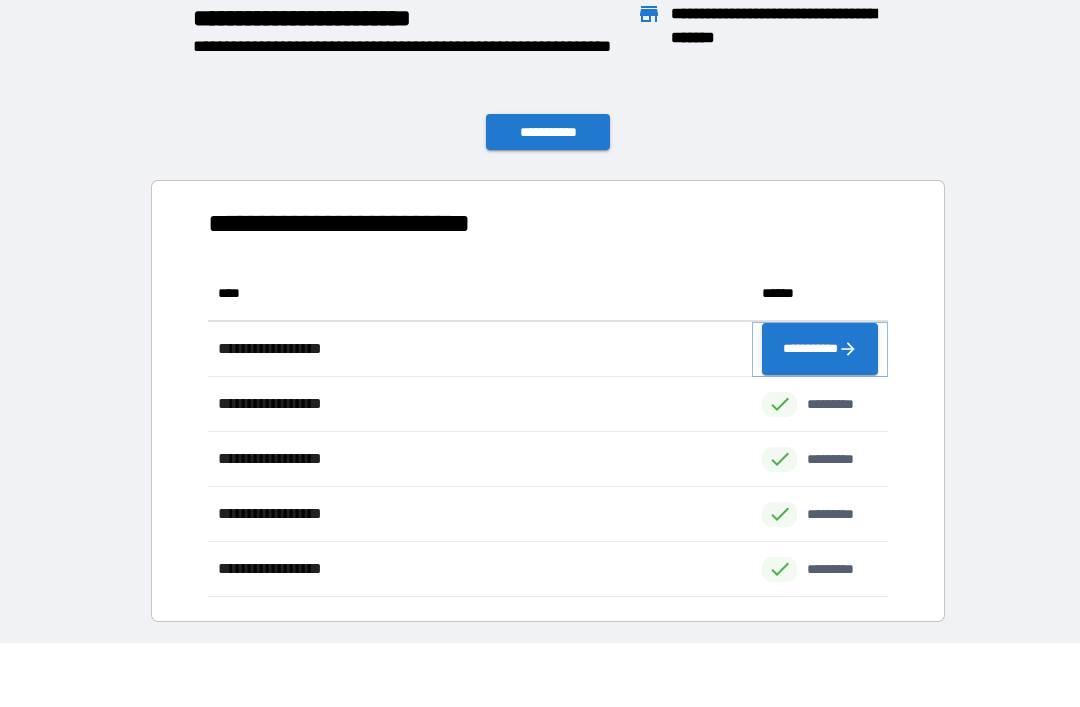 click on "**********" at bounding box center (820, 349) 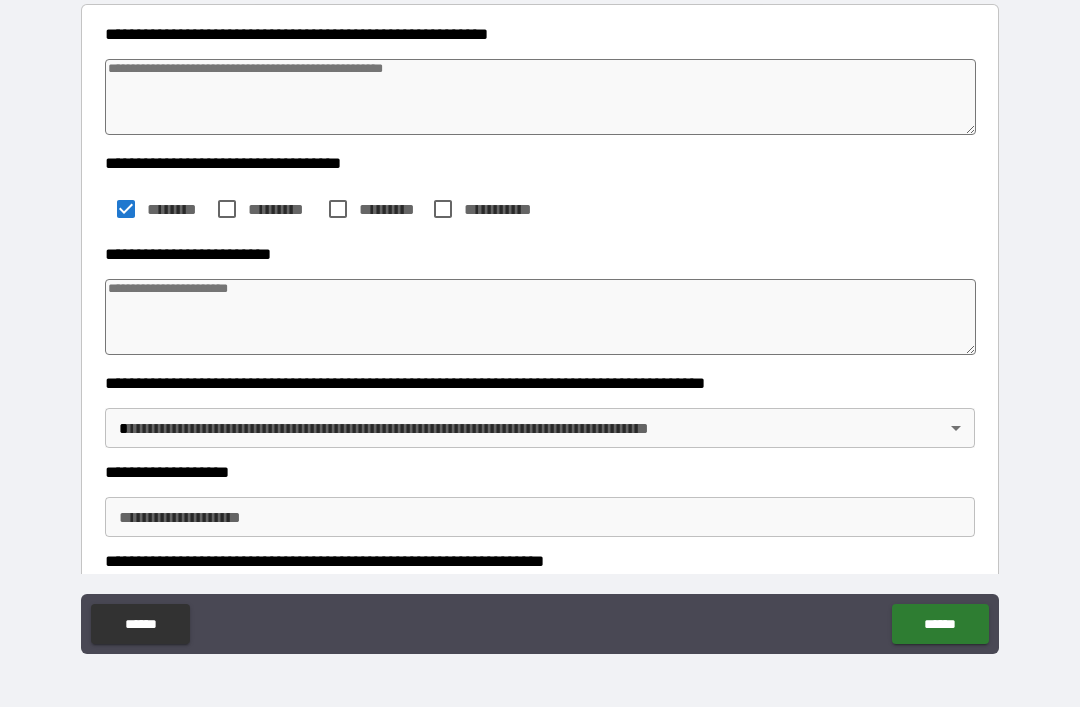 scroll, scrollTop: 245, scrollLeft: 0, axis: vertical 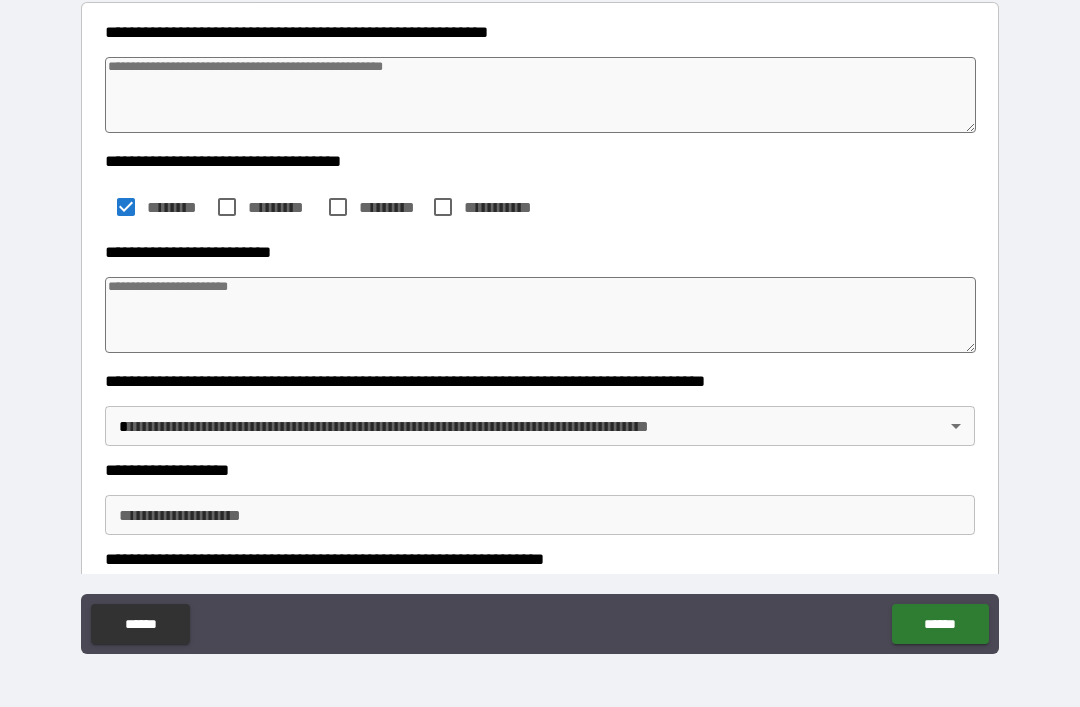 click at bounding box center [540, 315] 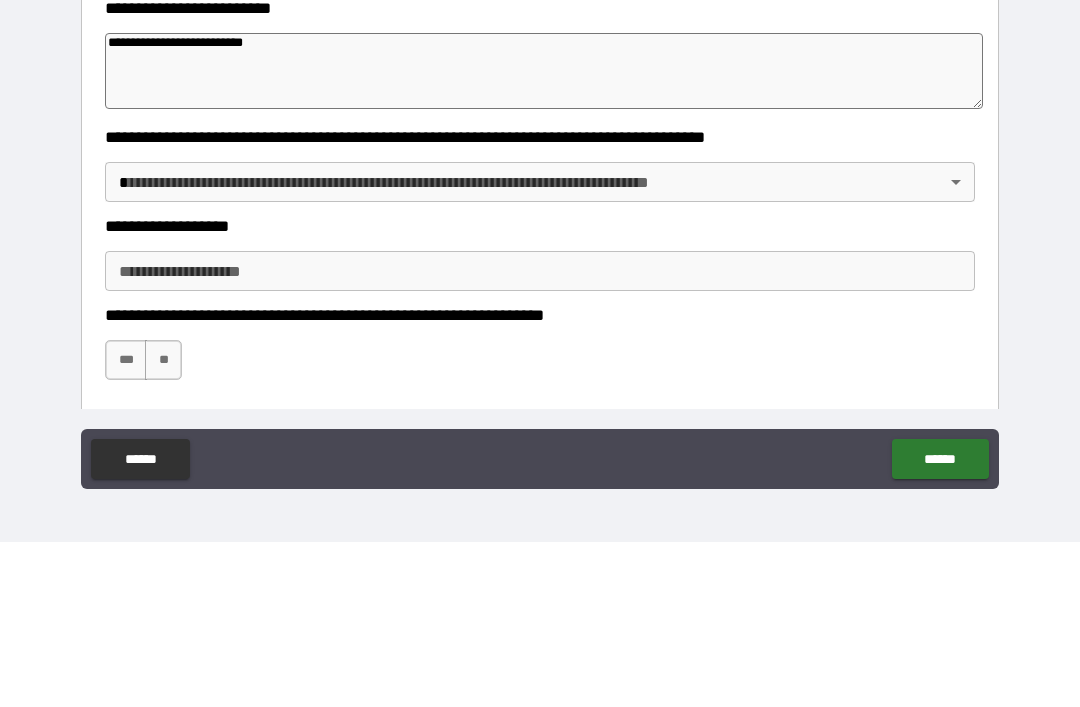 scroll, scrollTop: 339, scrollLeft: 0, axis: vertical 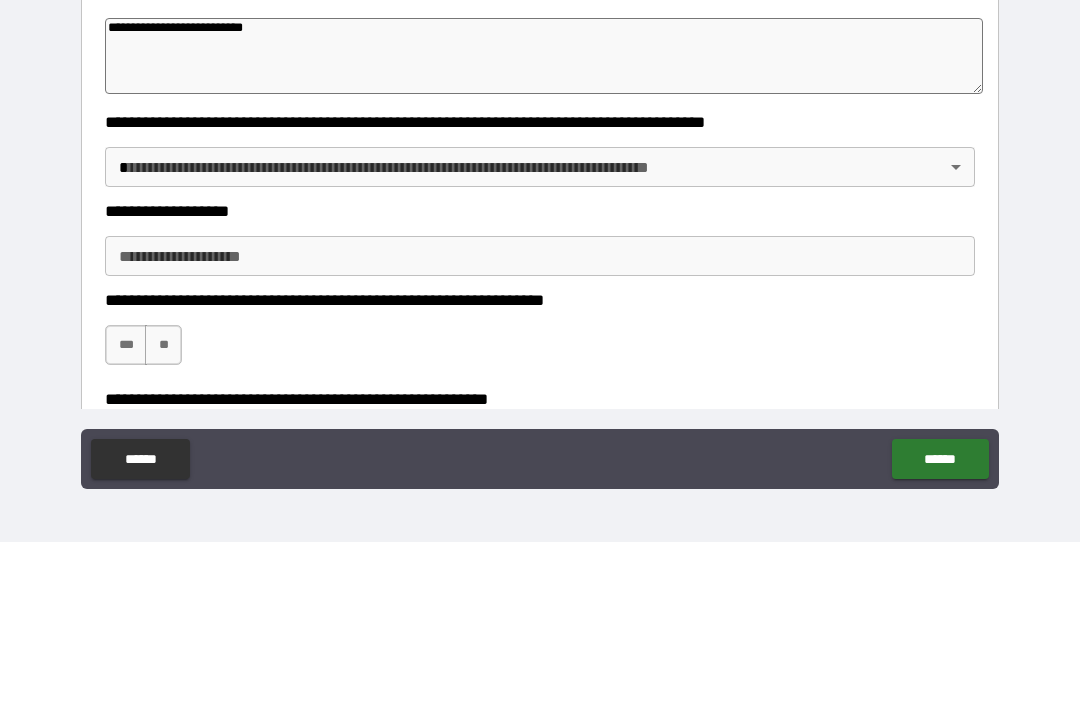 click on "[FIRST] [LAST] [STREET_NAME] [CITY], [STATE] [ZIP_CODE] [COUNTRY] [PHONE] [EMAIL] [DATE] [SSN] [CREDIT_CARD]" at bounding box center (540, 321) 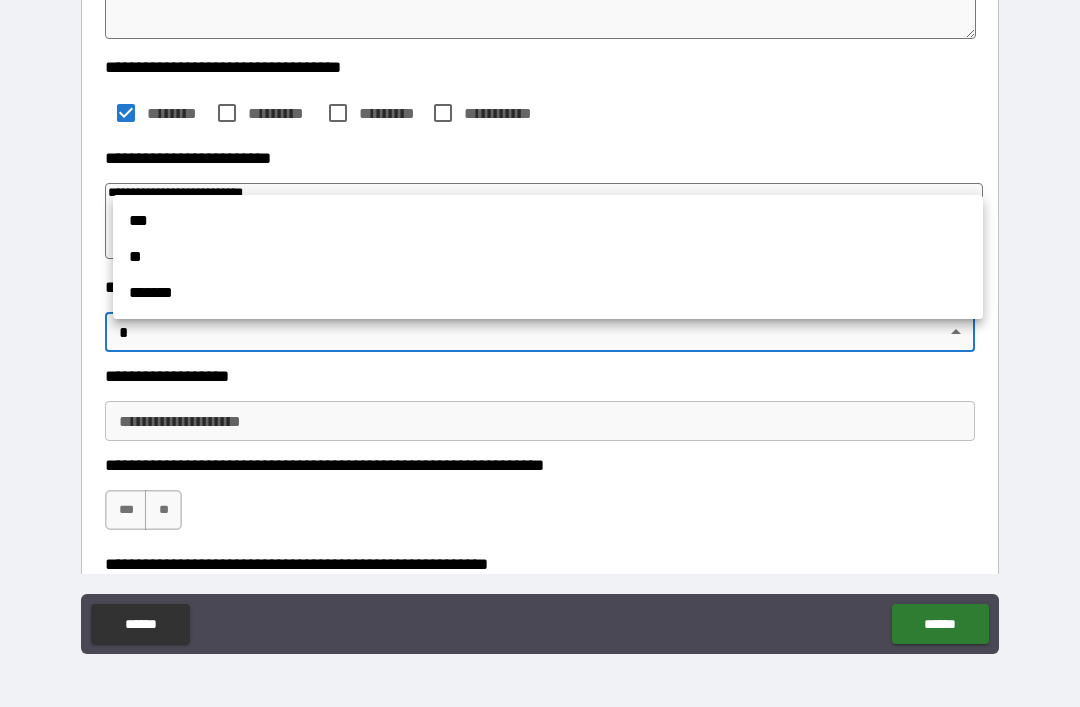 click on "**" at bounding box center [548, 257] 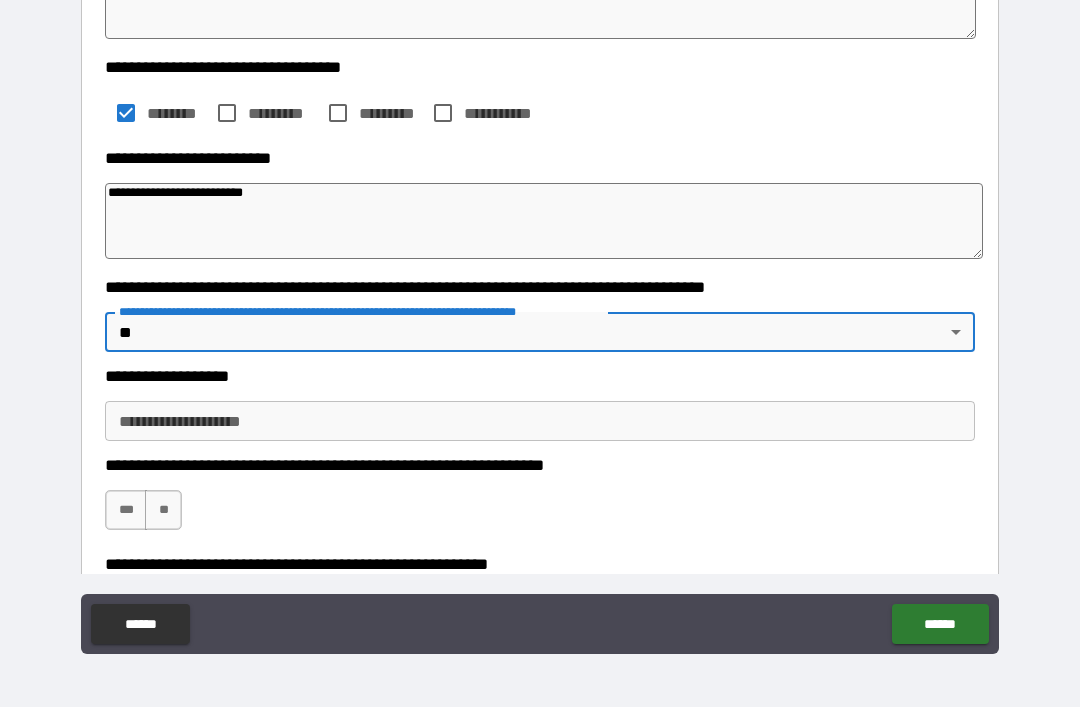 scroll, scrollTop: 395, scrollLeft: 0, axis: vertical 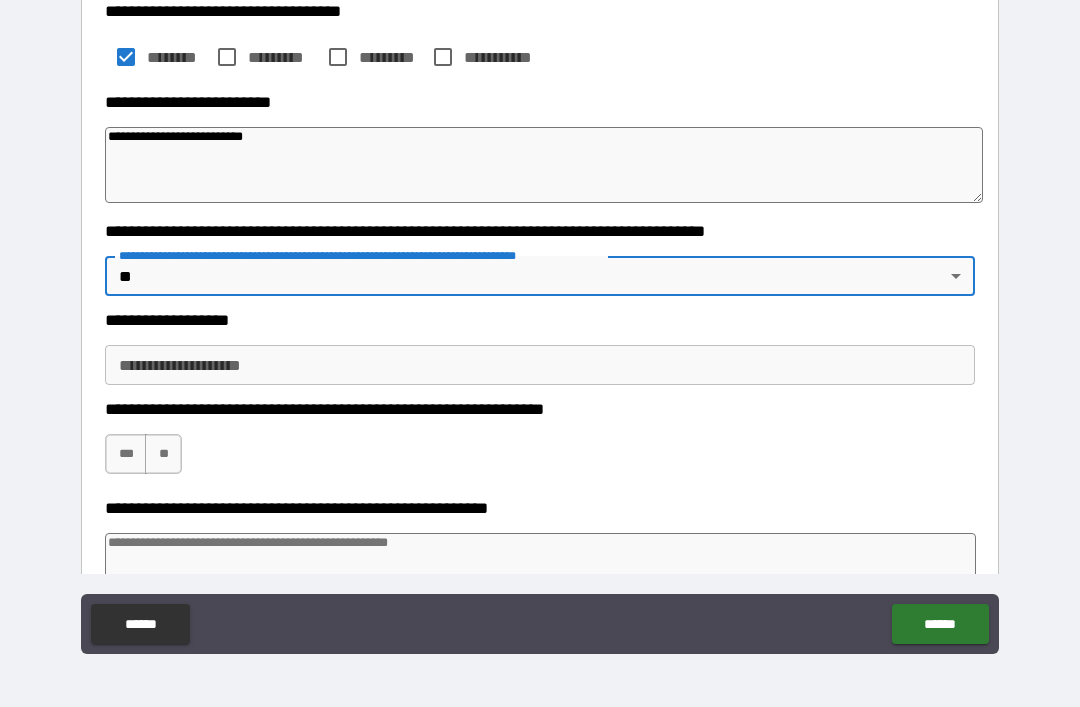 click on "**********" at bounding box center (540, 365) 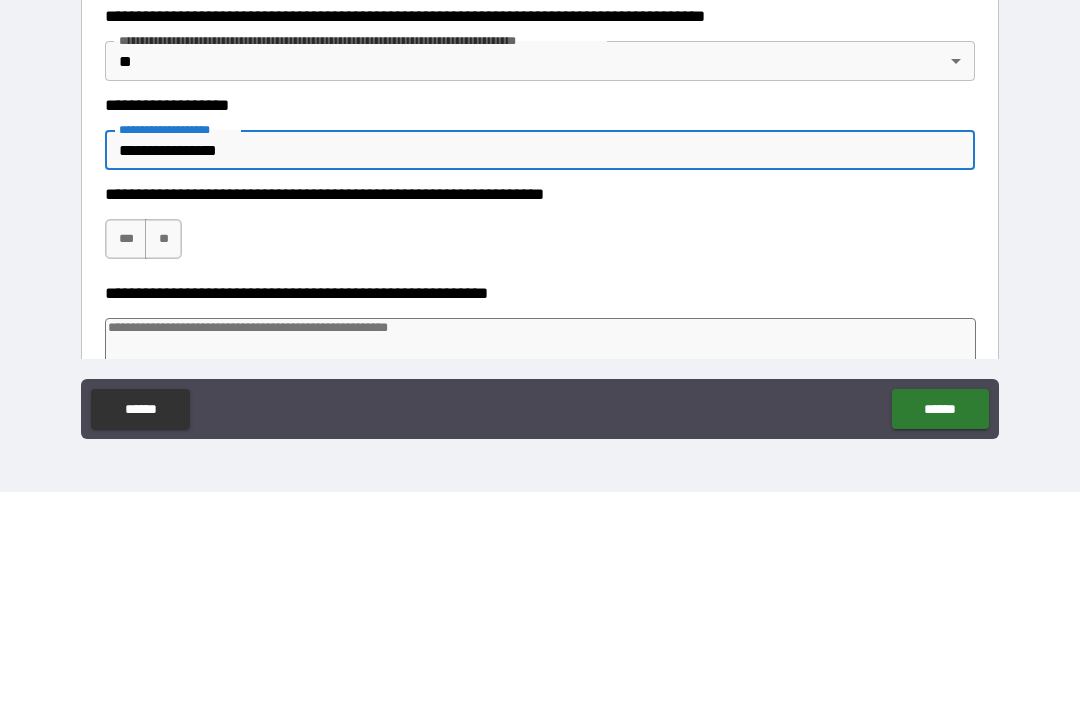 click on "***" at bounding box center [126, 454] 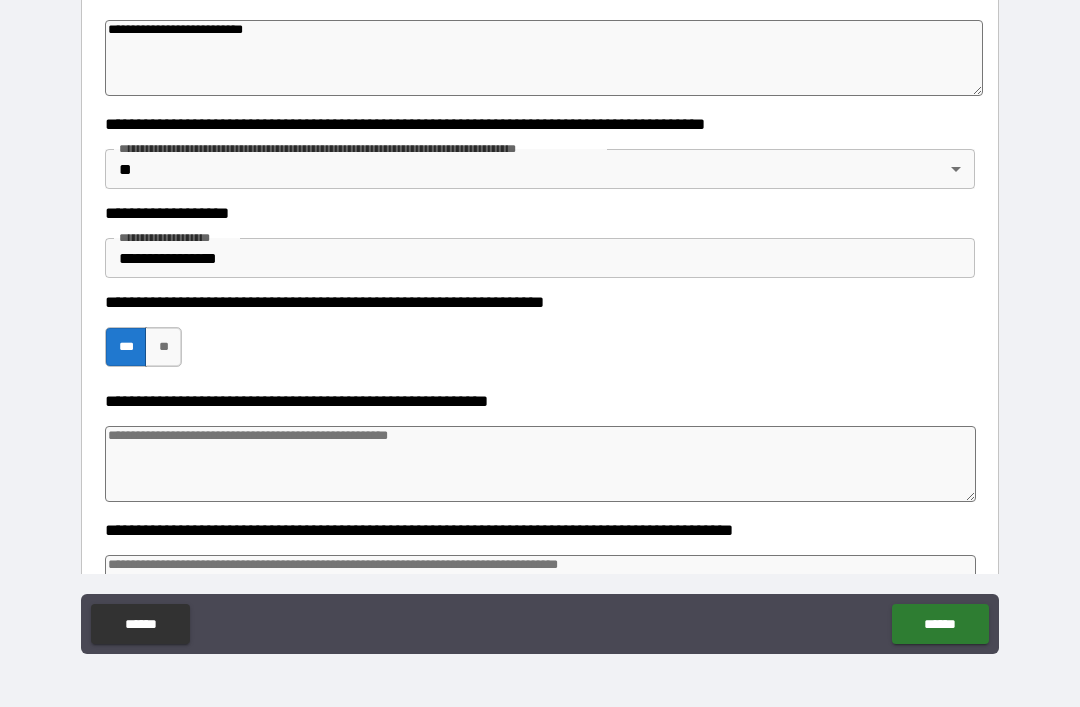 scroll, scrollTop: 519, scrollLeft: 0, axis: vertical 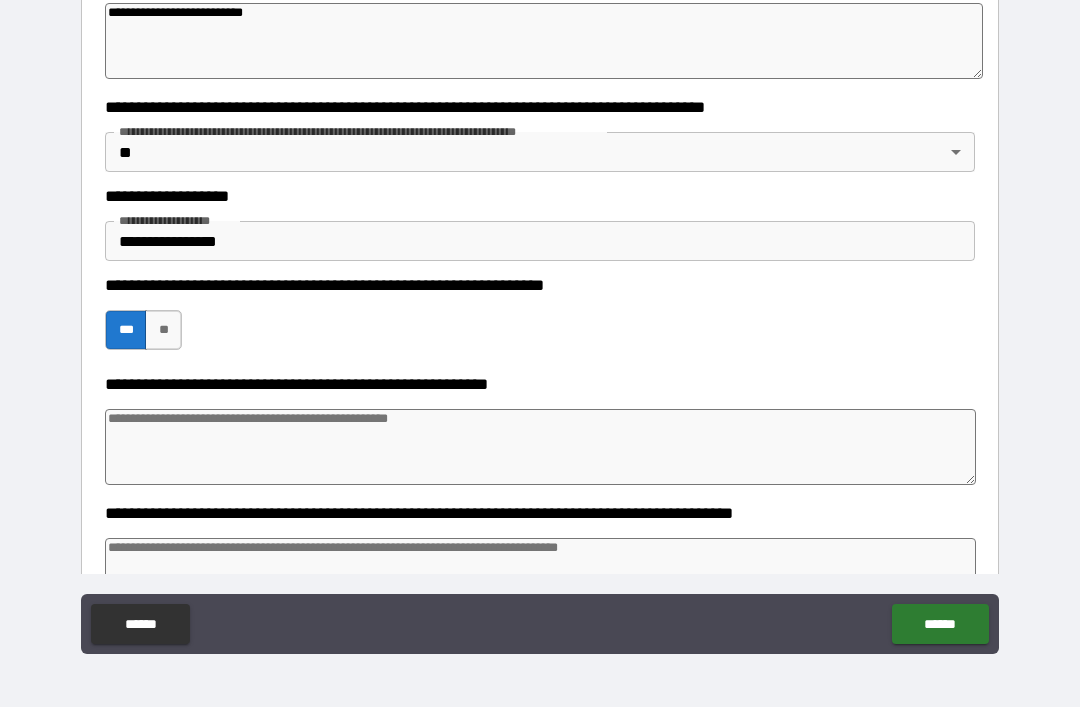 click at bounding box center [540, 447] 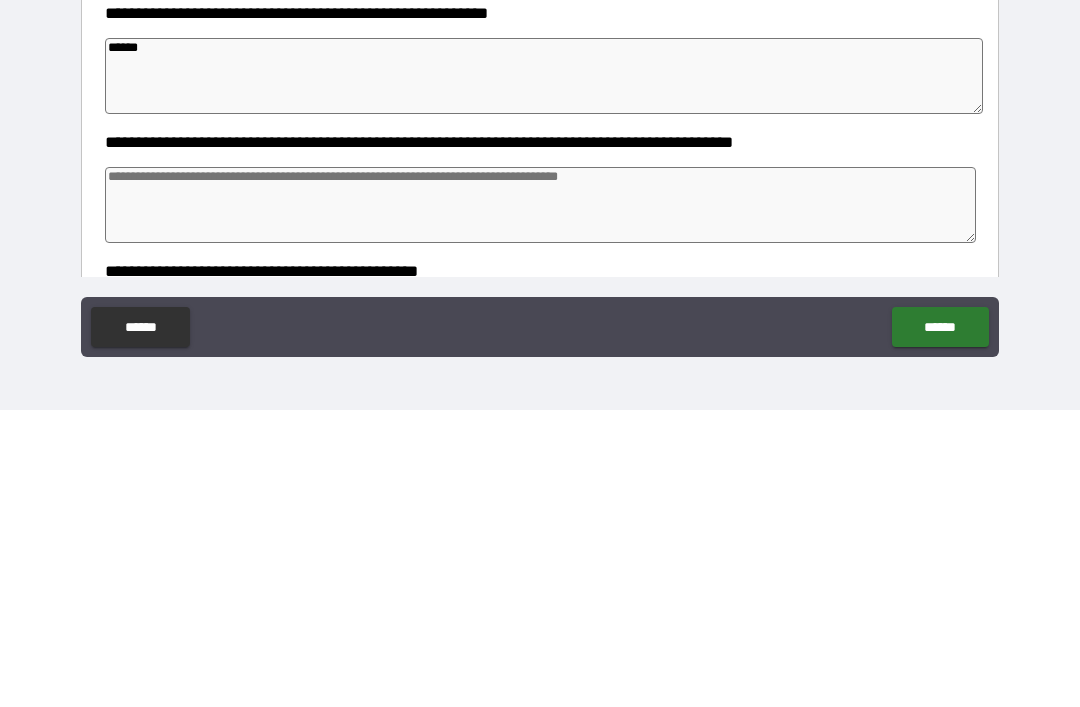 scroll, scrollTop: 597, scrollLeft: 0, axis: vertical 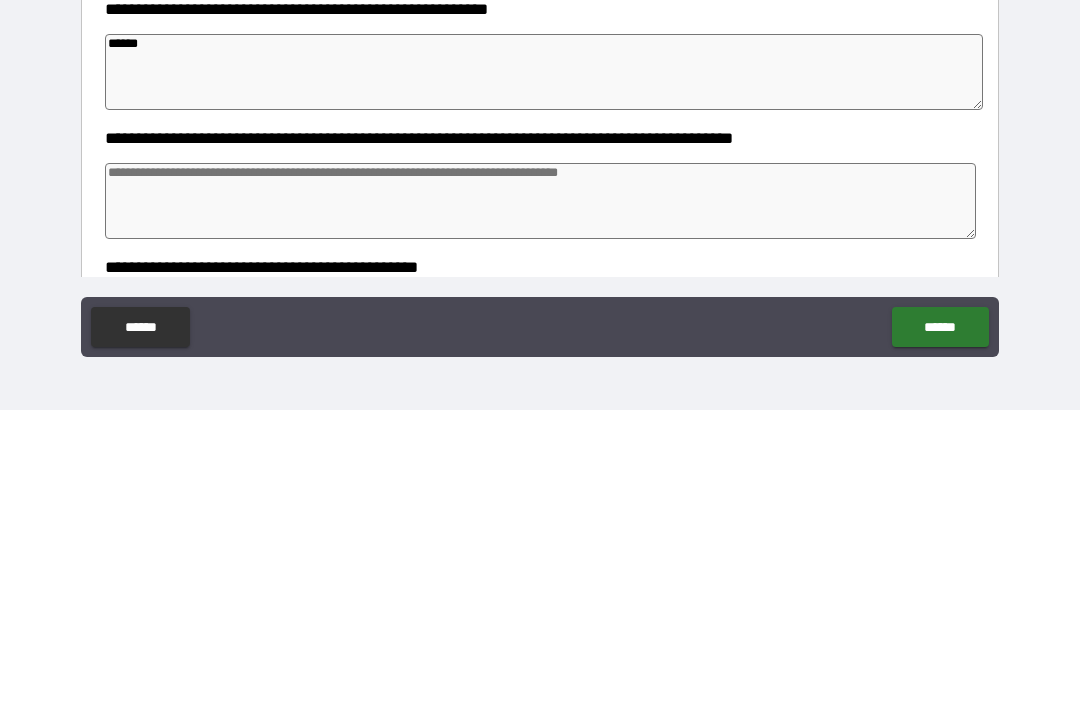 click at bounding box center (540, 498) 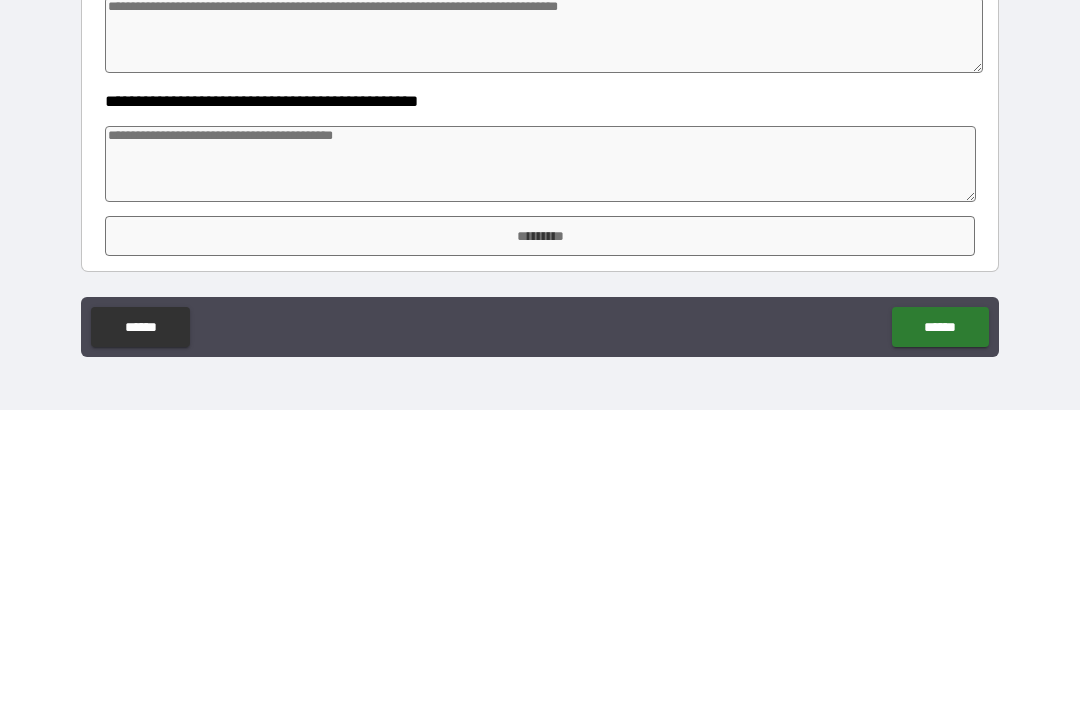 scroll, scrollTop: 763, scrollLeft: 0, axis: vertical 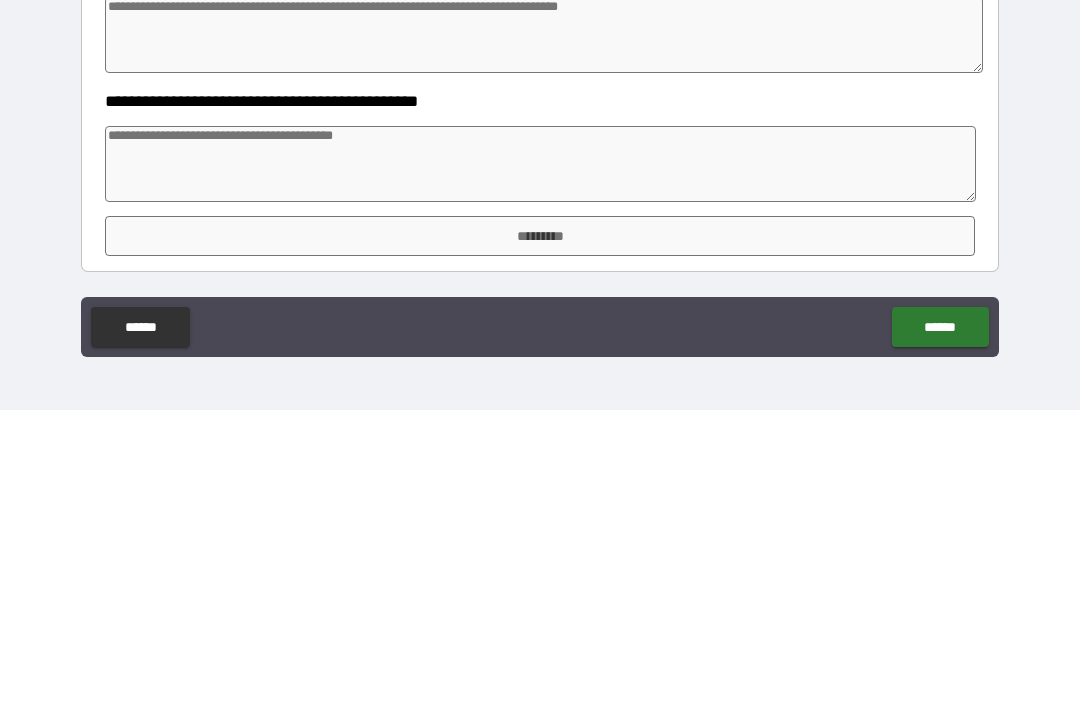 click on "*********" at bounding box center [540, 533] 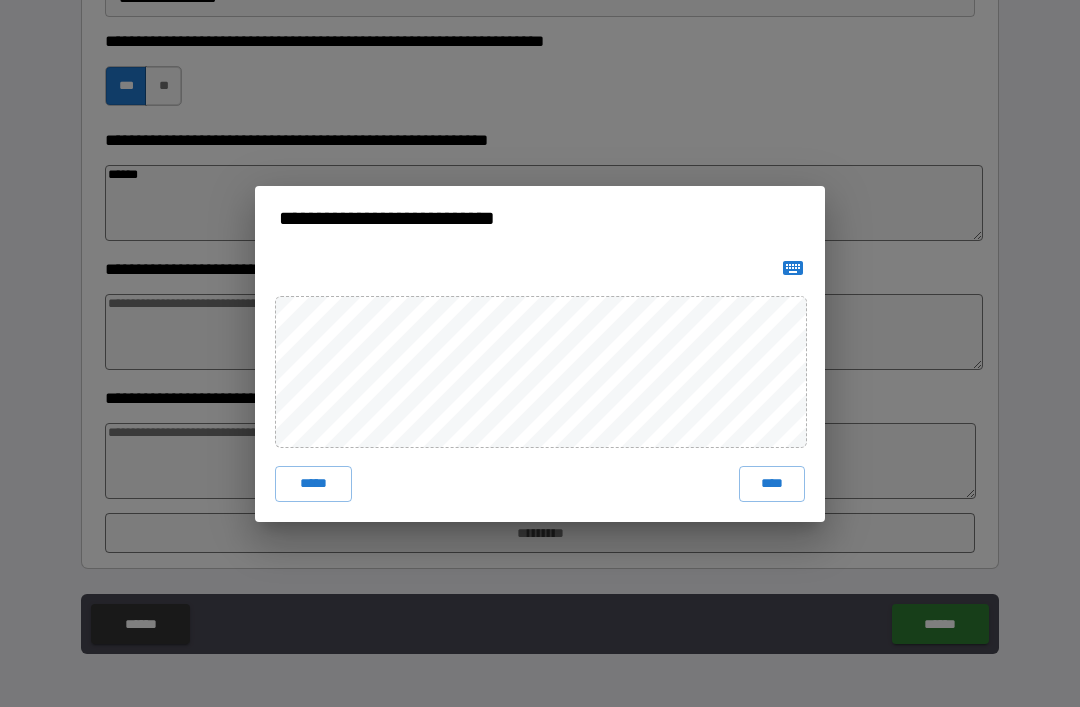 click on "****" at bounding box center [772, 484] 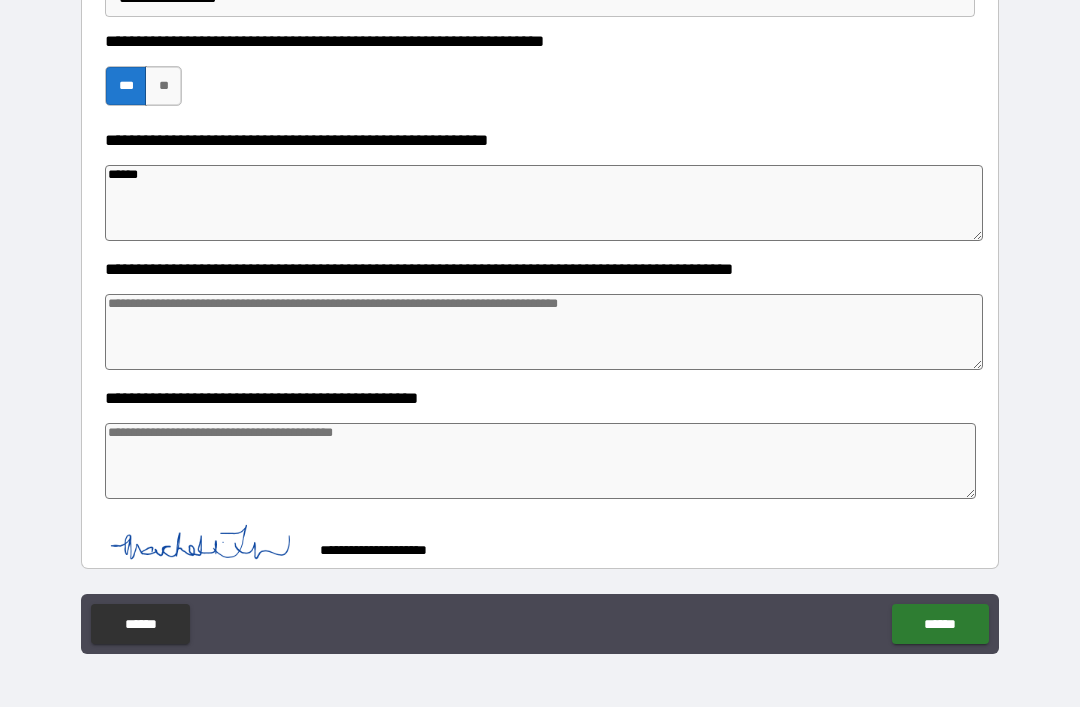 scroll, scrollTop: 753, scrollLeft: 0, axis: vertical 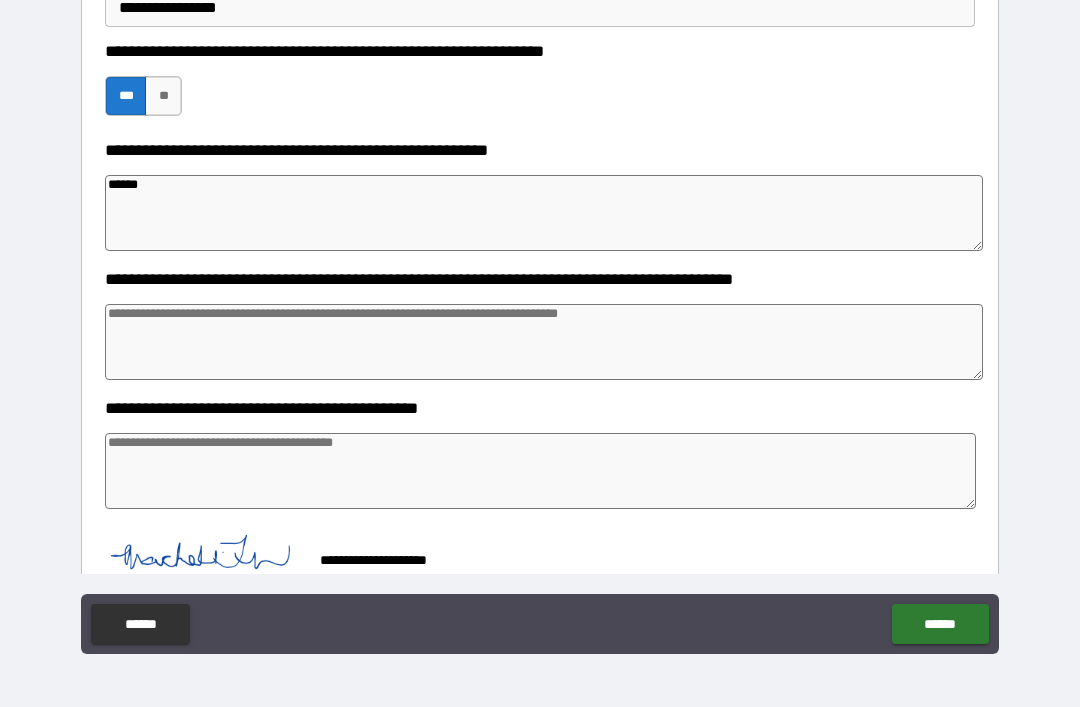 click on "******" at bounding box center (940, 624) 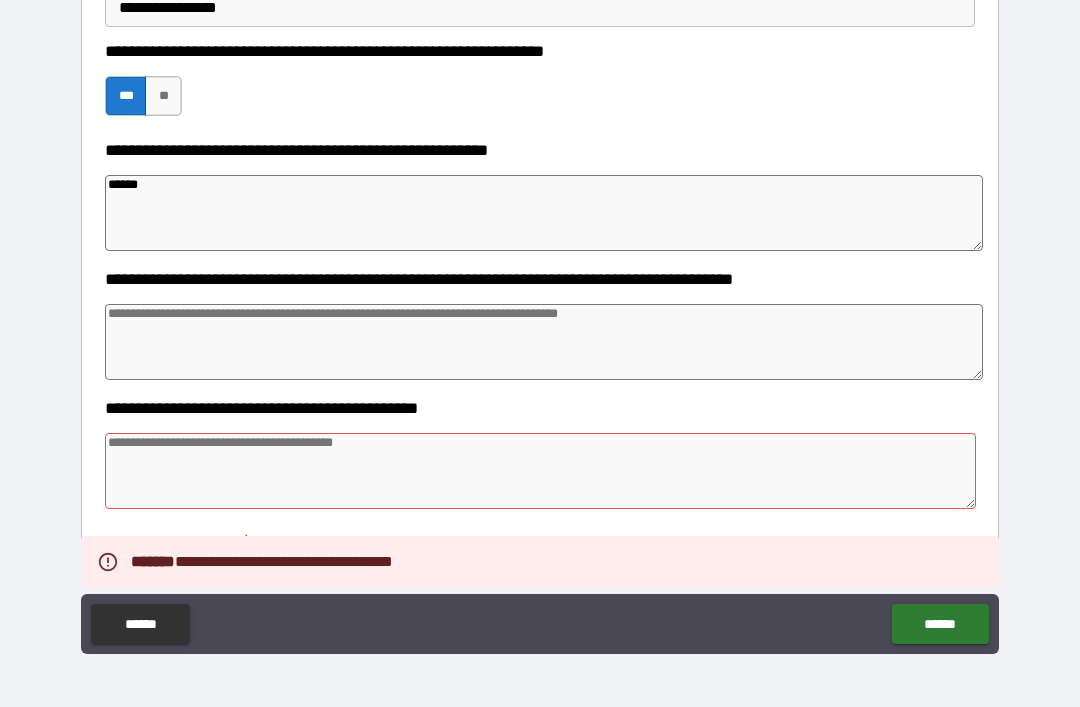 click at bounding box center (540, 471) 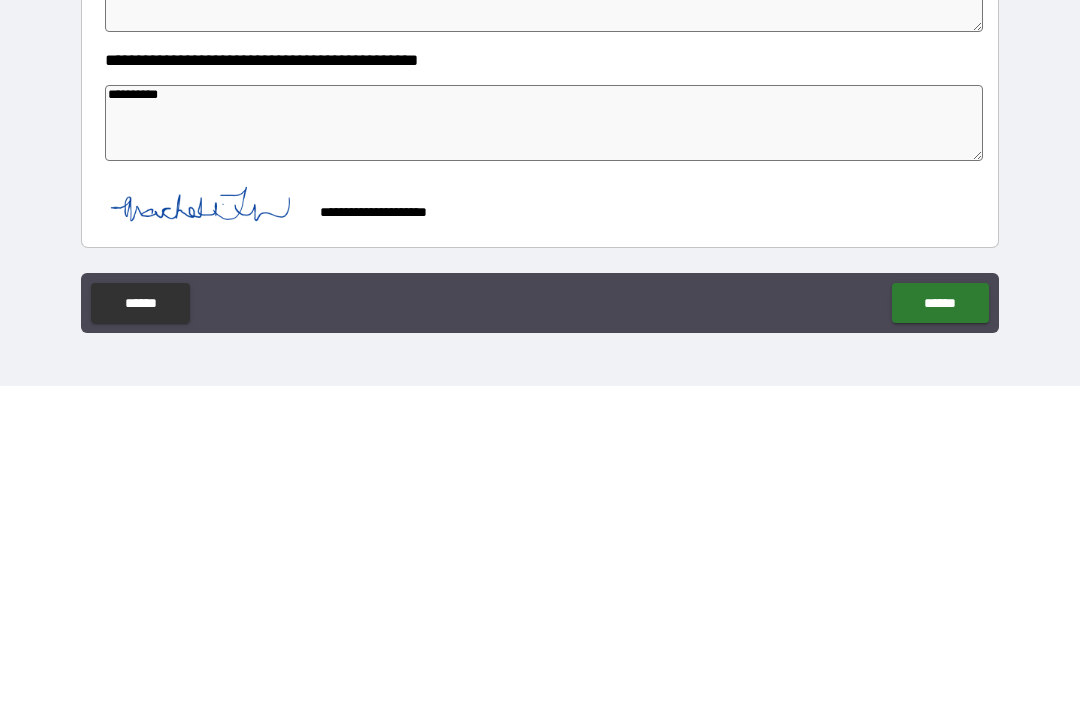 scroll, scrollTop: 780, scrollLeft: 0, axis: vertical 